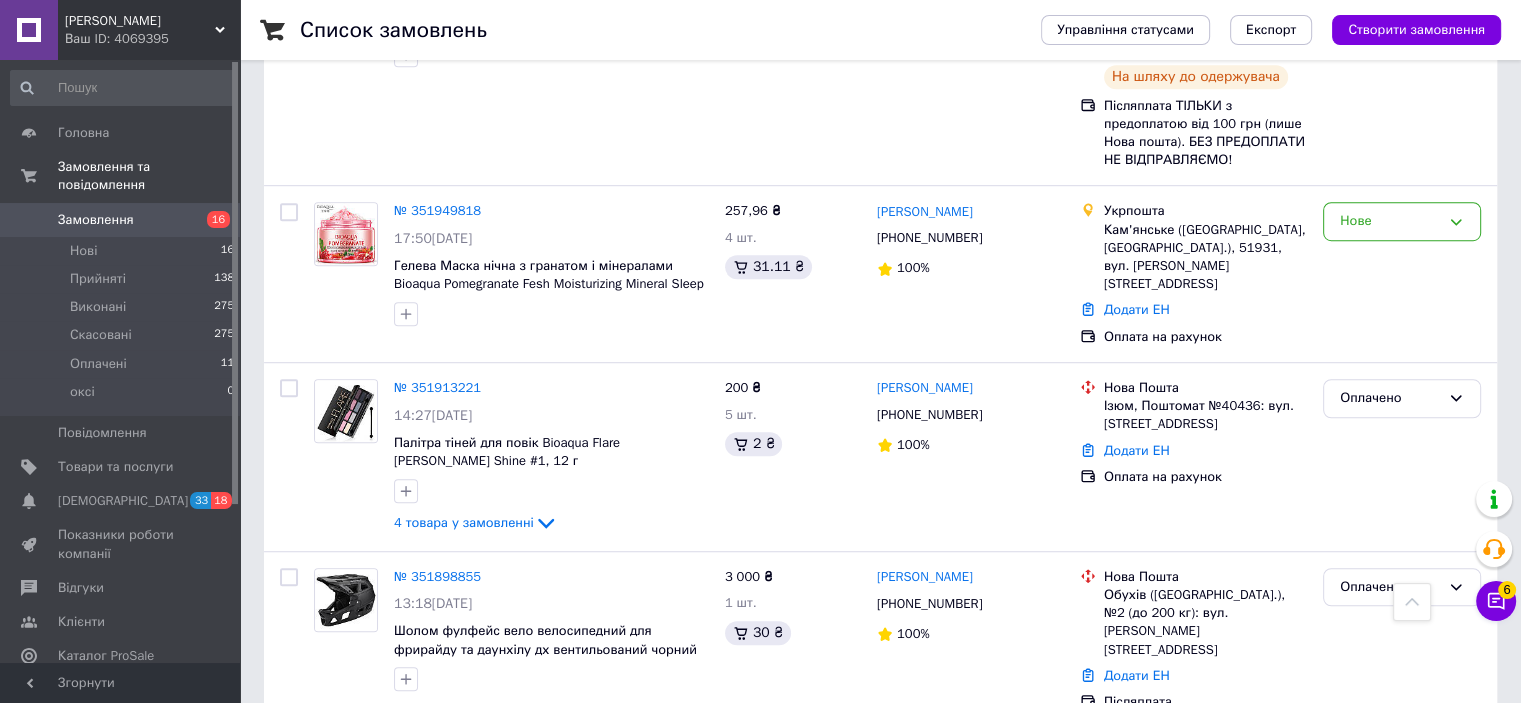 scroll, scrollTop: 1250, scrollLeft: 0, axis: vertical 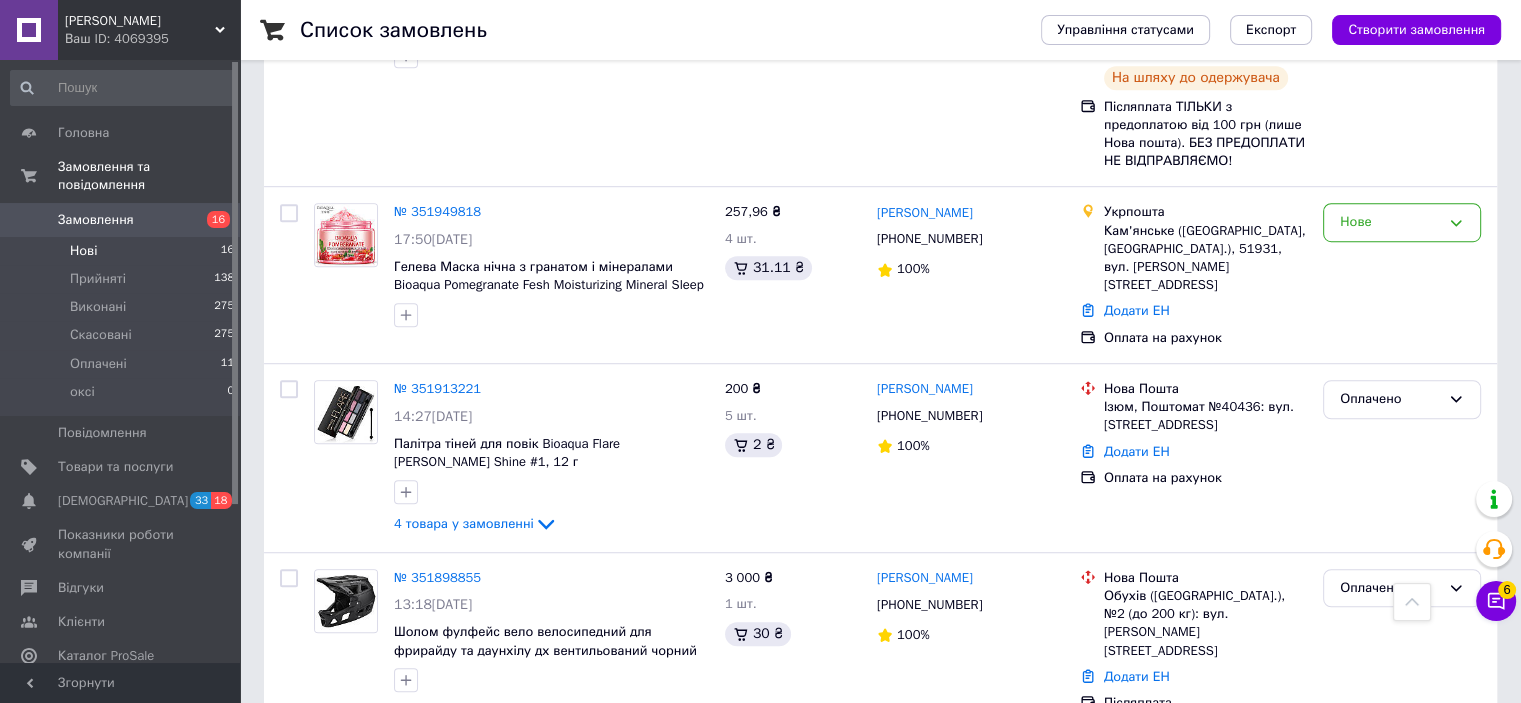 click on "Нові 16" at bounding box center [123, 251] 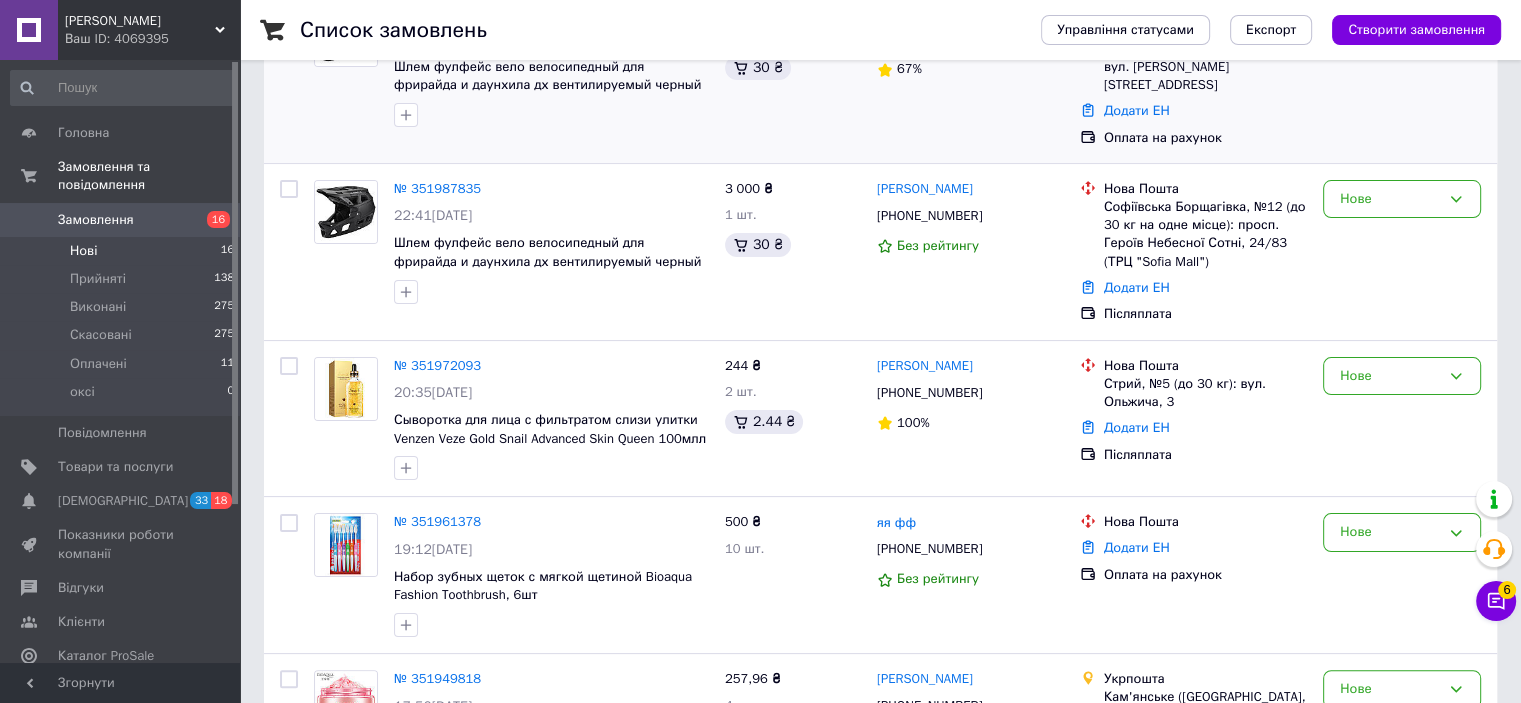 scroll, scrollTop: 100, scrollLeft: 0, axis: vertical 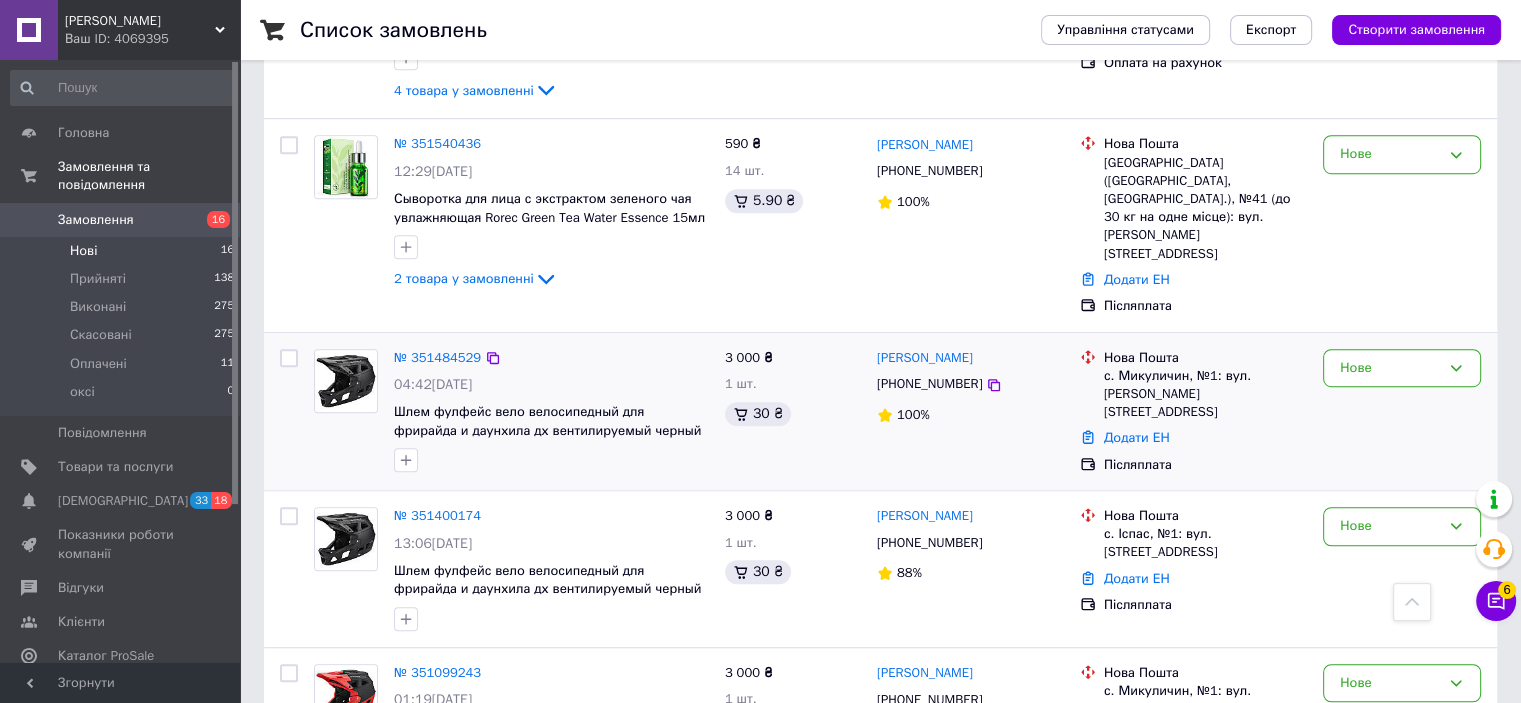 drag, startPoint x: 452, startPoint y: 294, endPoint x: 534, endPoint y: 304, distance: 82.607506 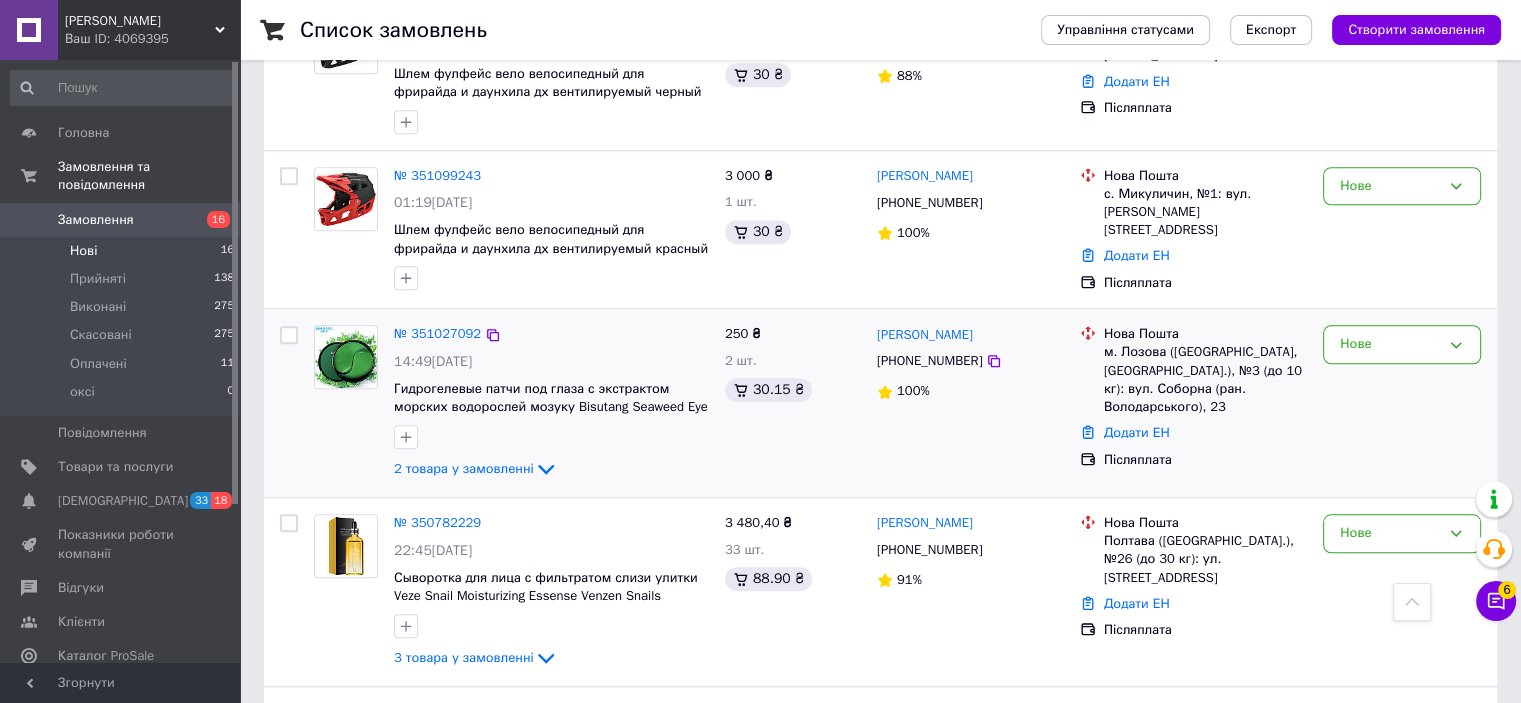 scroll, scrollTop: 1700, scrollLeft: 0, axis: vertical 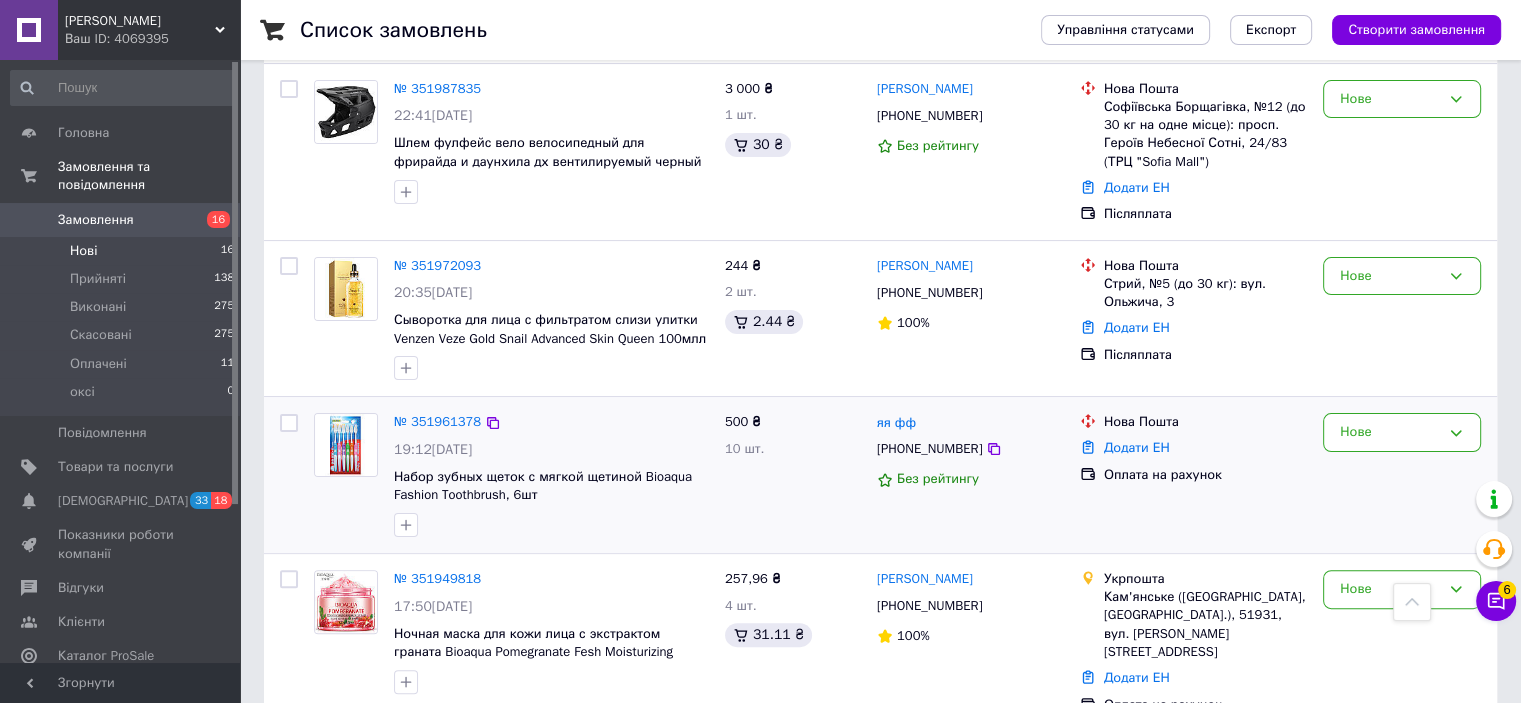 drag, startPoint x: 1513, startPoint y: 351, endPoint x: 1197, endPoint y: 516, distance: 356.48422 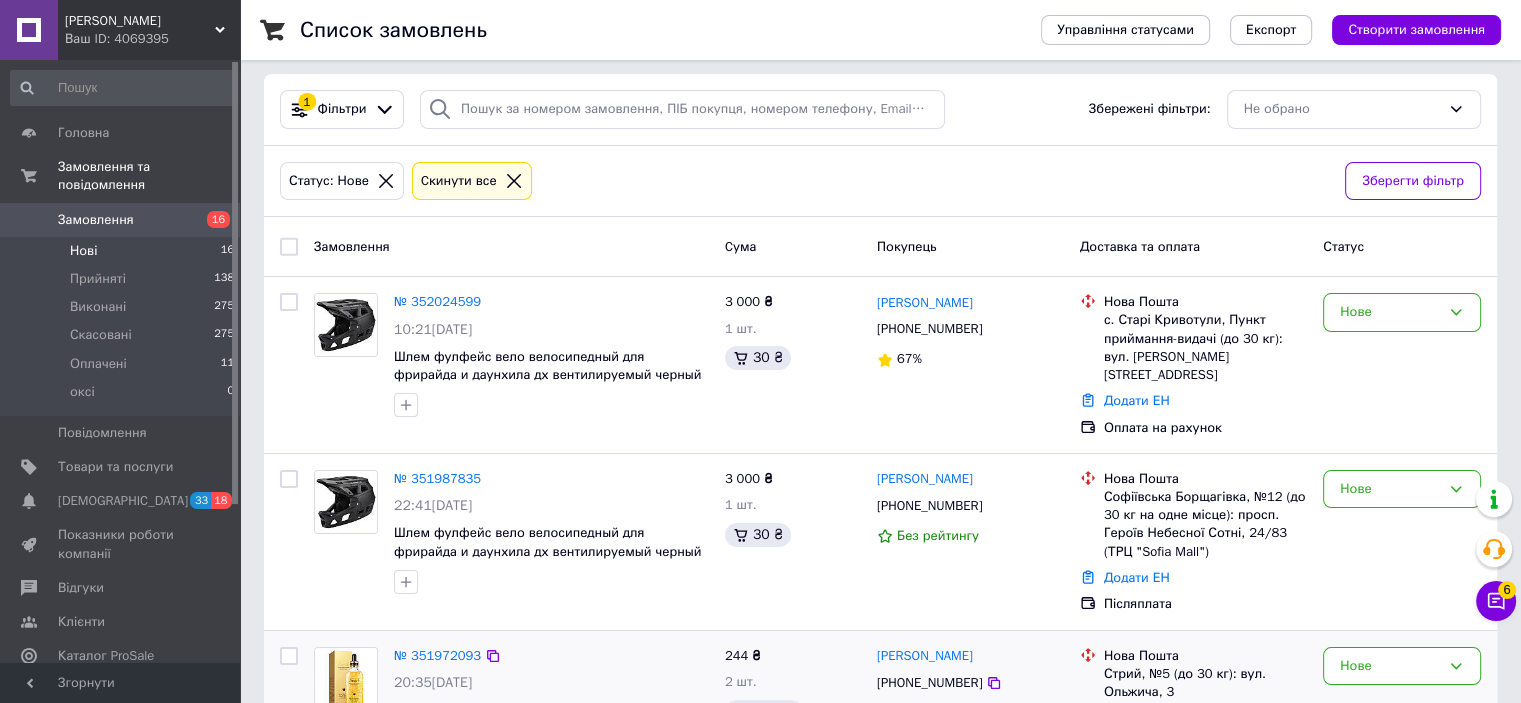 scroll, scrollTop: 0, scrollLeft: 0, axis: both 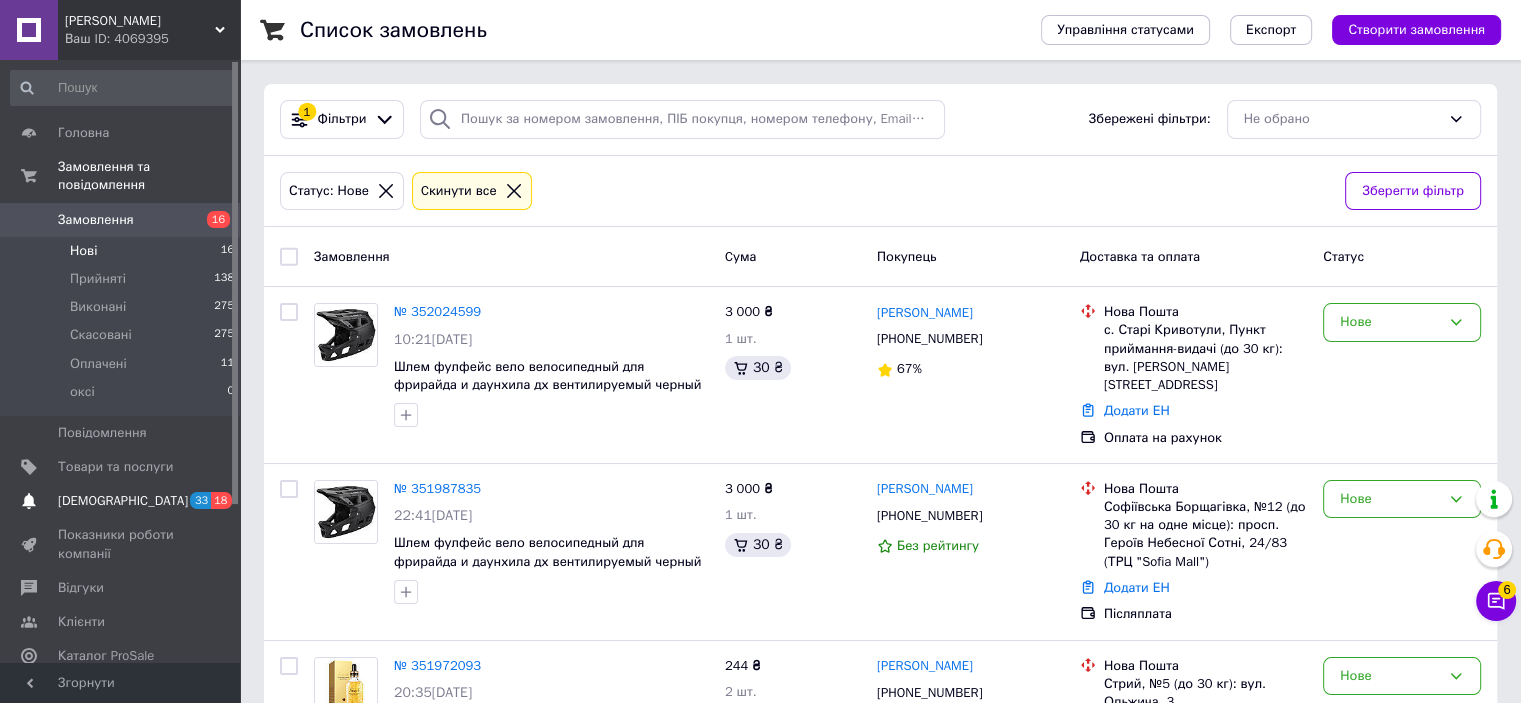 click on "[DEMOGRAPHIC_DATA]" at bounding box center (121, 501) 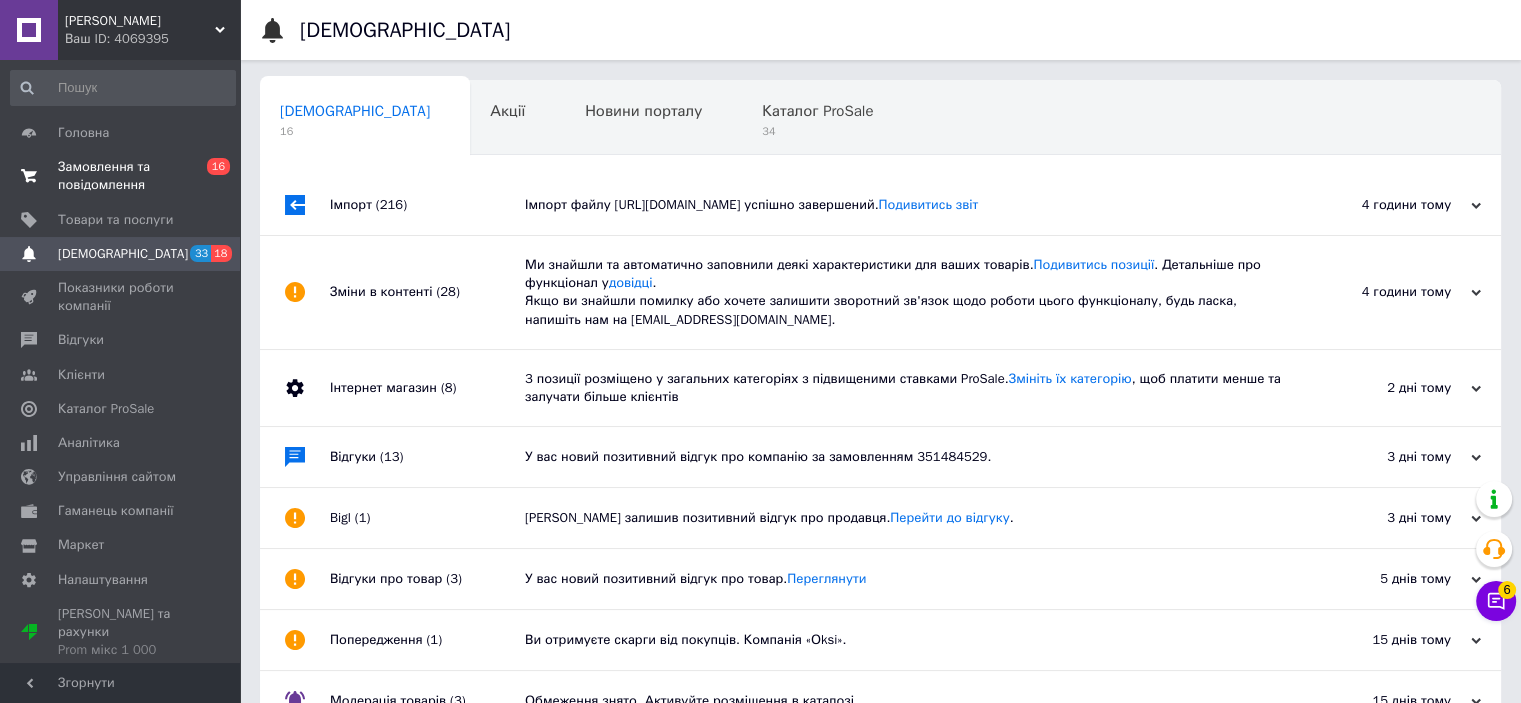 click on "Замовлення та повідомлення" at bounding box center (121, 176) 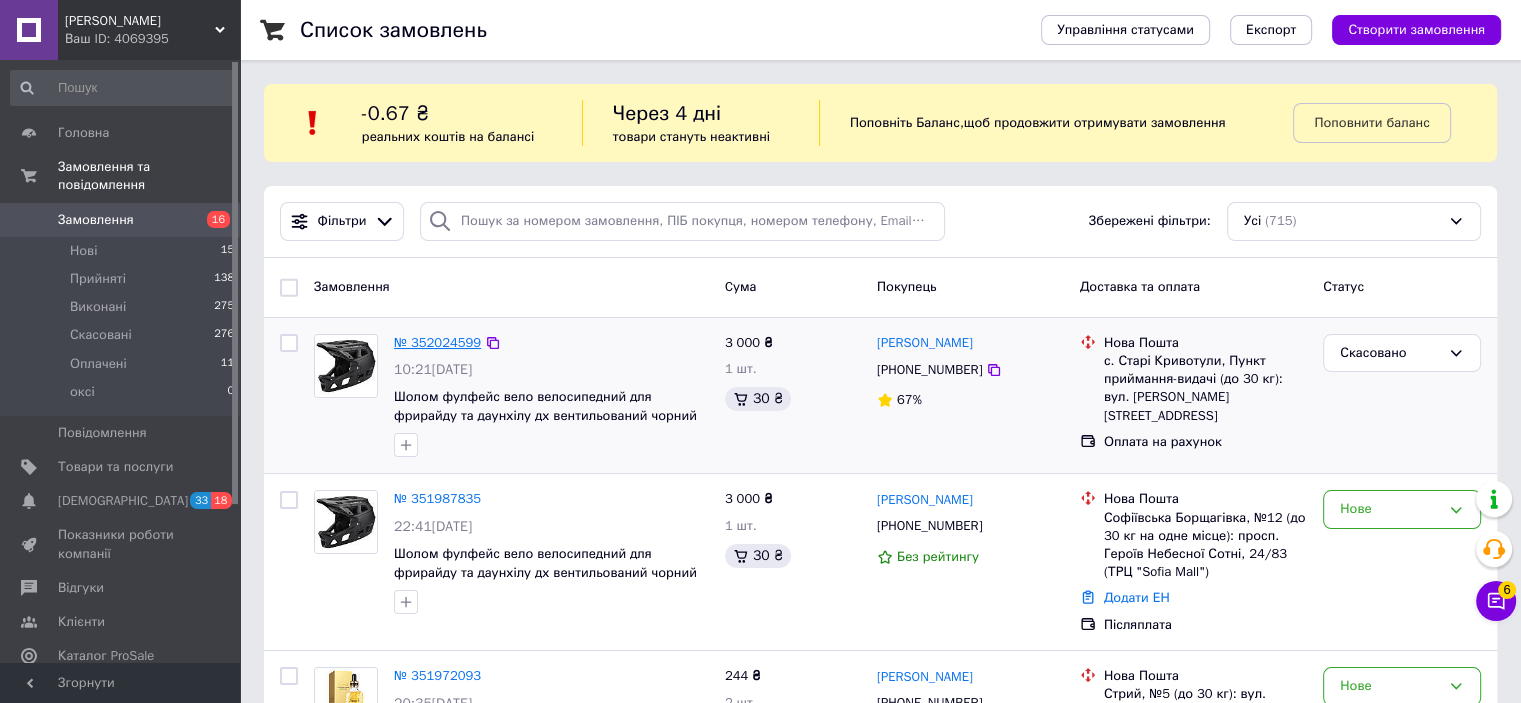click on "№ 352024599" at bounding box center (437, 342) 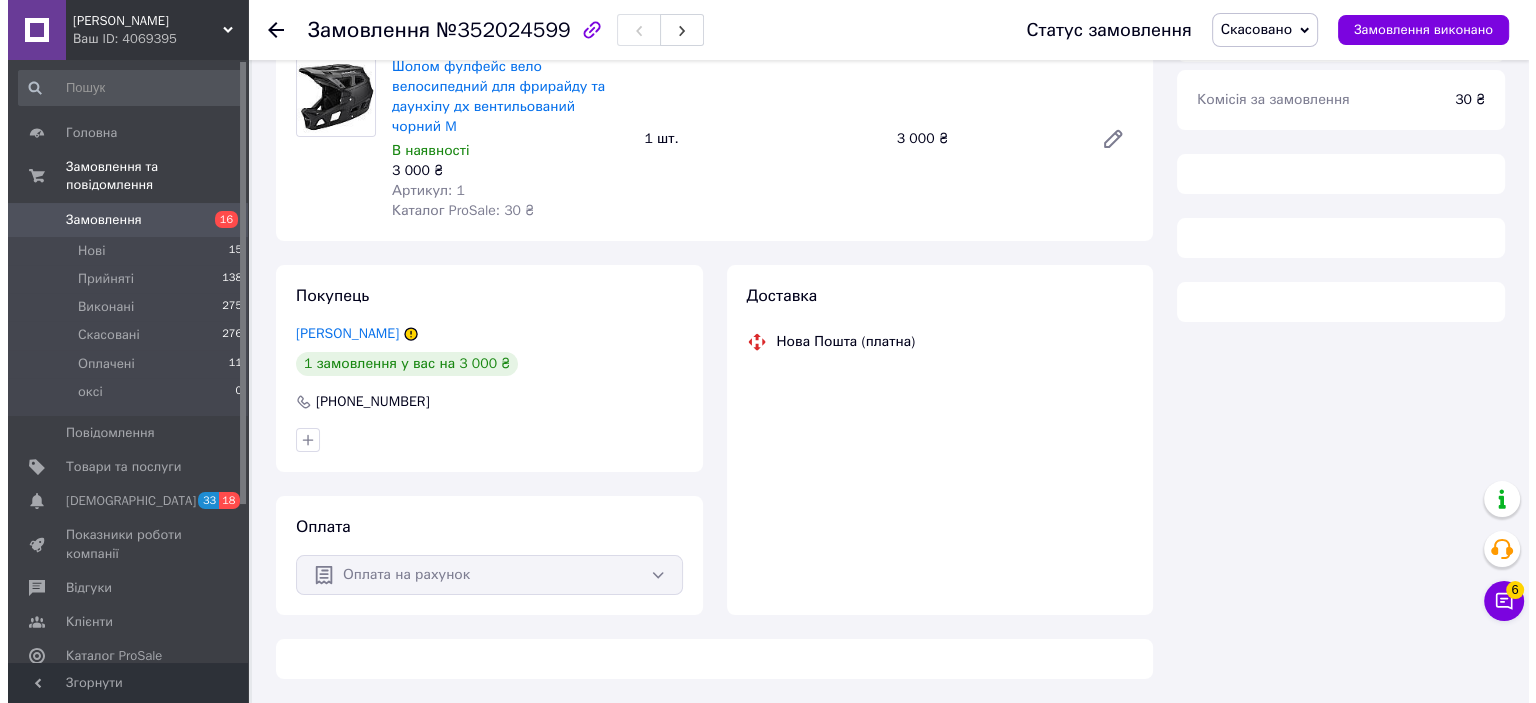 scroll, scrollTop: 218, scrollLeft: 0, axis: vertical 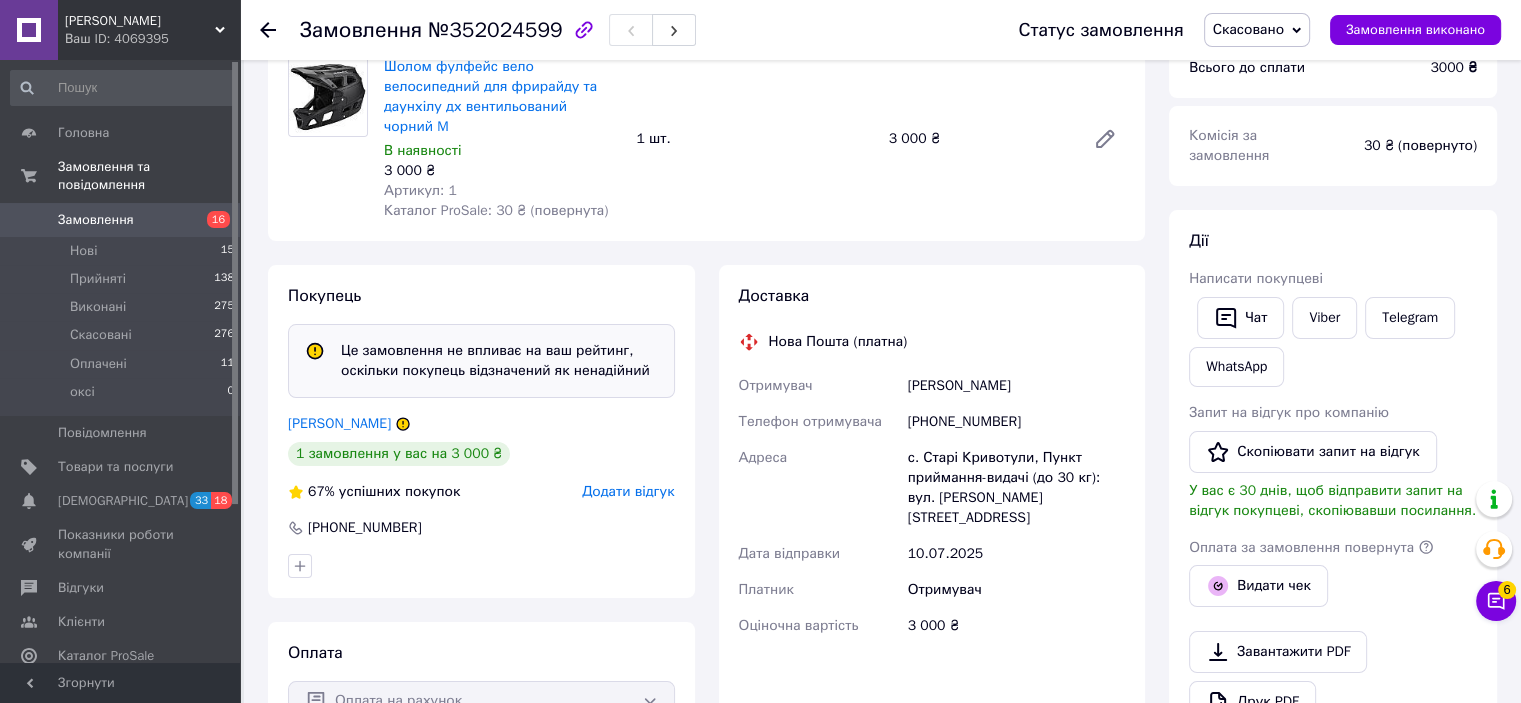 click on "Додати відгук" at bounding box center (628, 491) 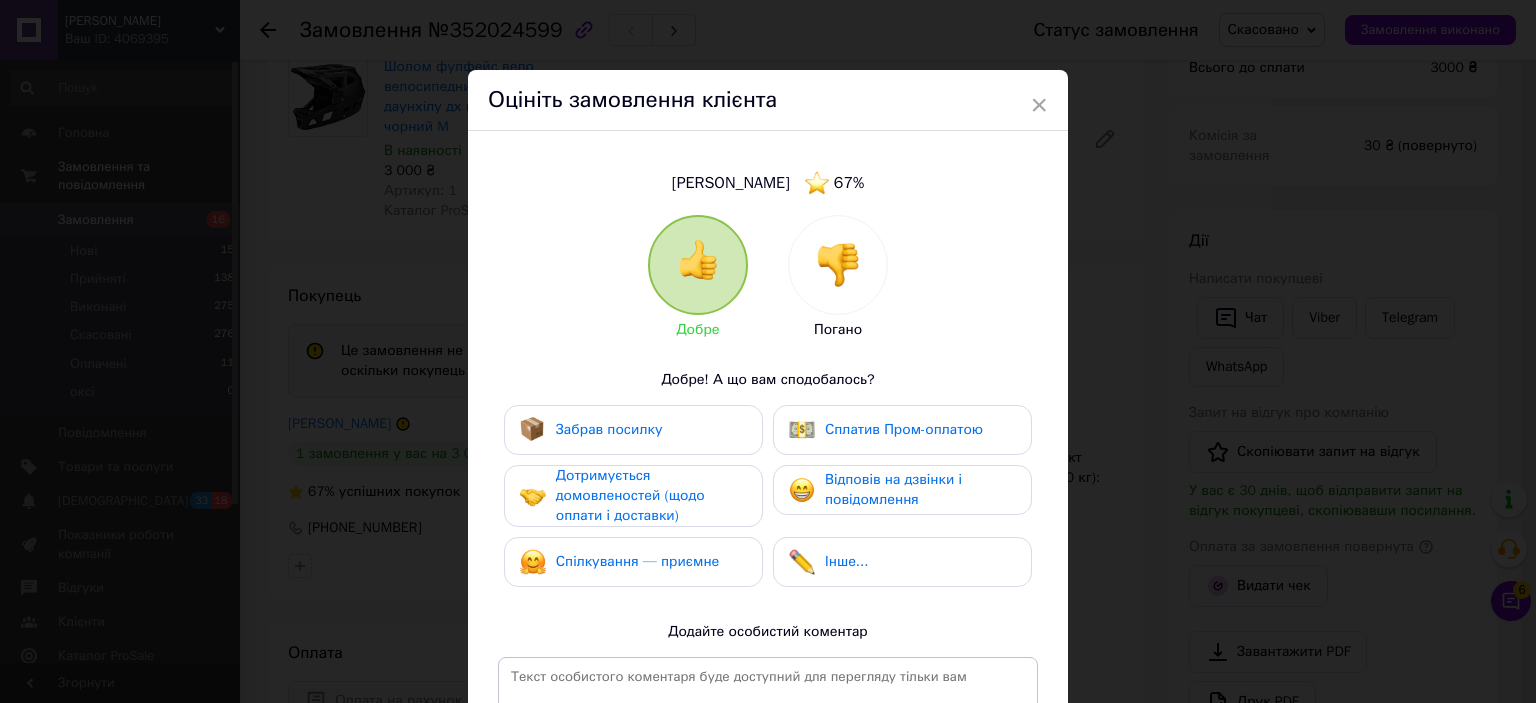 drag, startPoint x: 838, startPoint y: 273, endPoint x: 825, endPoint y: 299, distance: 29.068884 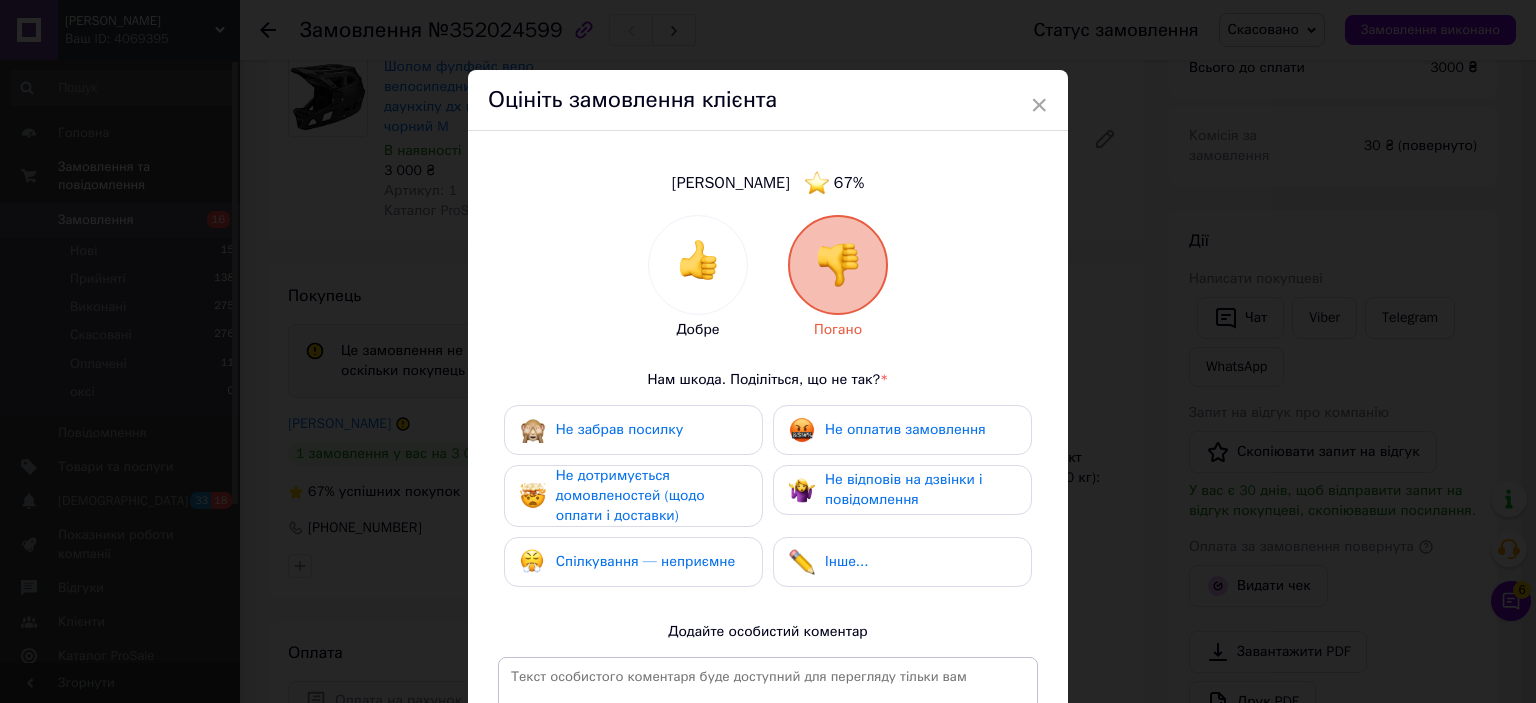 click on "Не забрав посилку" at bounding box center [633, 430] 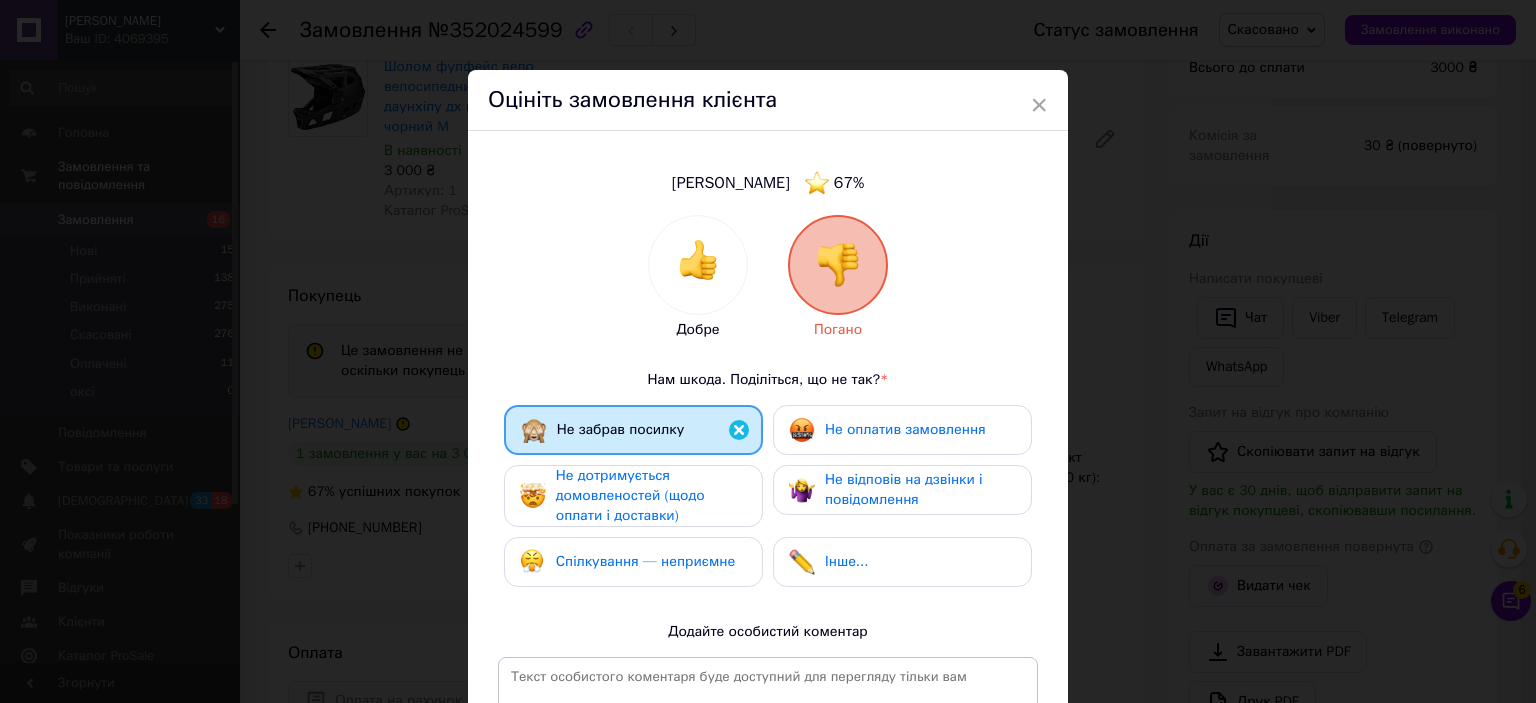 drag, startPoint x: 691, startPoint y: 496, endPoint x: 756, endPoint y: 486, distance: 65.76473 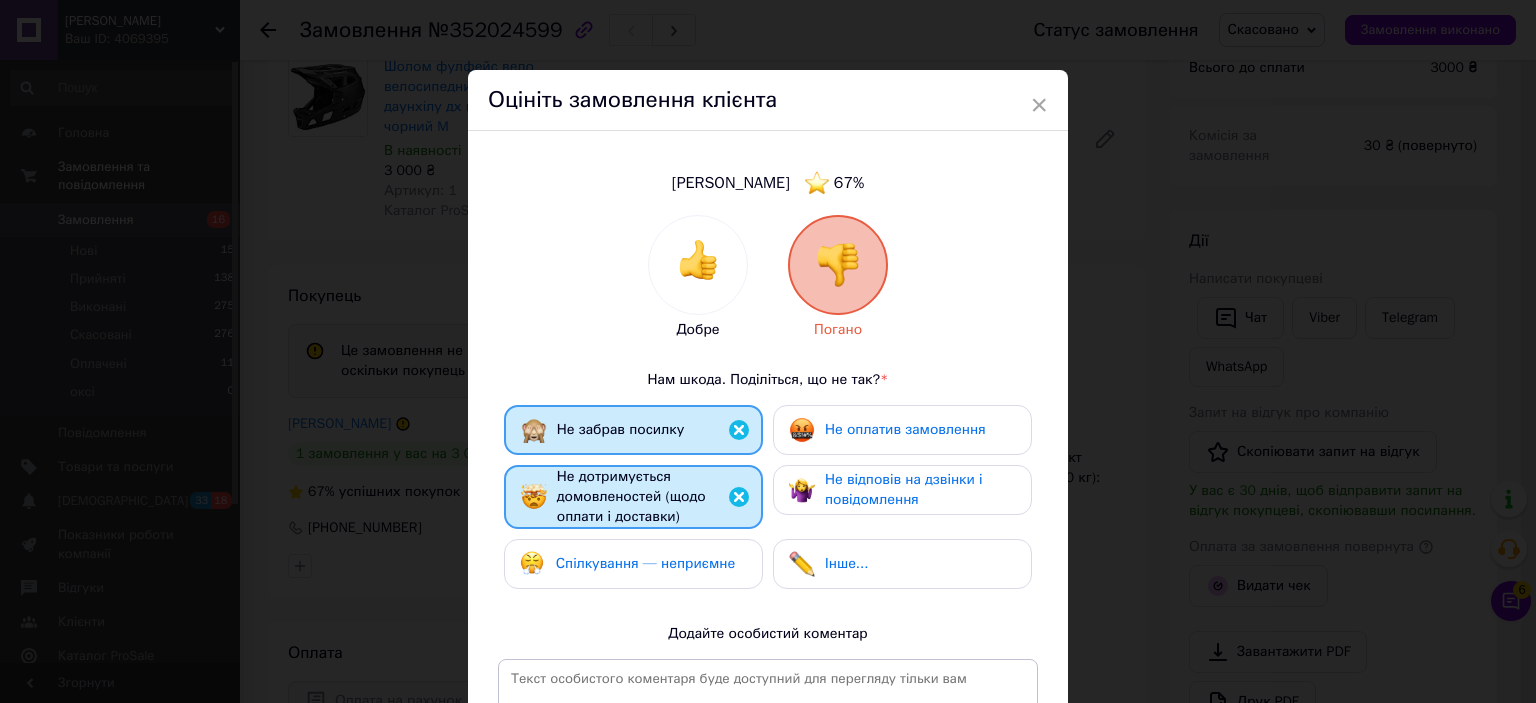 click on "Не оплатив замовлення" at bounding box center [905, 429] 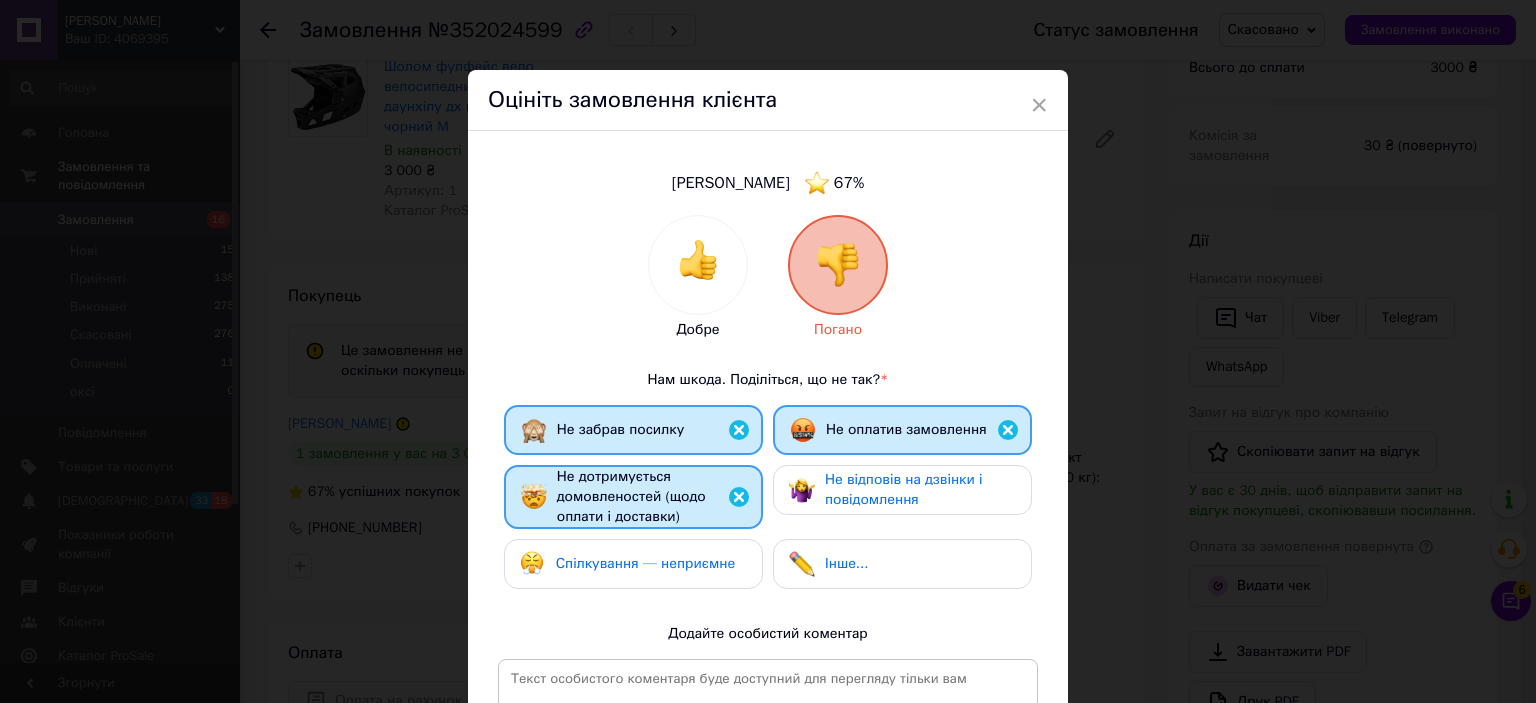 click on "Інше..." at bounding box center [902, 564] 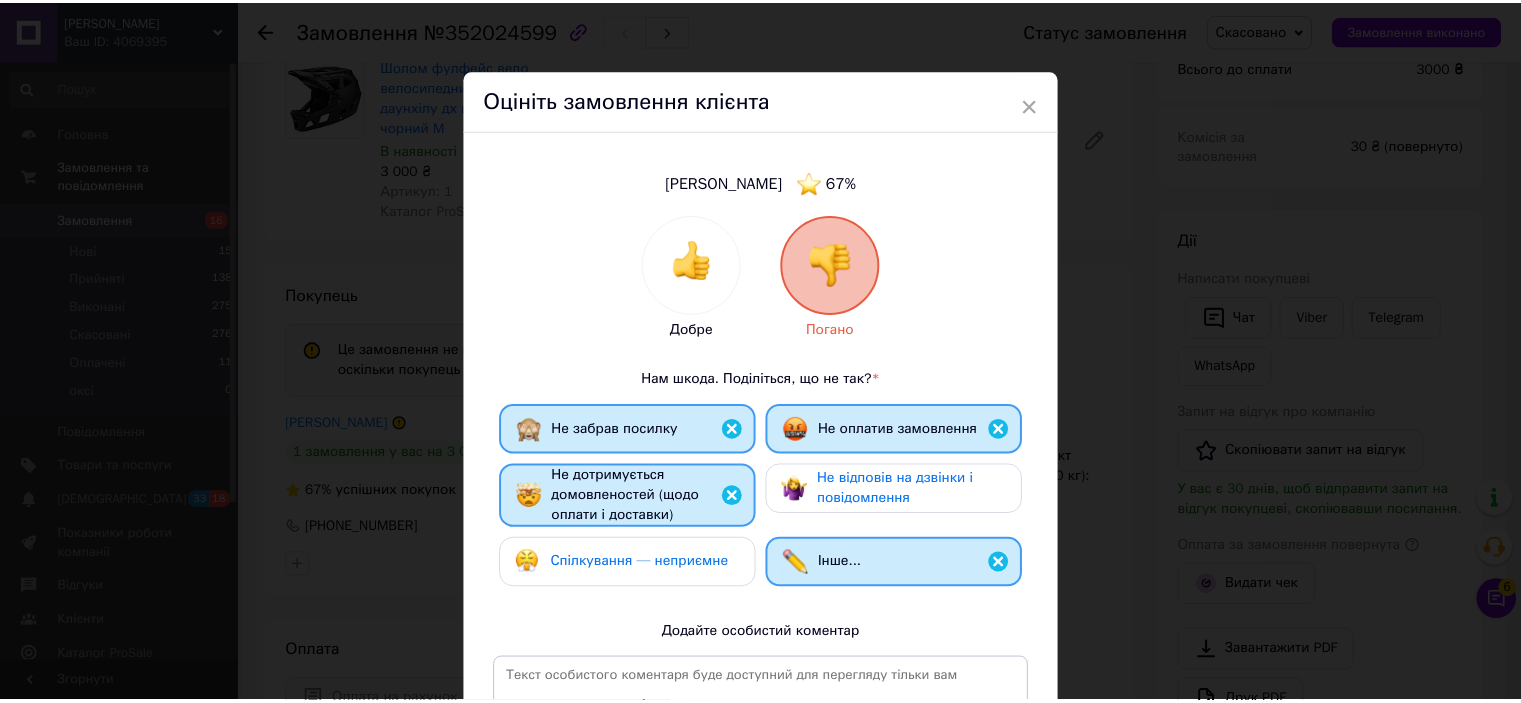 scroll, scrollTop: 288, scrollLeft: 0, axis: vertical 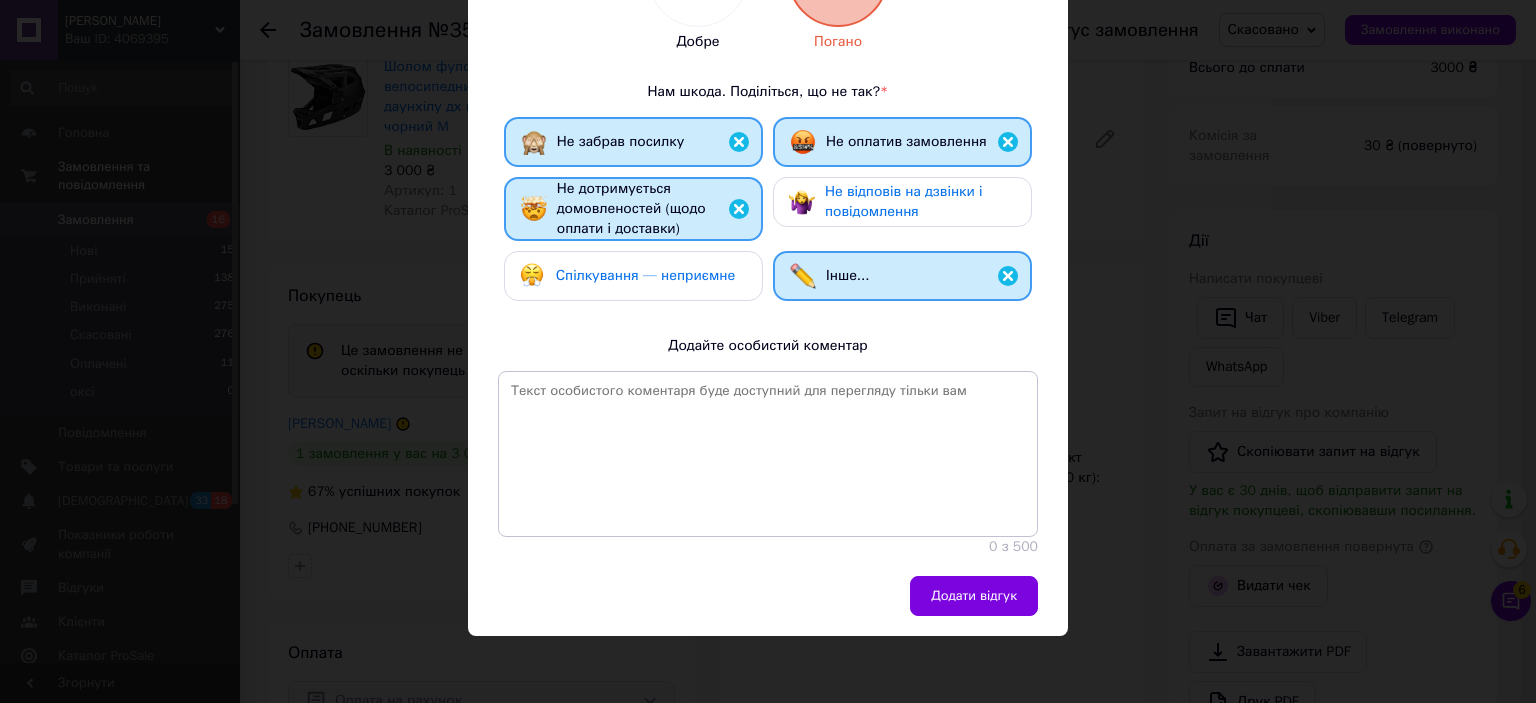 click on "Не відповів на дзвінки і повідомлення" at bounding box center (904, 201) 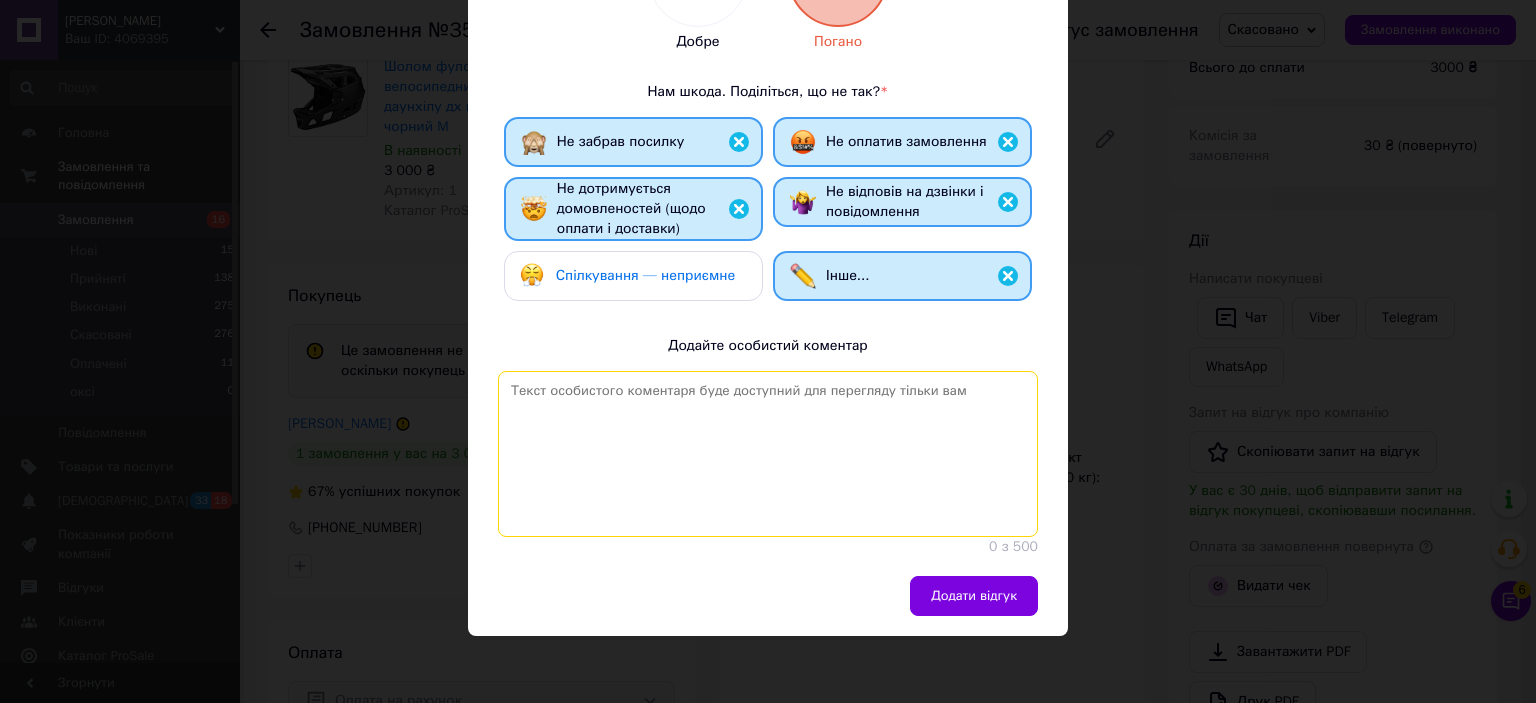 click at bounding box center [768, 454] 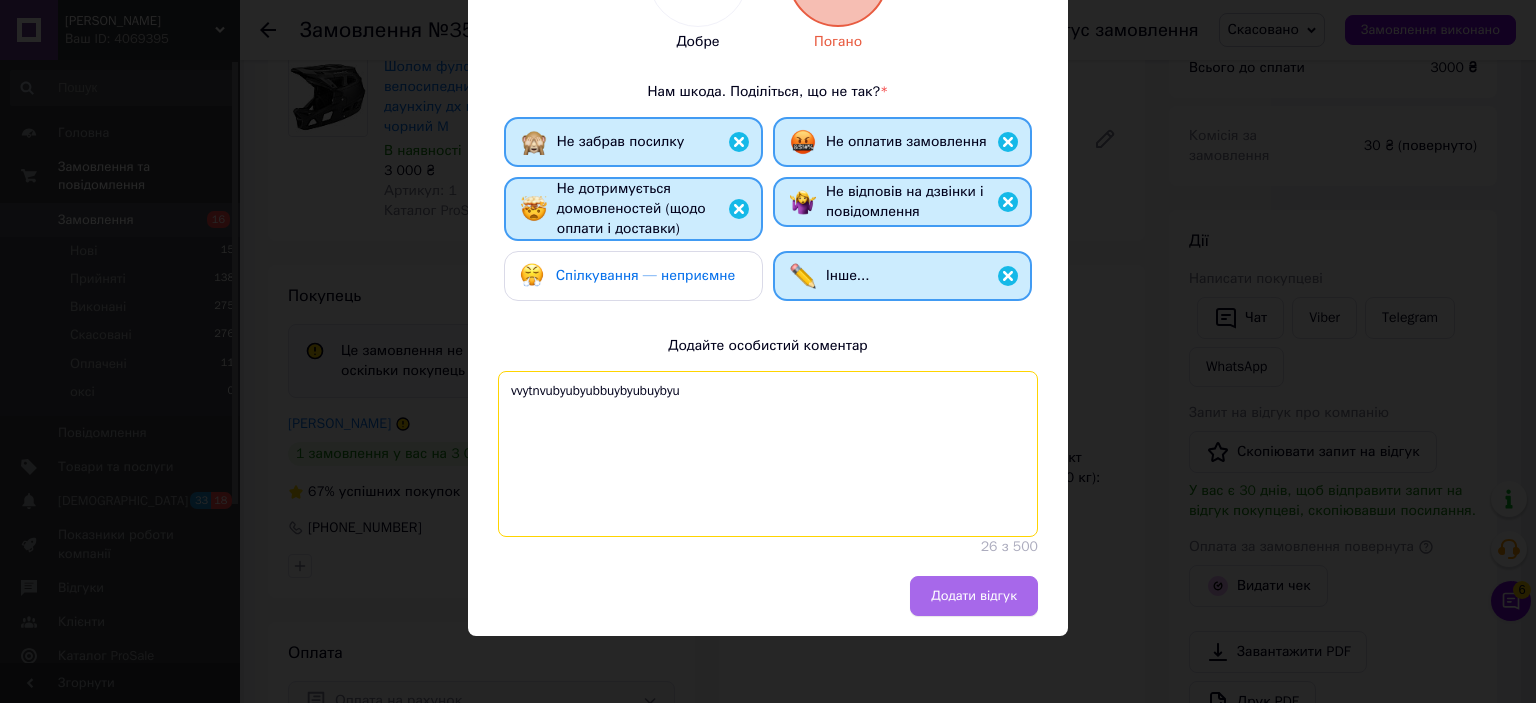type on "vvytnvubyubyubbuybyubuybyu" 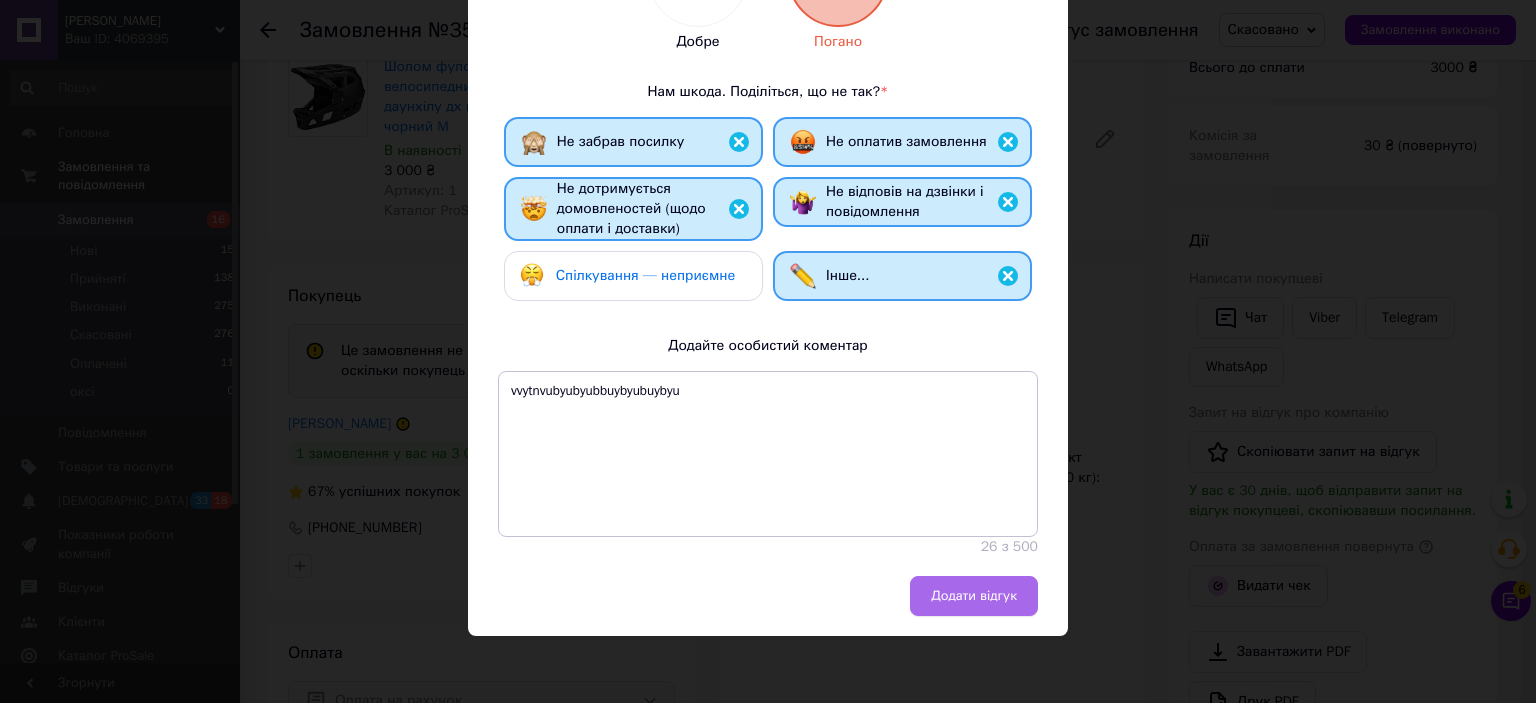 click on "Додати відгук" at bounding box center [974, 596] 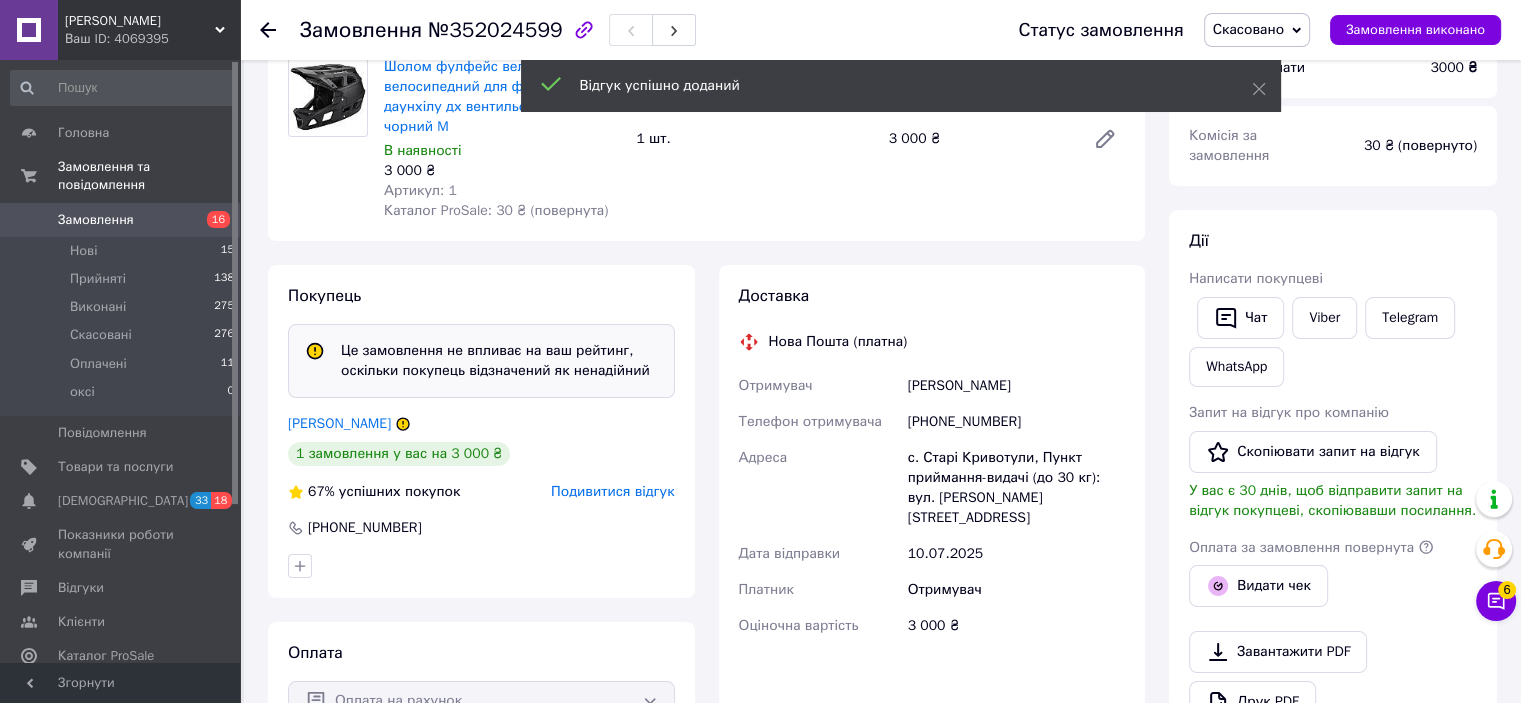 click on "Доставка Нова Пошта (платна) Отримувач Гошій Павло Телефон отримувача +380506350908 Адреса с. Старі Кривотули, Пункт приймання-видачі (до 30 кг): вул. Лесі Українки, 67А Дата відправки 10.07.2025 Платник Отримувач Оціночна вартість 3 000 ₴ Платник Отримувач Відправник Прізвище отримувача Гошій Ім'я отримувача Павло По батькові отримувача Телефон отримувача +380506350908 Тип доставки У відділенні Кур'єром В поштоматі Місто с. Старі Кривотули Відділення Пункт приймання-видачі (до 30 кг): вул. Лесі Українки, 67А Місце відправки м. Львів (Львівська обл.): №54 (до 30 кг): вул. Русових, 2 3000" at bounding box center [932, 503] 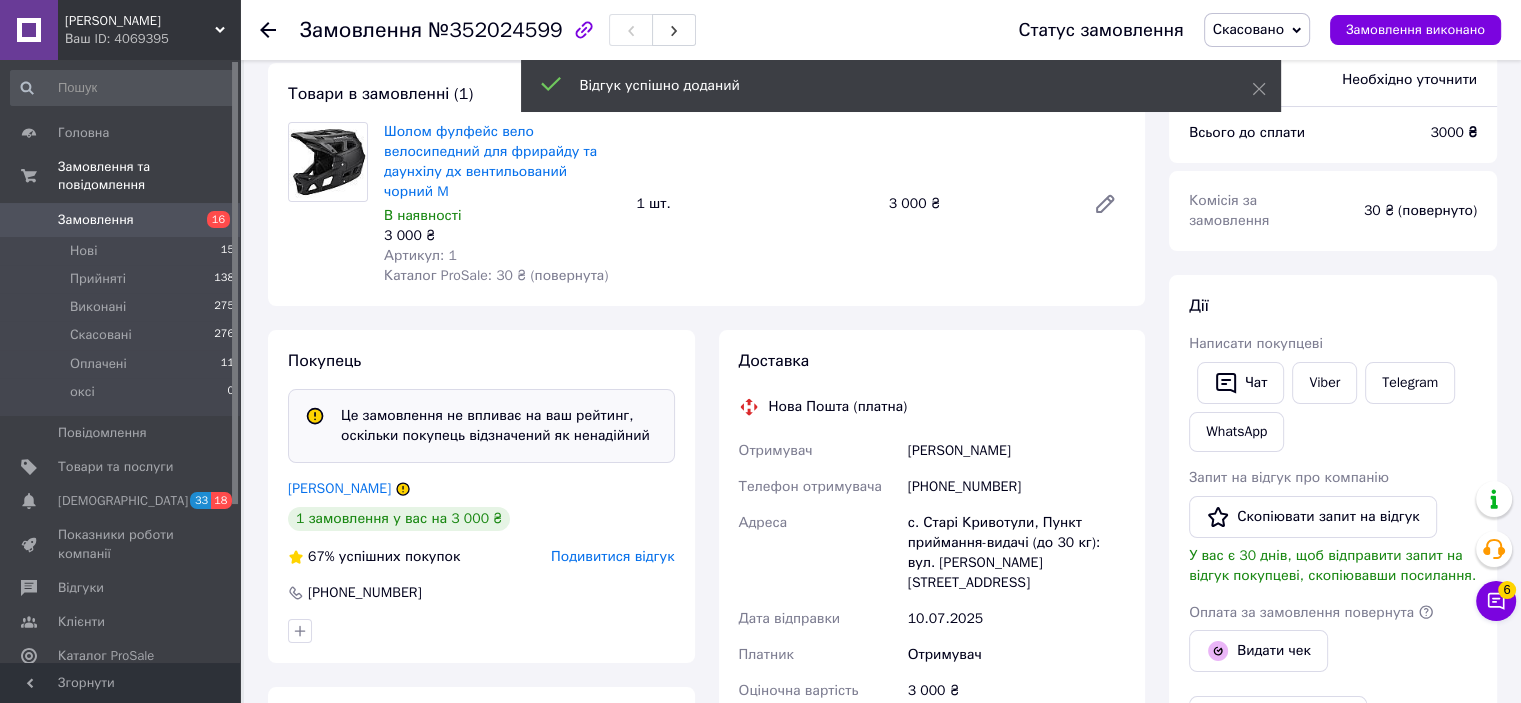 scroll, scrollTop: 118, scrollLeft: 0, axis: vertical 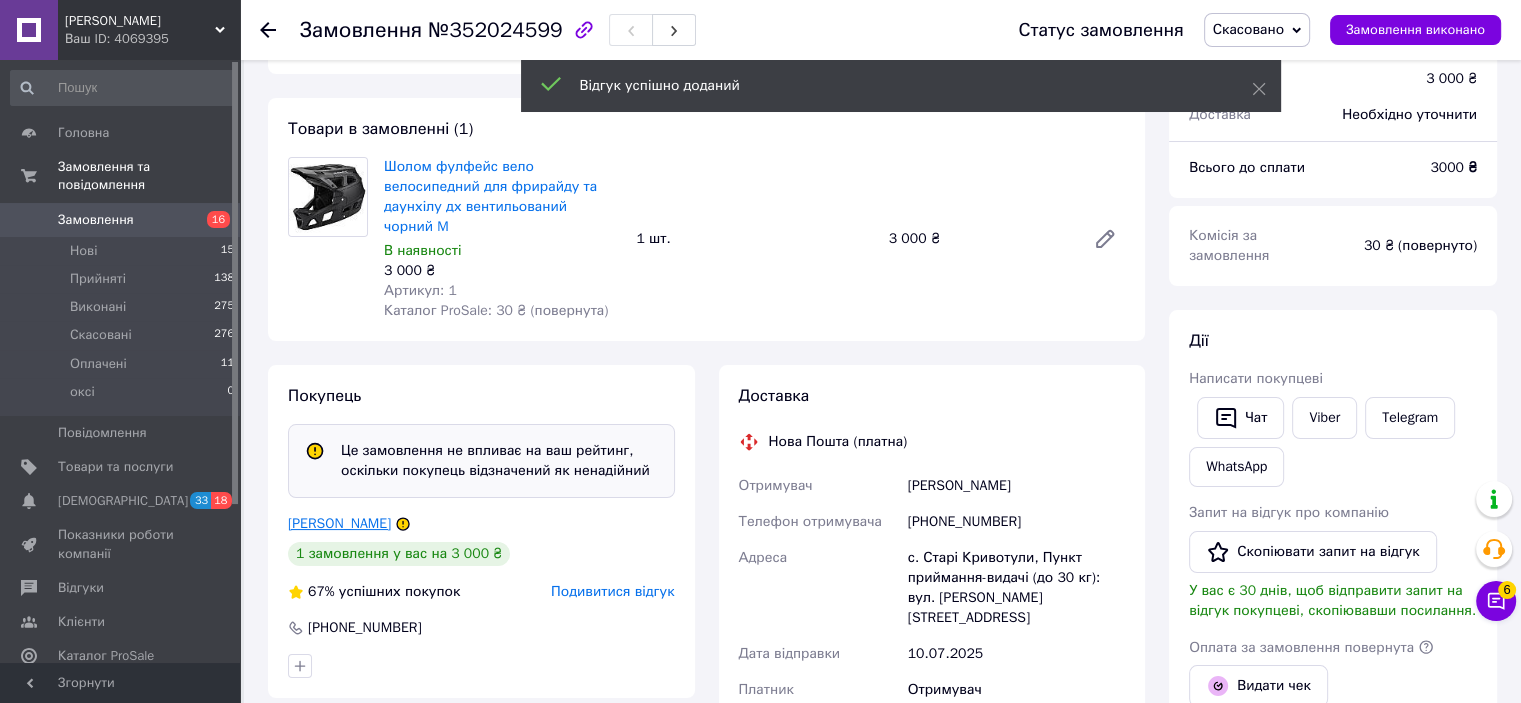 click on "Гошій Павло" at bounding box center (339, 523) 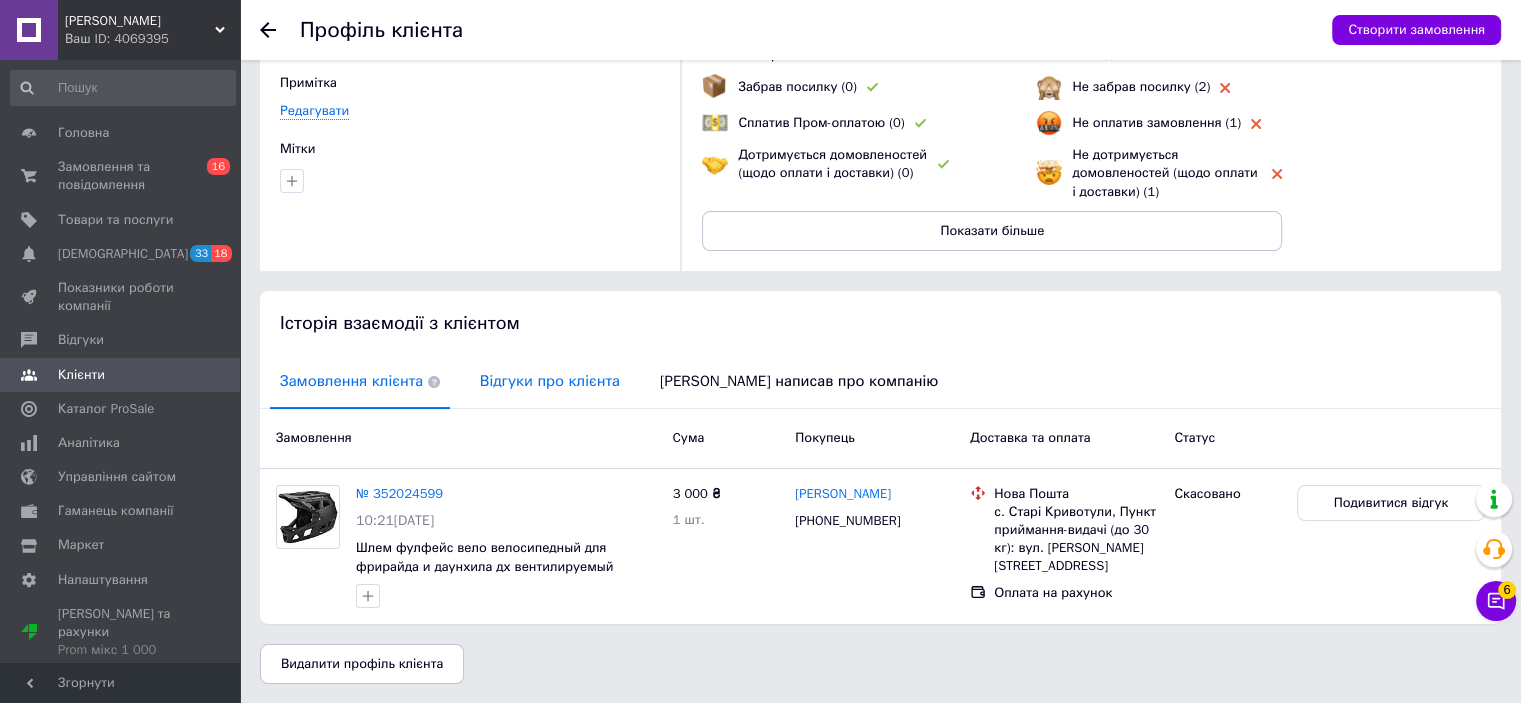 click on "Відгуки про клієнта" at bounding box center (550, 381) 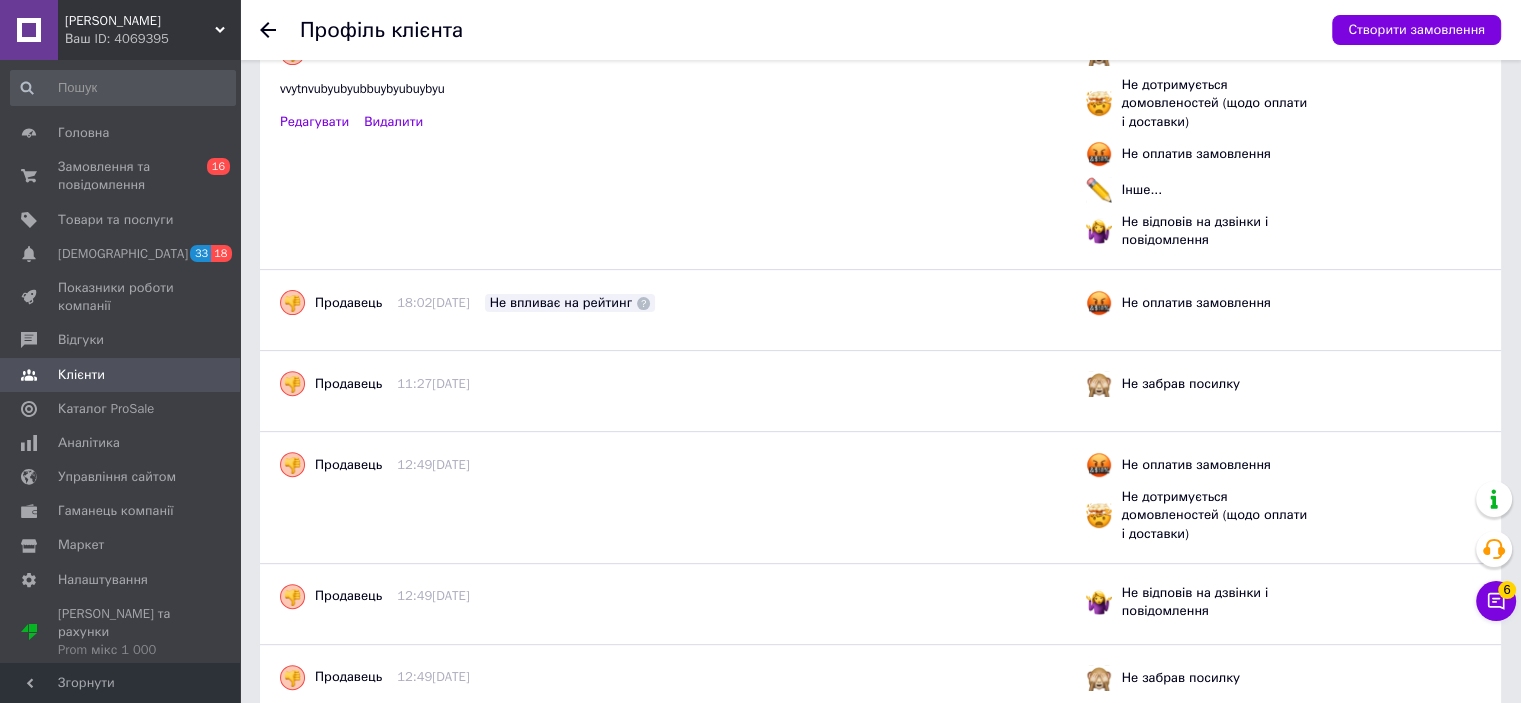 scroll, scrollTop: 12, scrollLeft: 0, axis: vertical 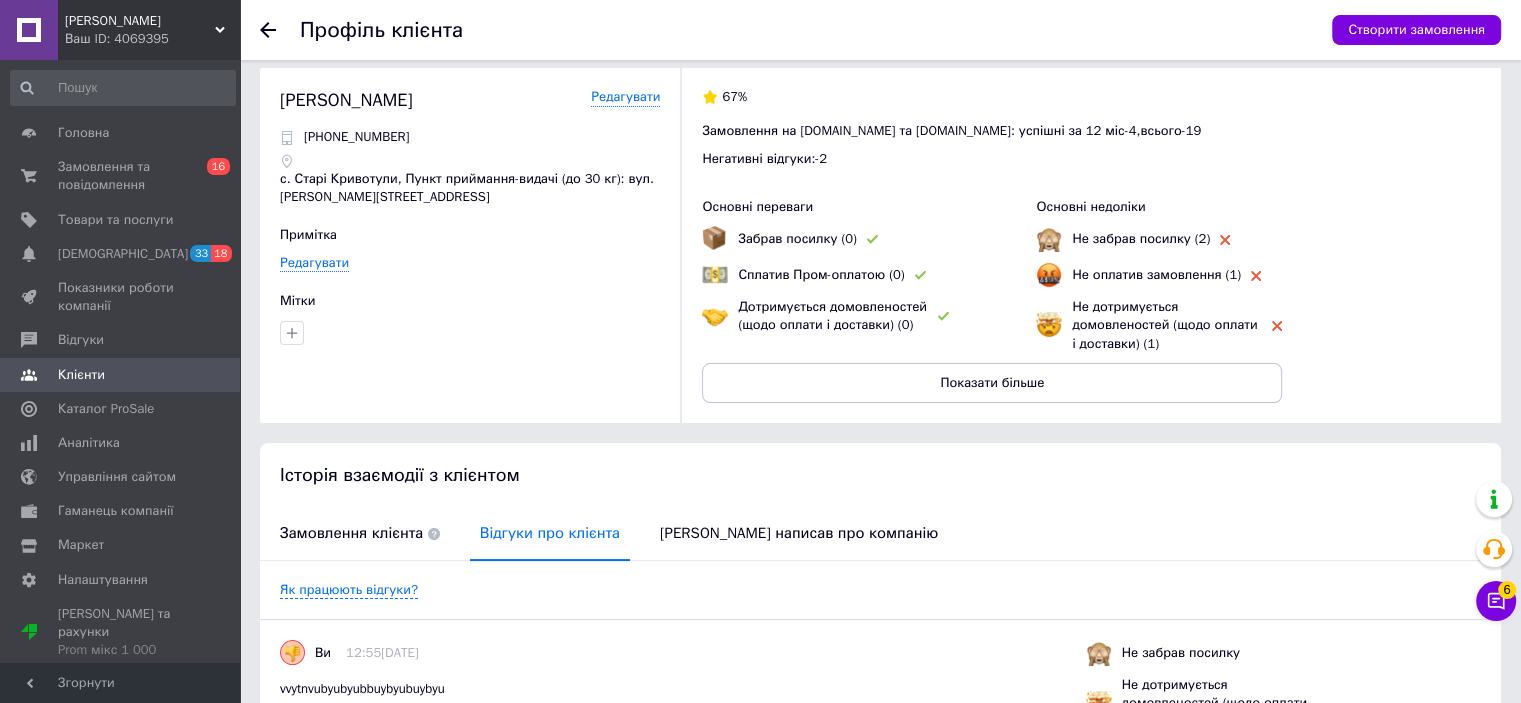 click at bounding box center (280, 30) 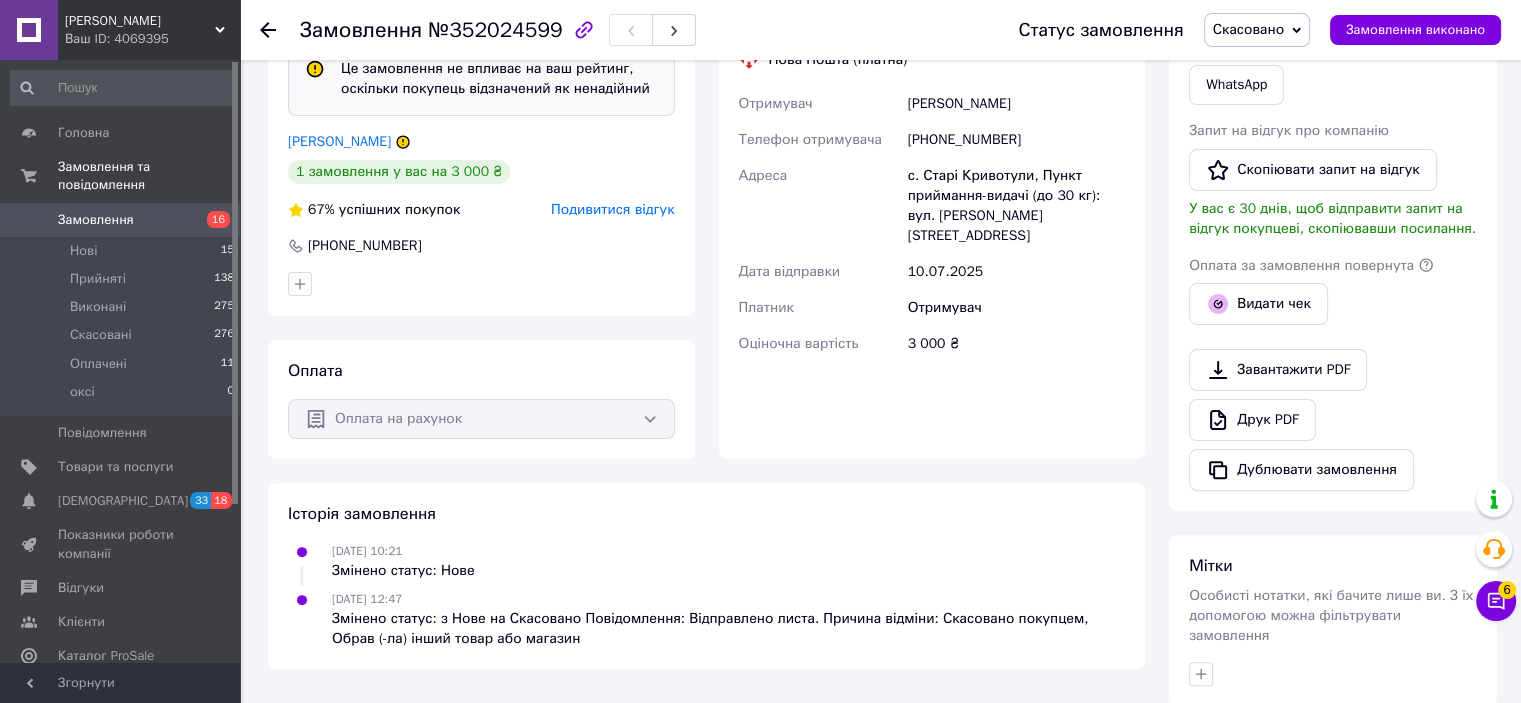 scroll, scrollTop: 0, scrollLeft: 0, axis: both 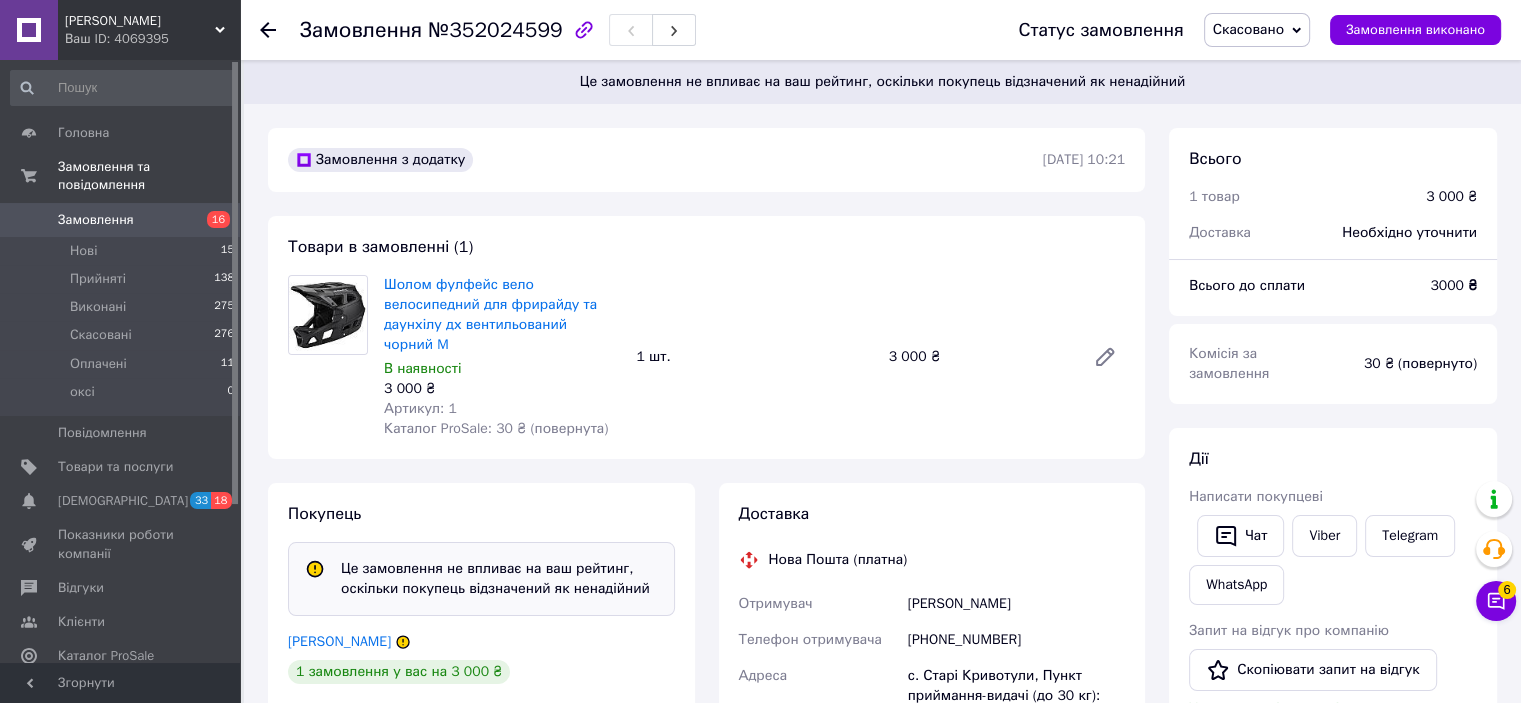 click 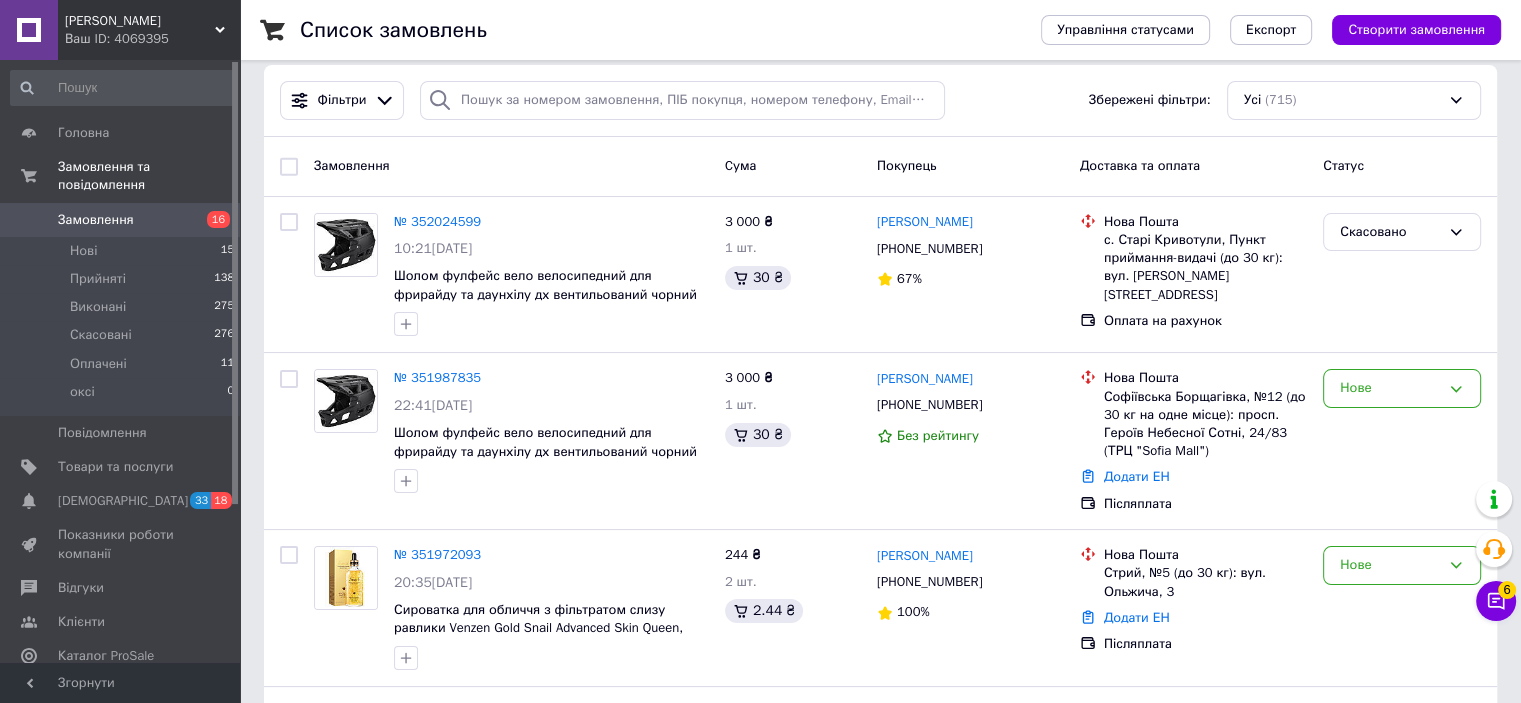 scroll, scrollTop: 200, scrollLeft: 0, axis: vertical 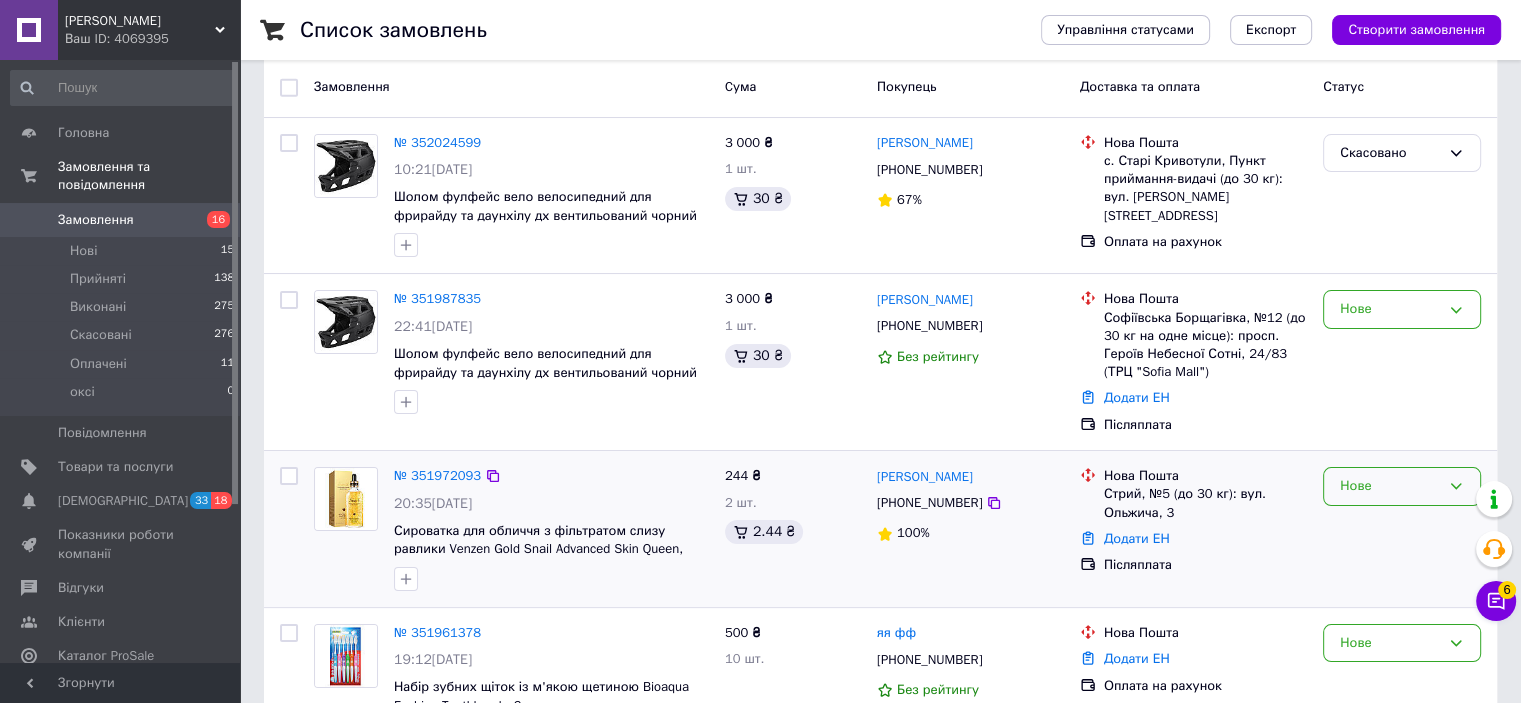 click on "Нове" at bounding box center [1390, 486] 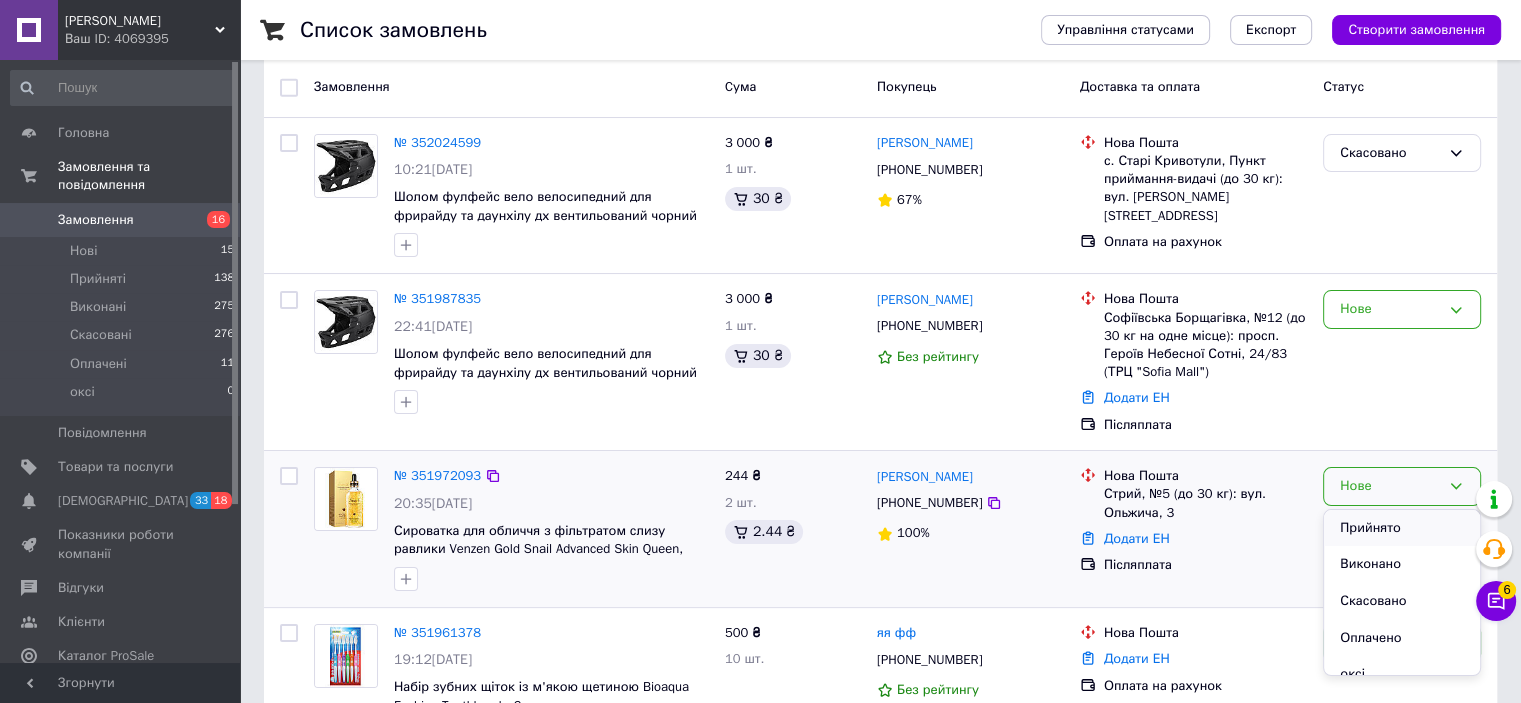 click on "Прийнято" at bounding box center [1402, 528] 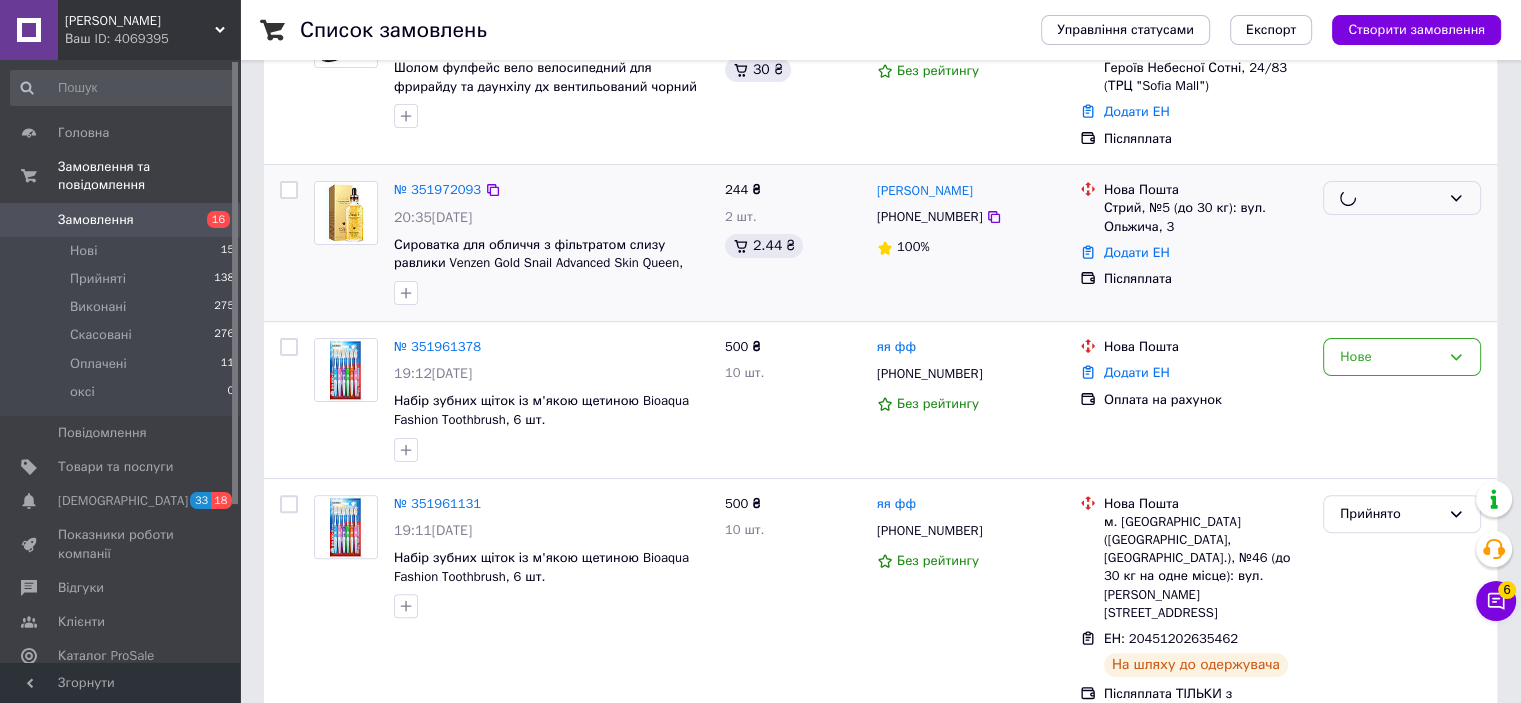 scroll, scrollTop: 500, scrollLeft: 0, axis: vertical 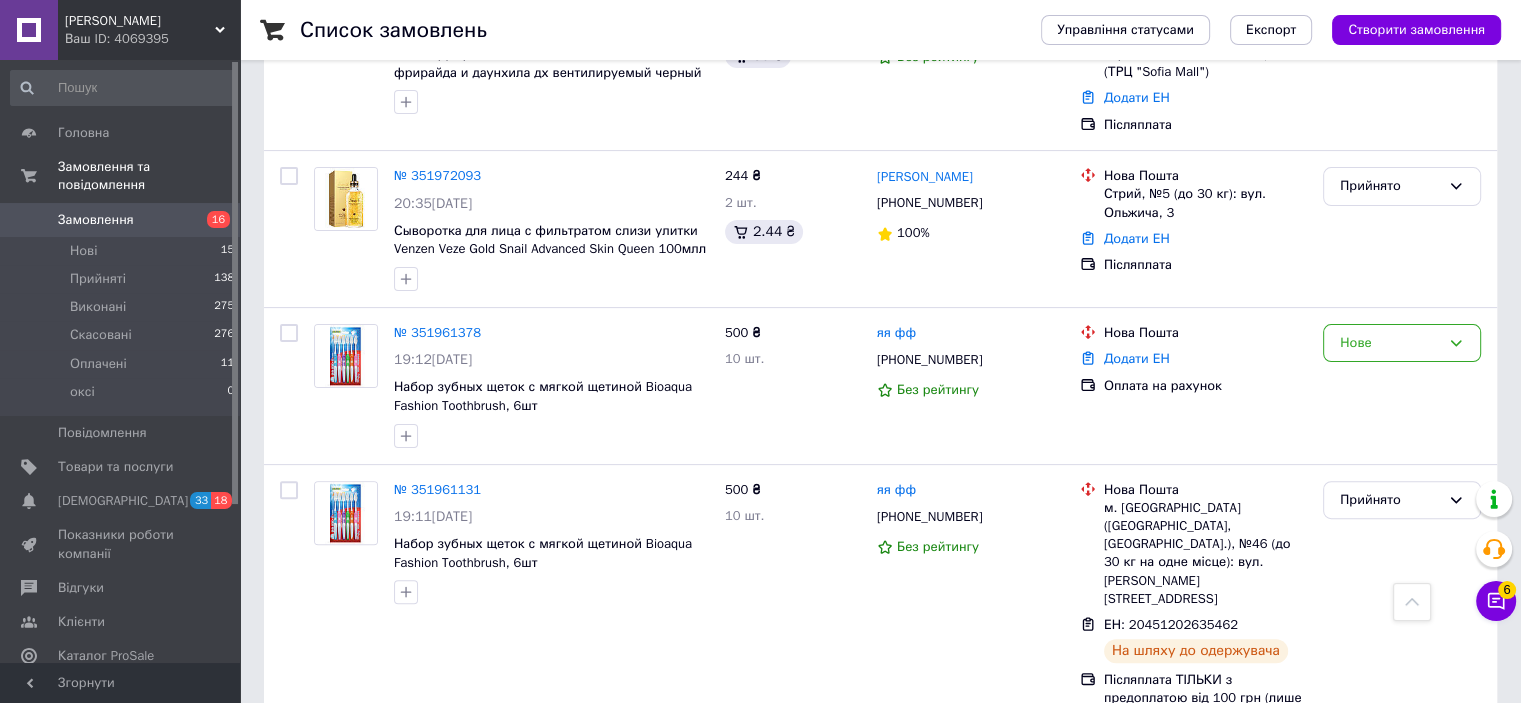 click on "Прийнято" at bounding box center [1390, 186] 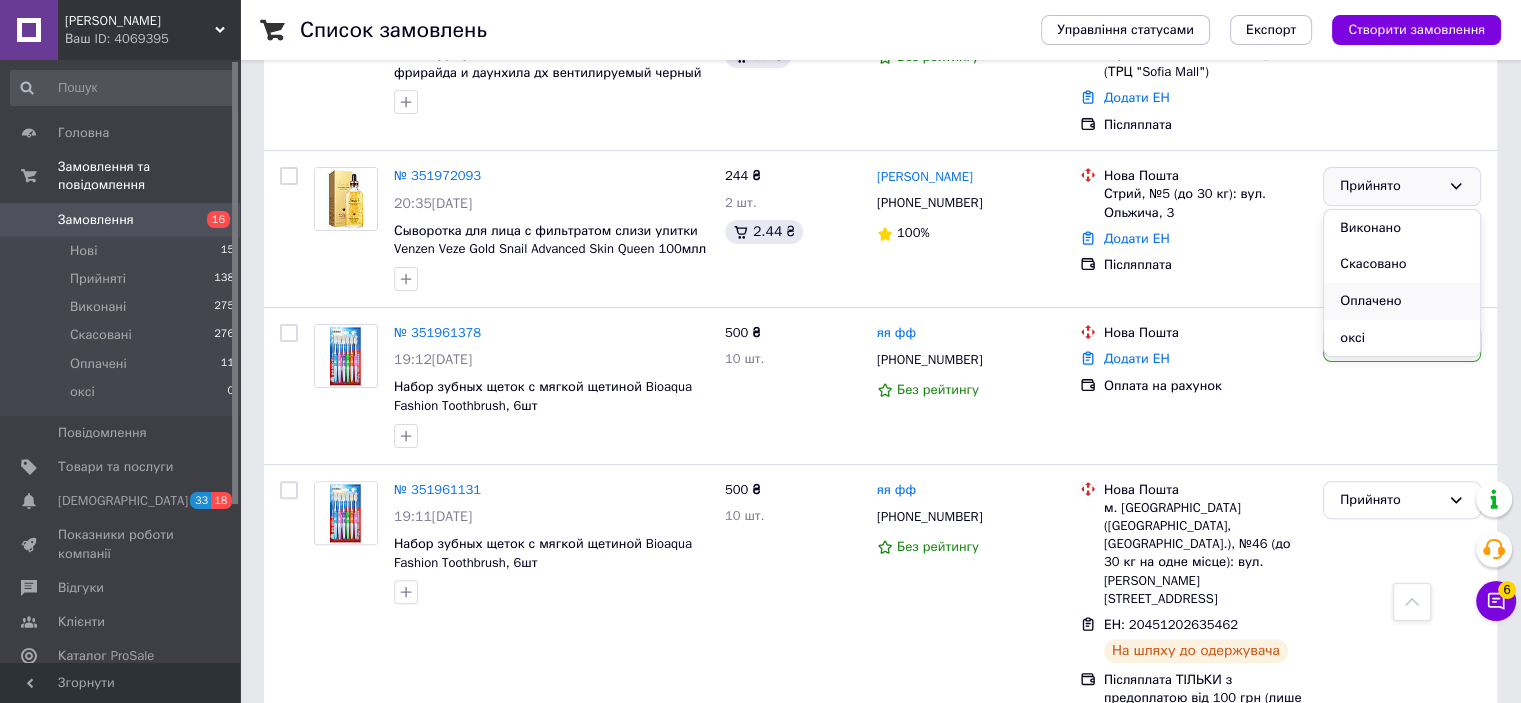 click on "Оплачено" at bounding box center [1402, 301] 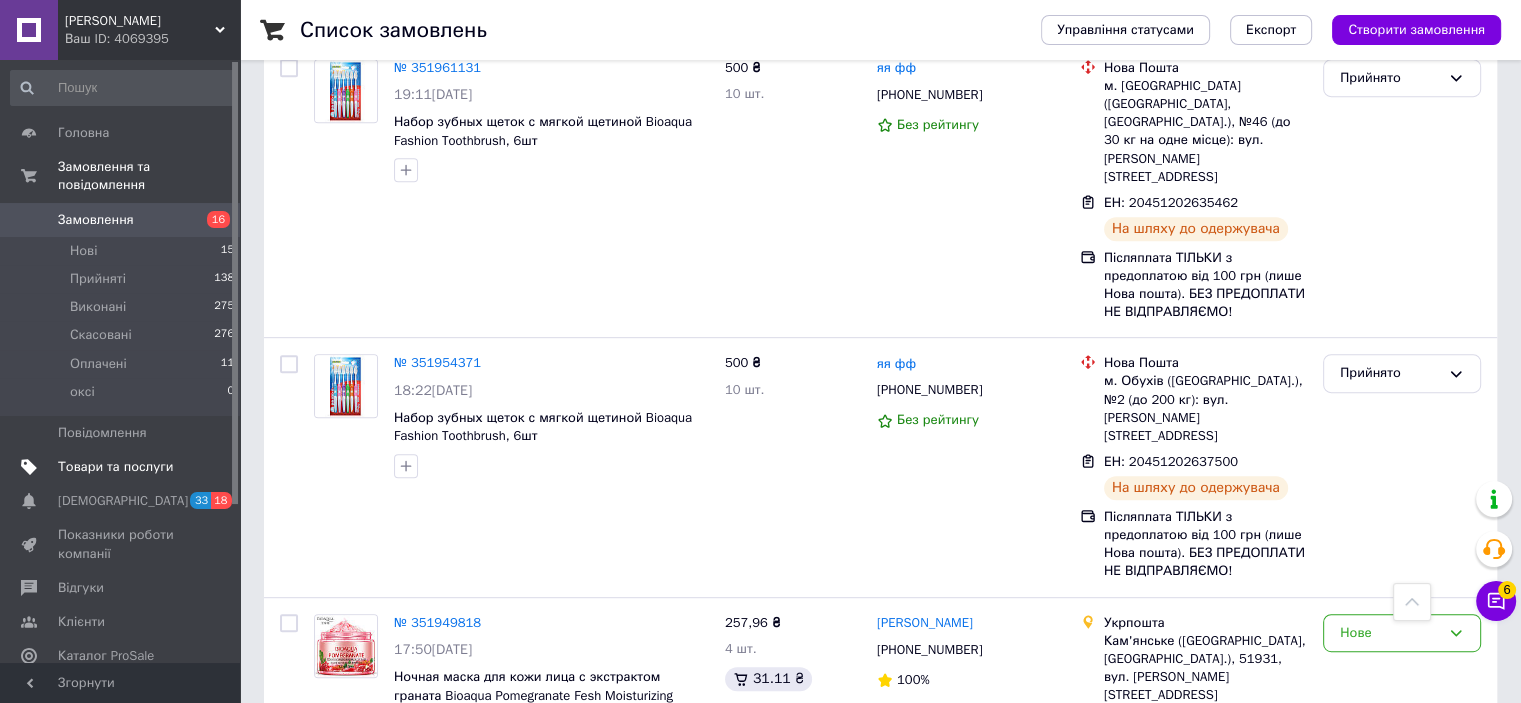 scroll, scrollTop: 900, scrollLeft: 0, axis: vertical 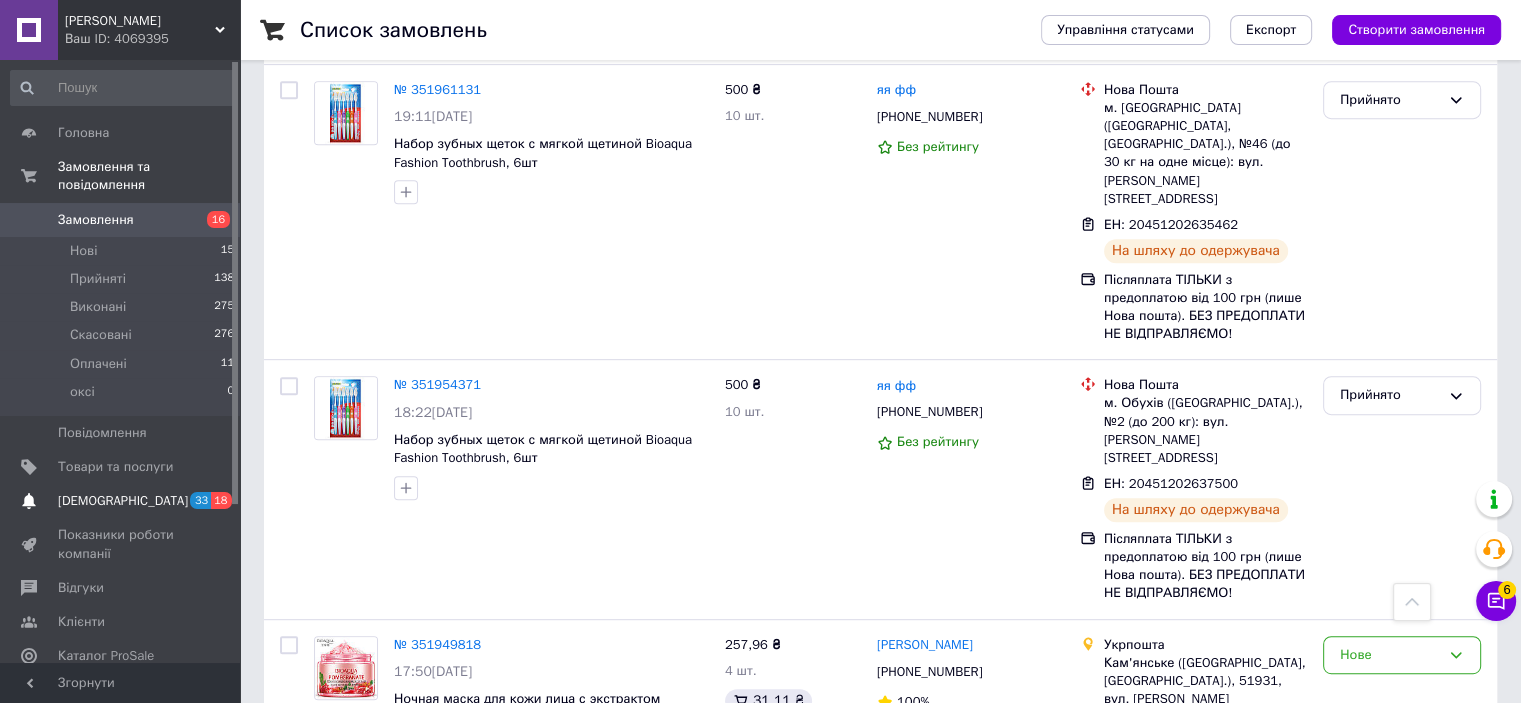 click on "[DEMOGRAPHIC_DATA]" at bounding box center (121, 501) 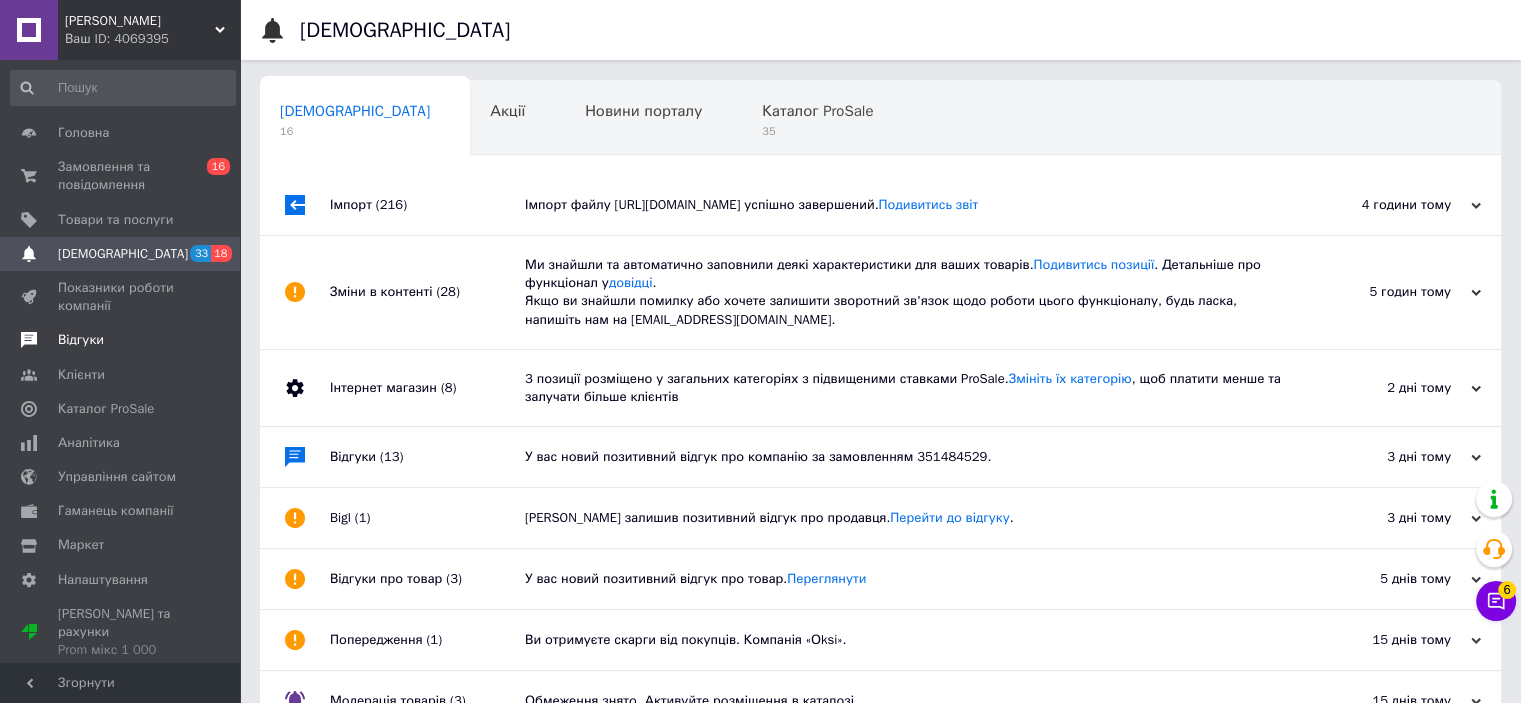 click on "Відгуки" at bounding box center (121, 340) 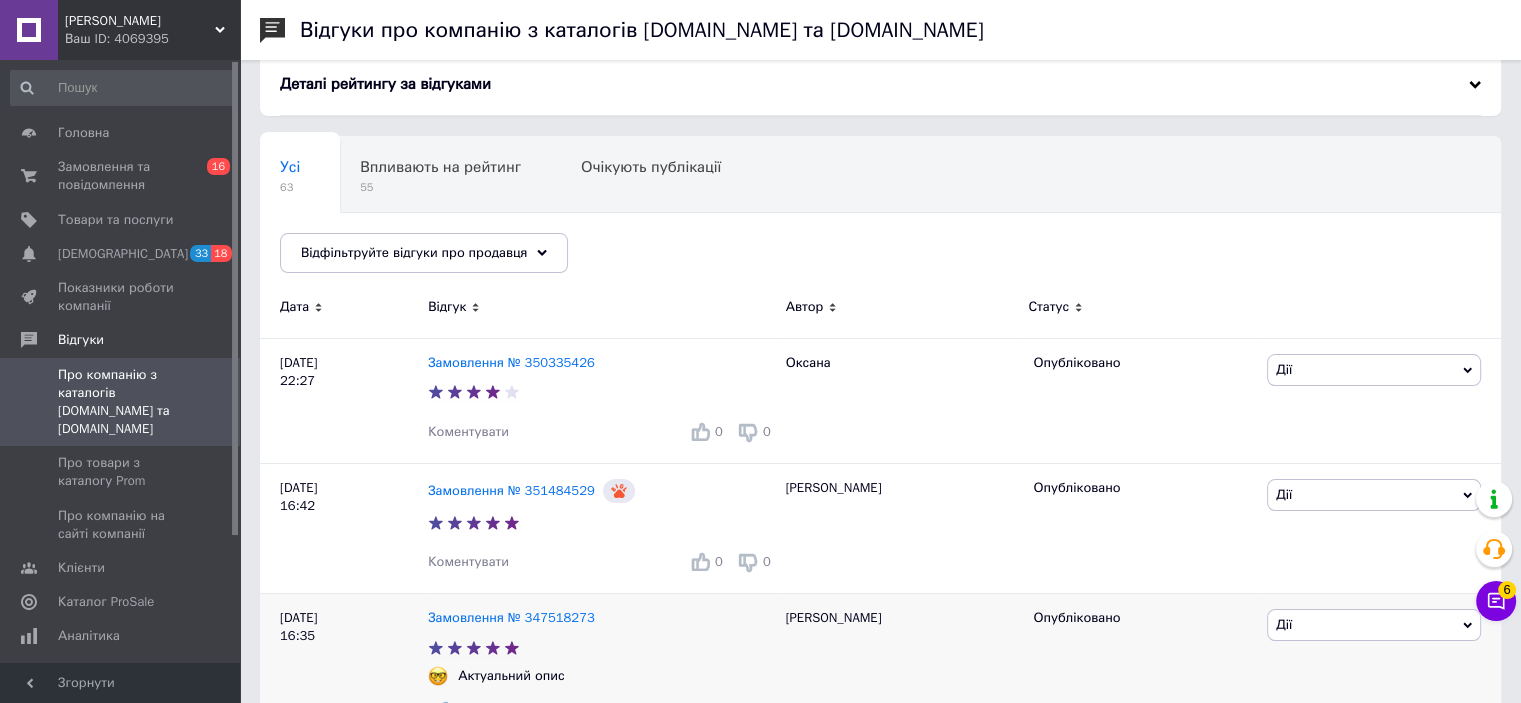 scroll, scrollTop: 0, scrollLeft: 0, axis: both 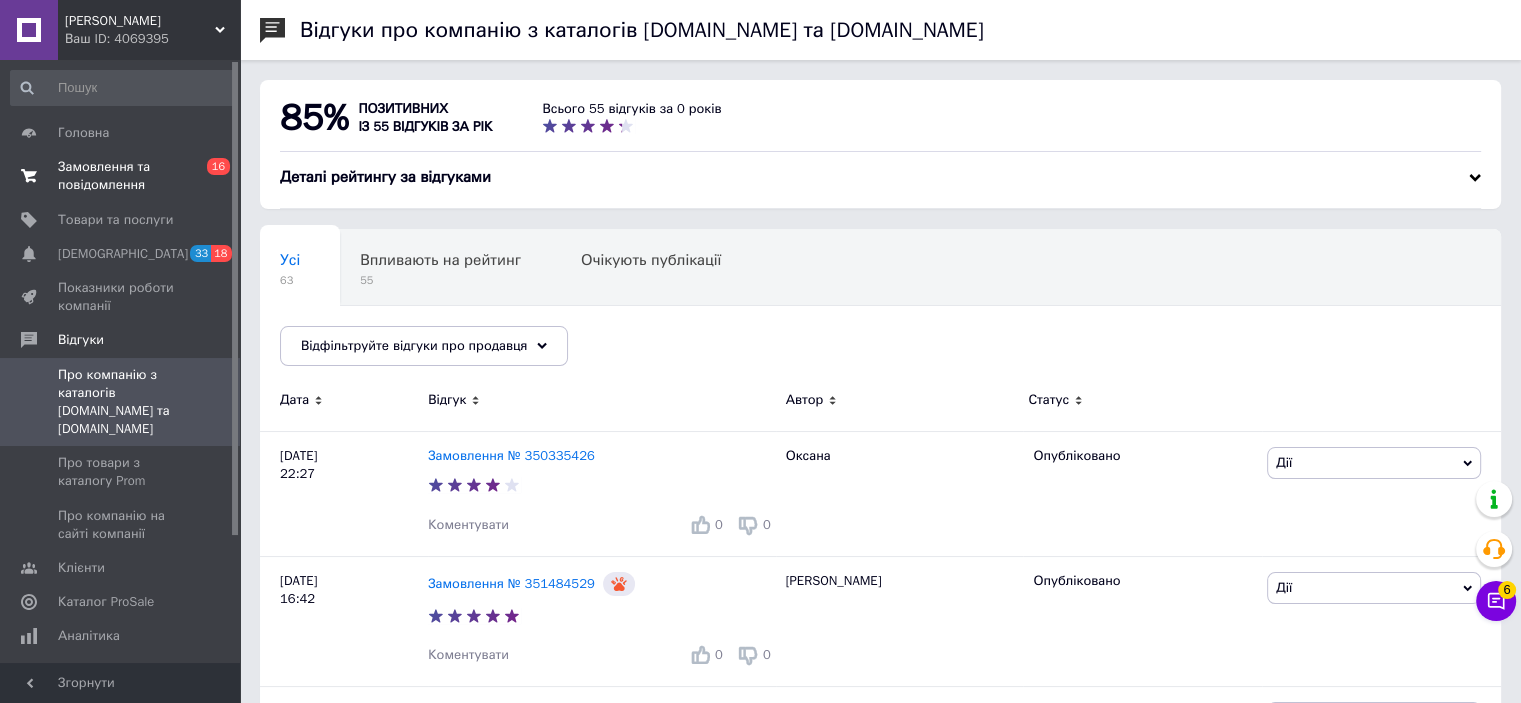 click on "Замовлення та повідомлення" at bounding box center (121, 176) 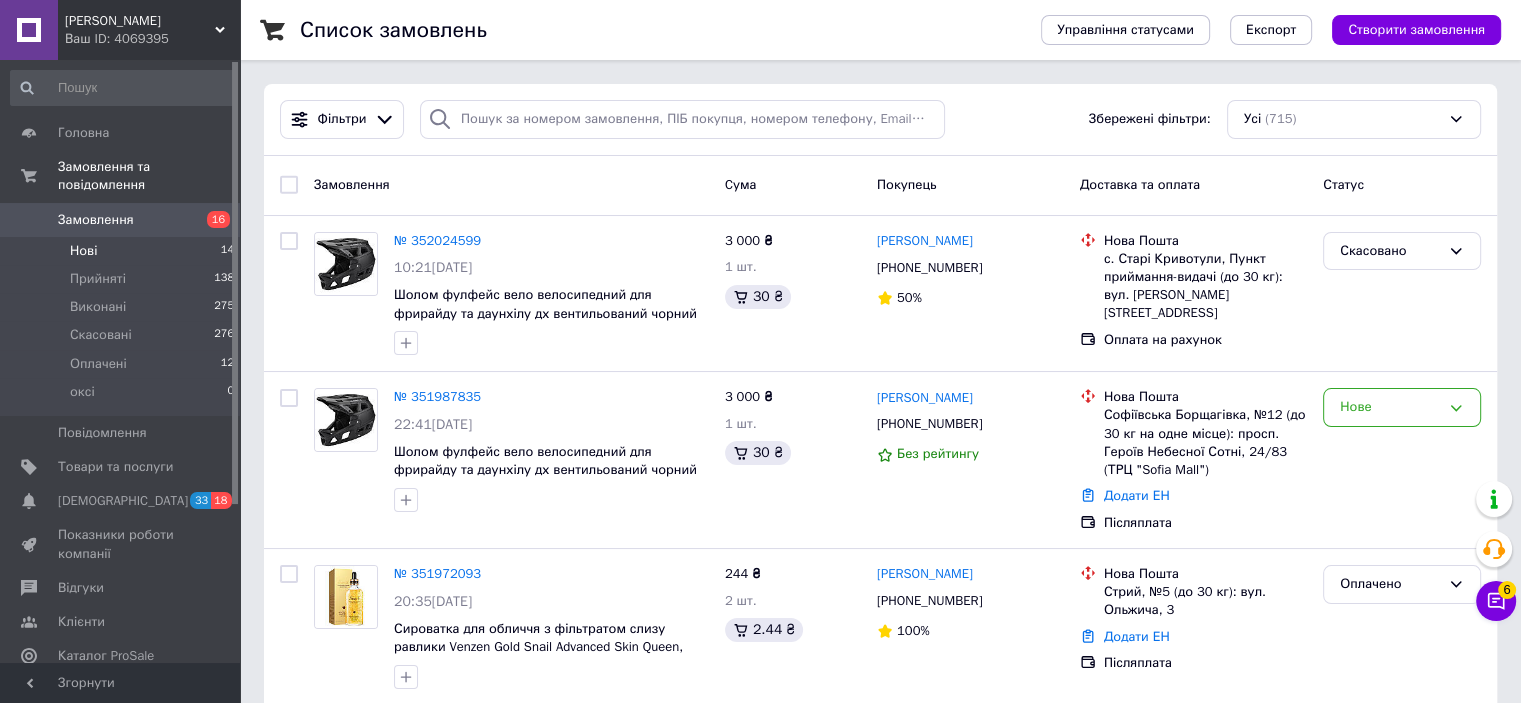 click on "Нові 14" at bounding box center (123, 251) 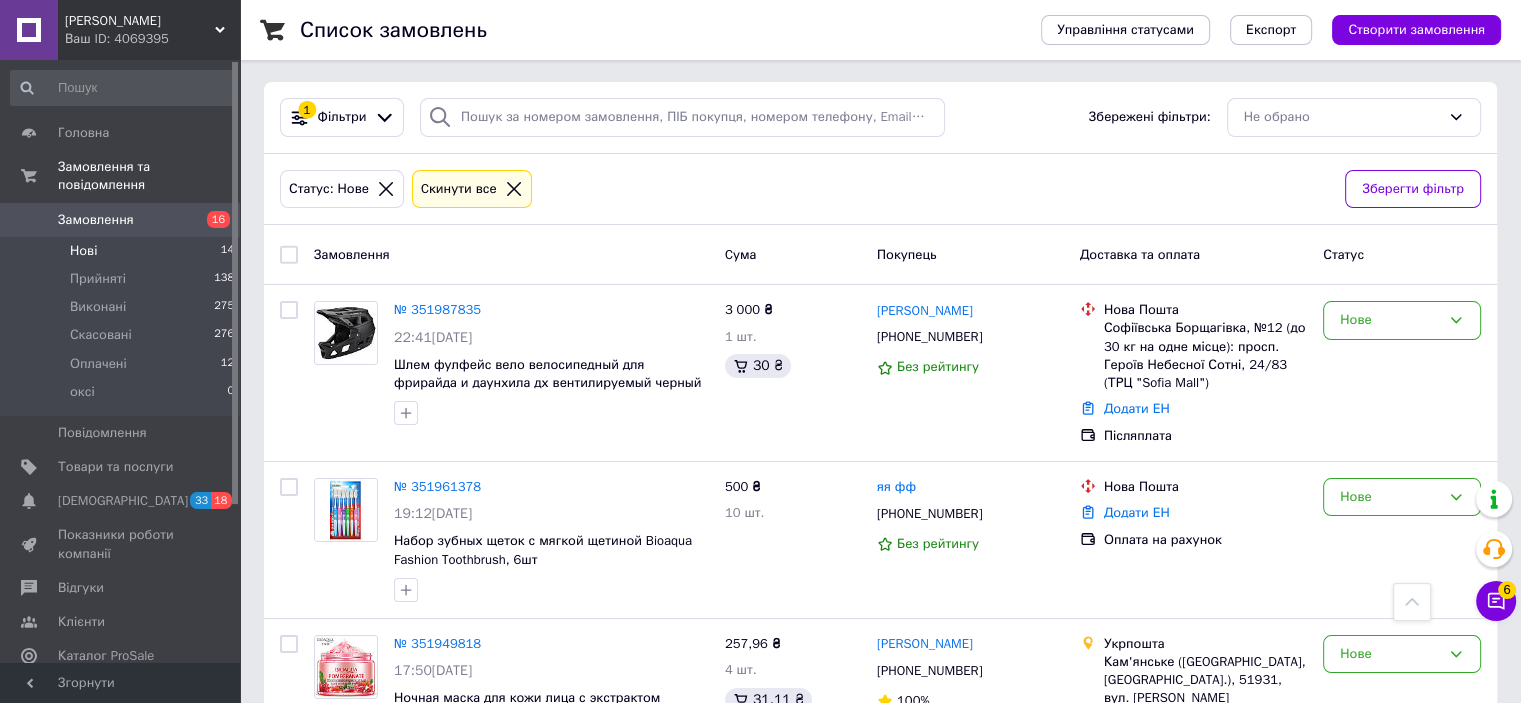 scroll, scrollTop: 0, scrollLeft: 0, axis: both 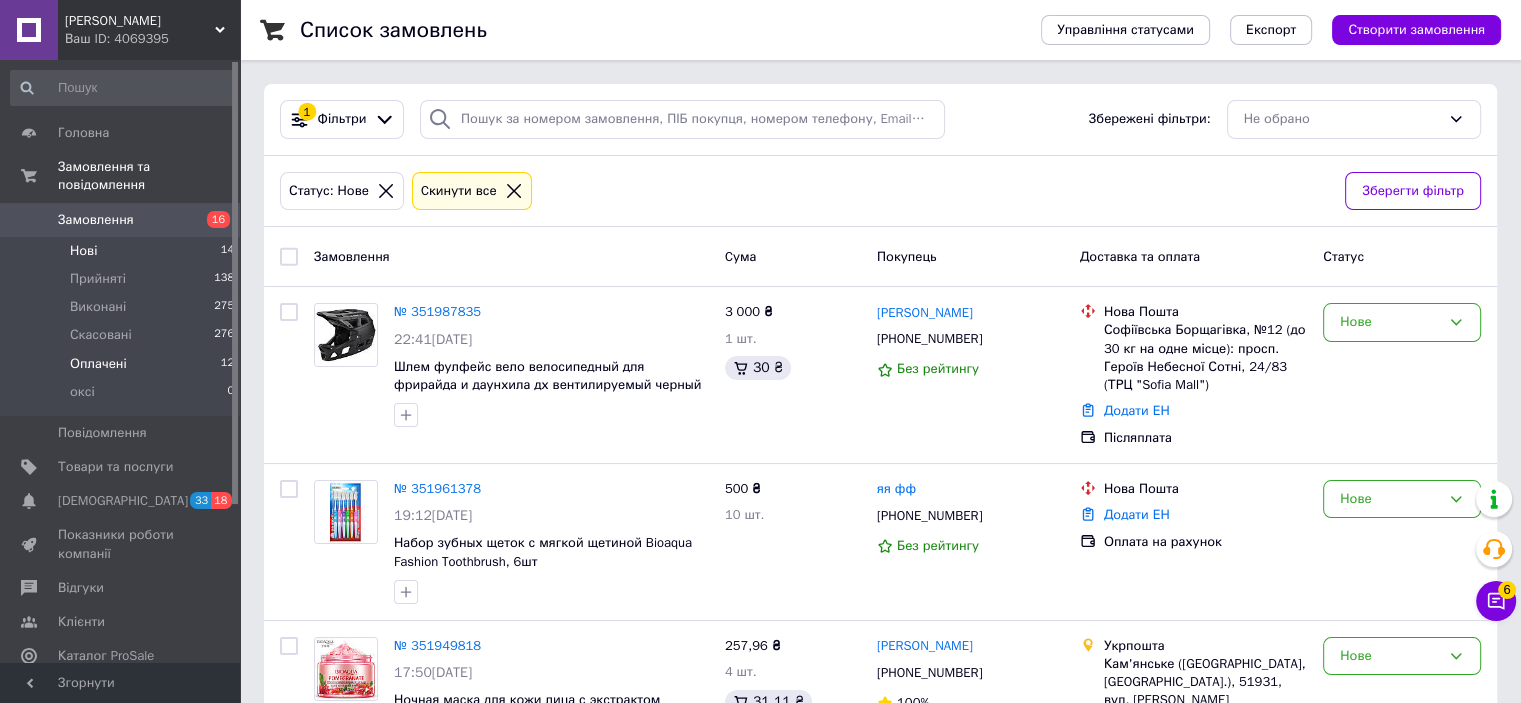 click on "Оплачені 12" at bounding box center [123, 364] 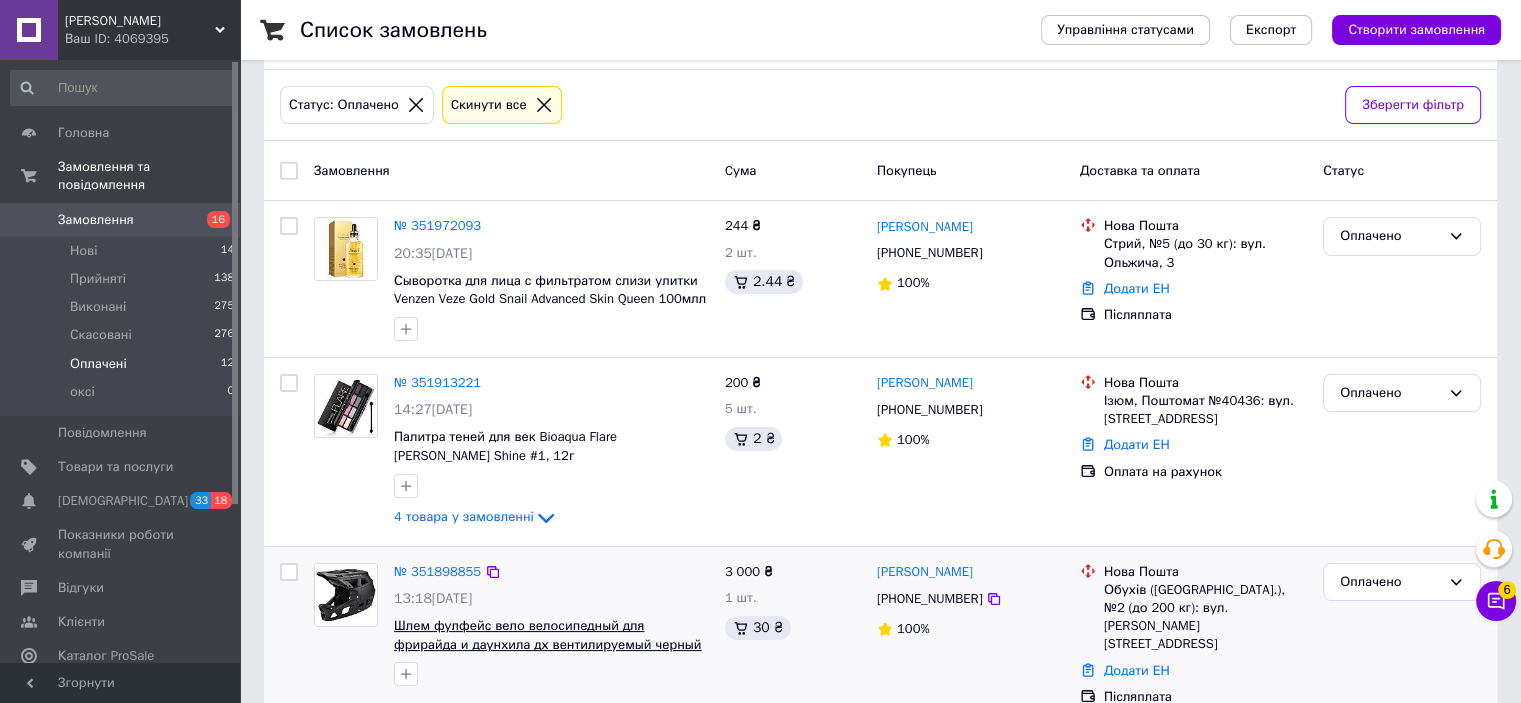 scroll, scrollTop: 0, scrollLeft: 0, axis: both 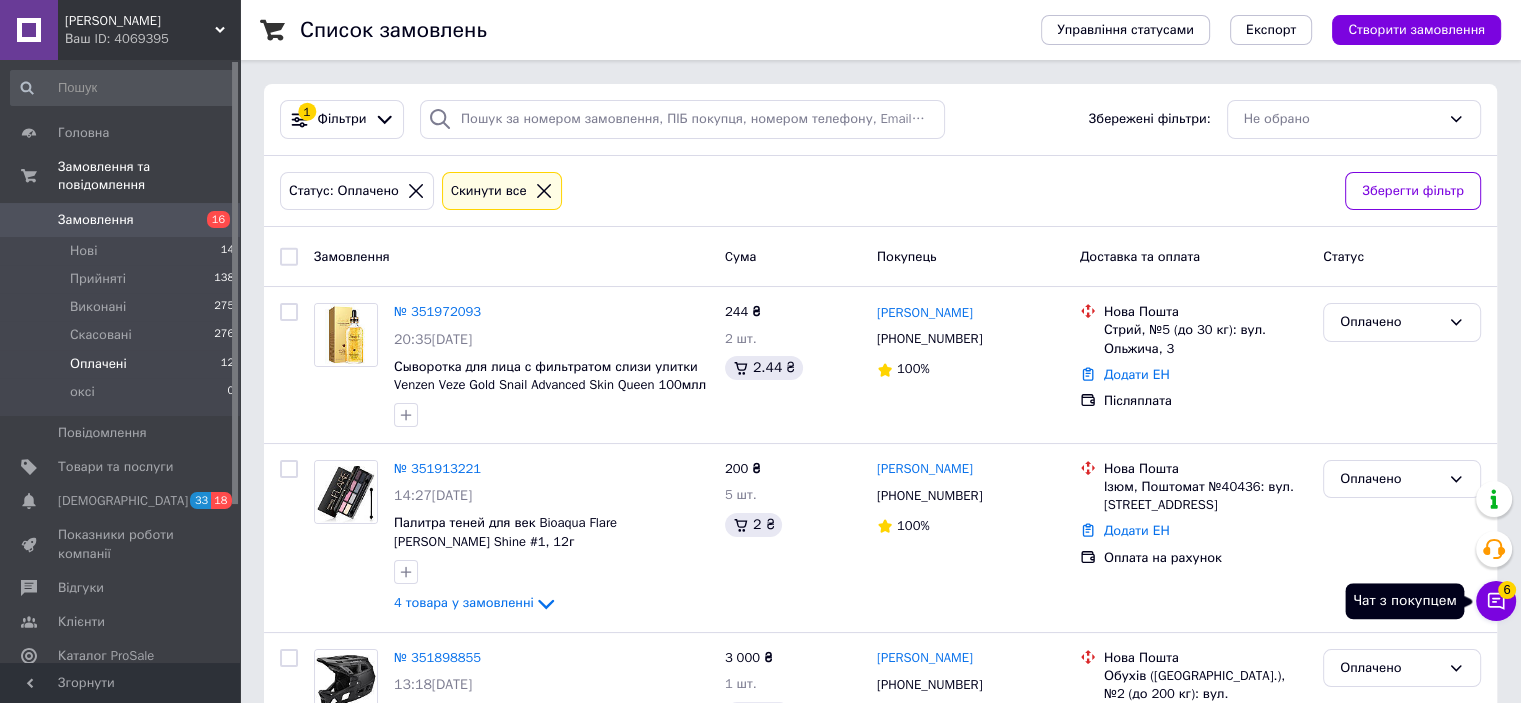 click 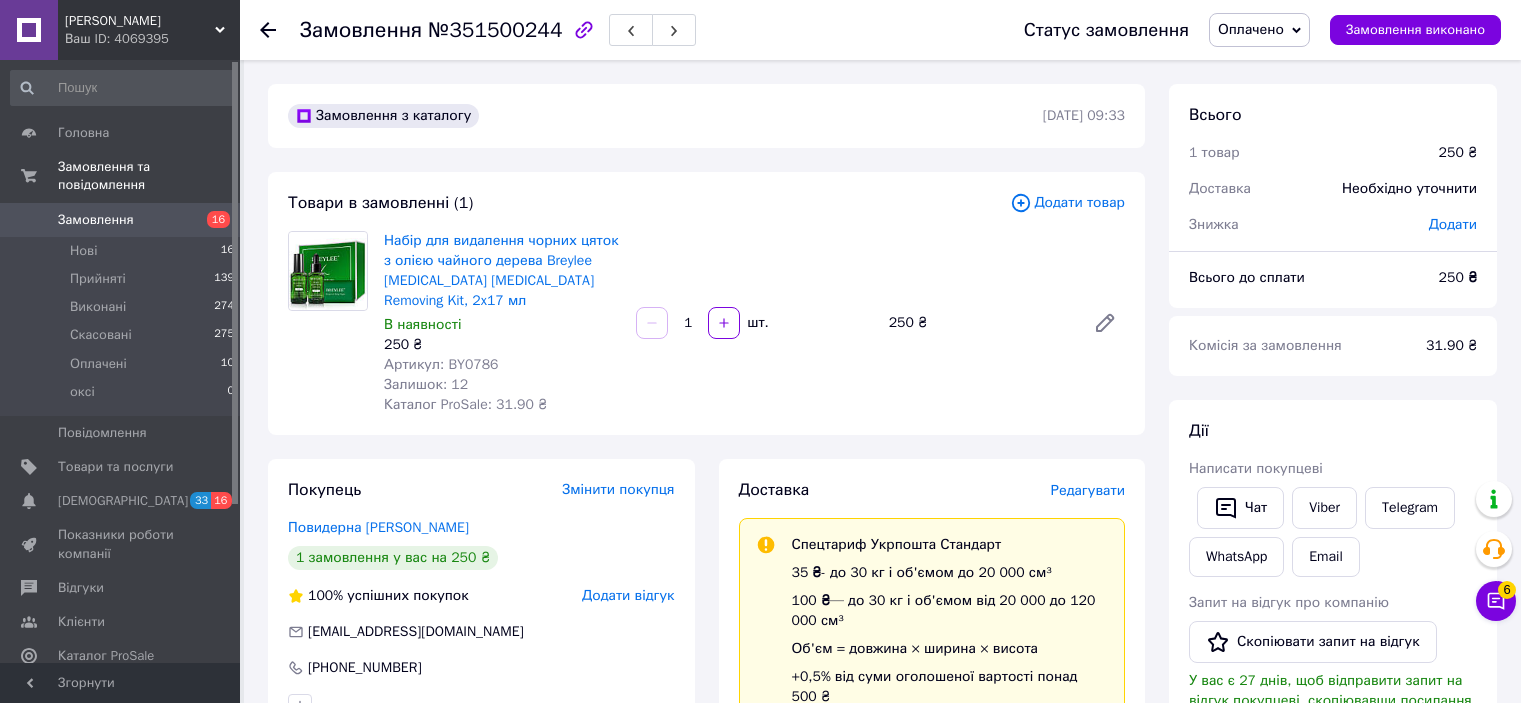 scroll, scrollTop: 0, scrollLeft: 0, axis: both 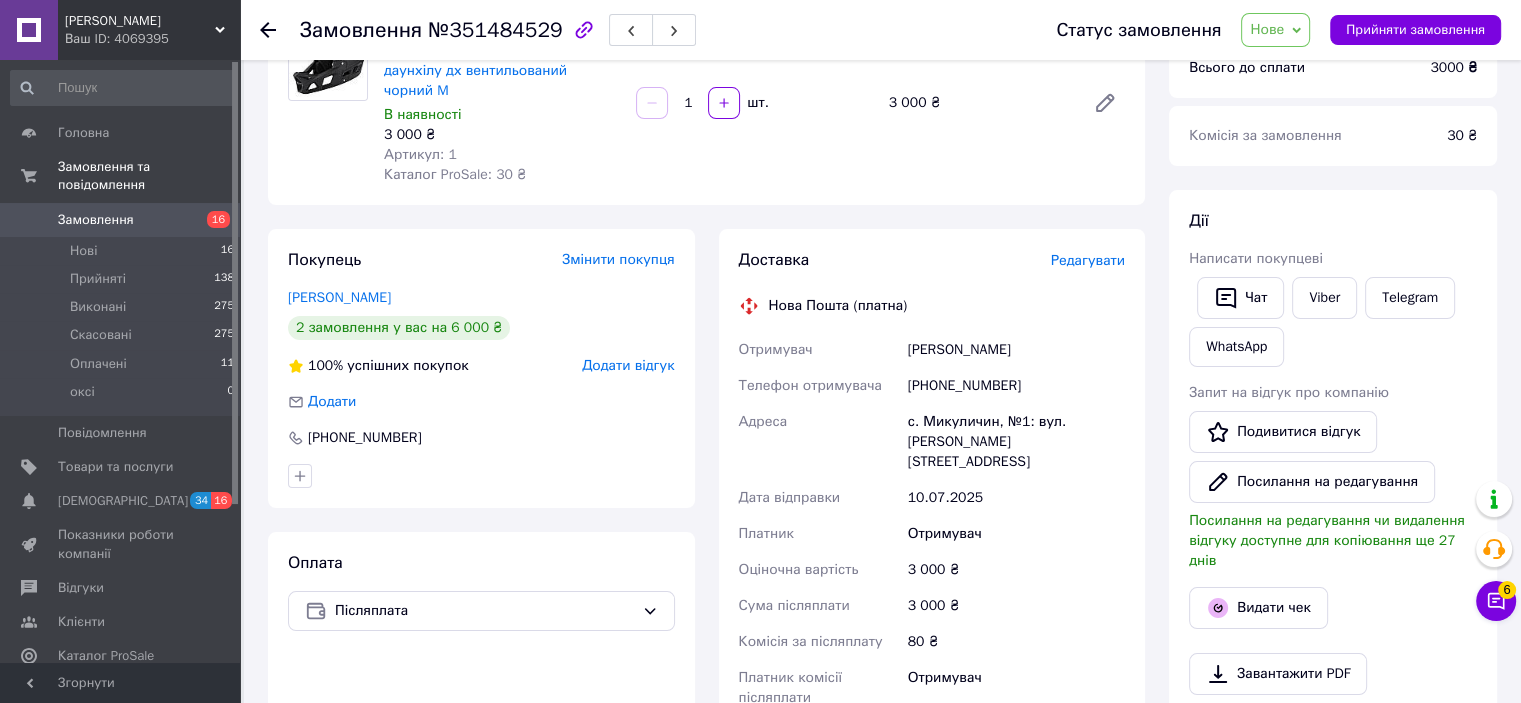 click on "Замовлення з Bigl 07.07.2025 | 04:42 Товари в замовленні (1) Додати товар Шолом фулфейс вело велосипедний для фрирайду та даунхілу дх вентильований чорний M В наявності 3 000 ₴ Артикул: 1 Каталог ProSale: 30 ₴  1   шт. 3 000 ₴ Покупець Змінити покупця Козьмин Ярослав 2 замовлення у вас на 6 000 ₴ 100%   успішних покупок Додати відгук Додати +380937019009 Оплата Післяплата Доставка Редагувати Нова Пошта (платна) Отримувач Козьмин Ярослав Телефон отримувача +380937019009 Адреса с. Микуличин, №1: вул. Грушевського, 97в Дата відправки 10.07.2025 Платник Отримувач Оціночна вартість 3 000 ₴ 3 000 ₴ 80 ₴ 3000" at bounding box center (706, 586) 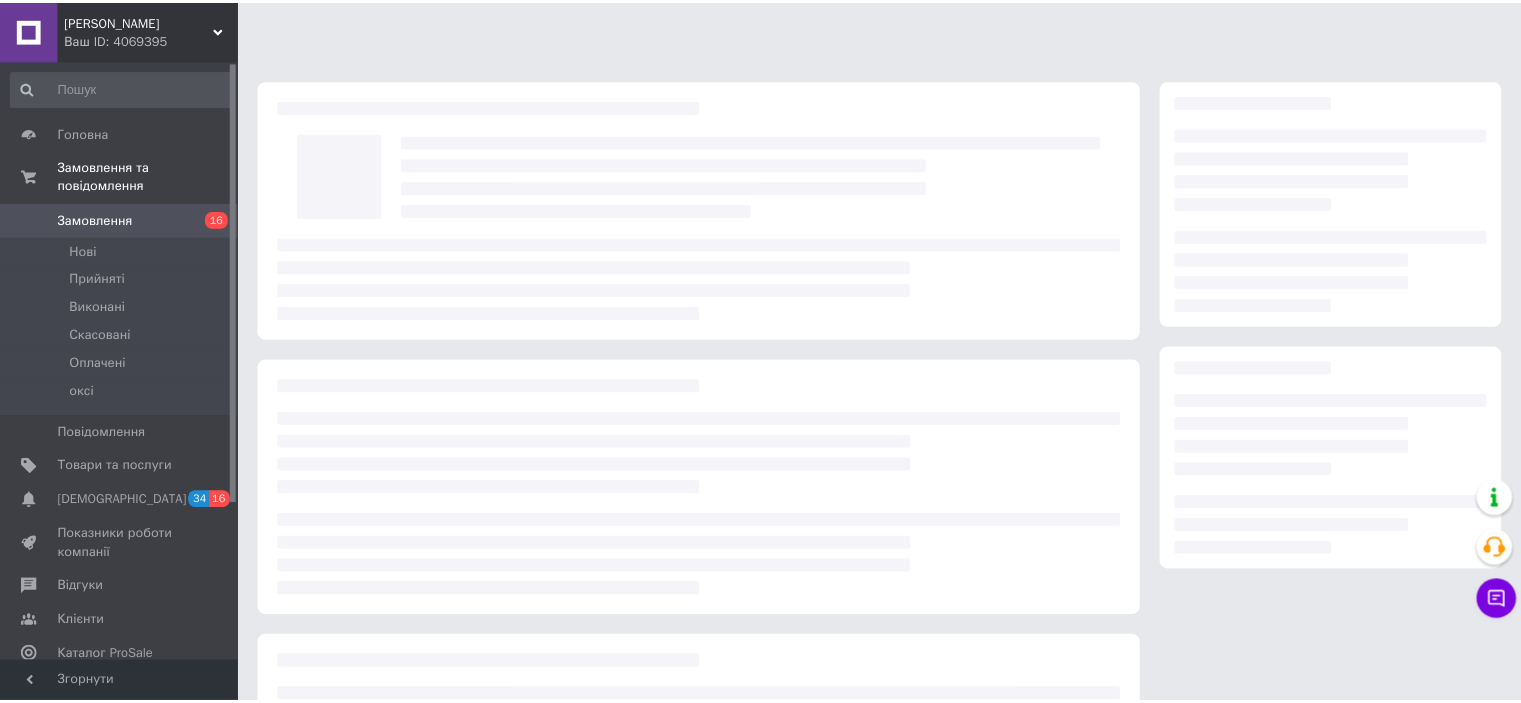 scroll, scrollTop: 0, scrollLeft: 0, axis: both 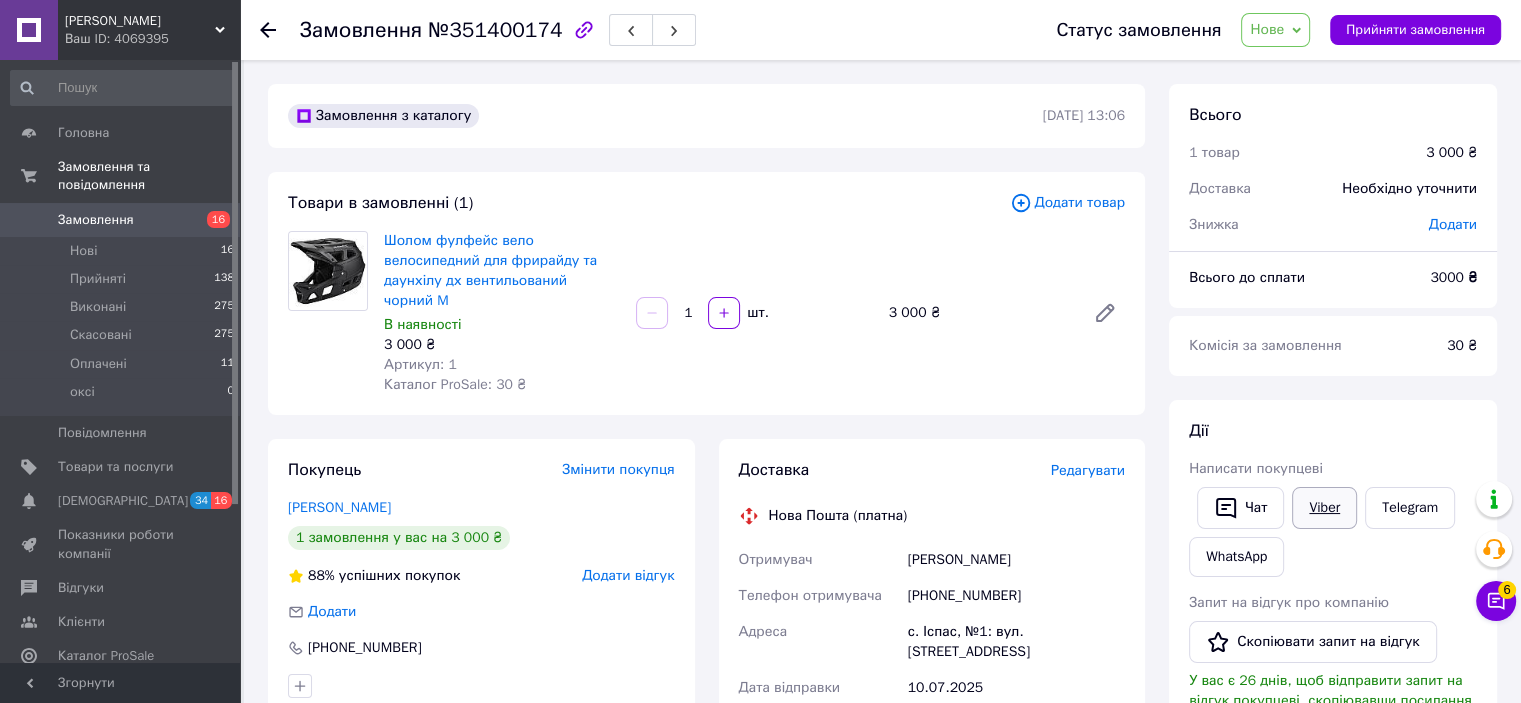 click on "Viber" at bounding box center [1324, 508] 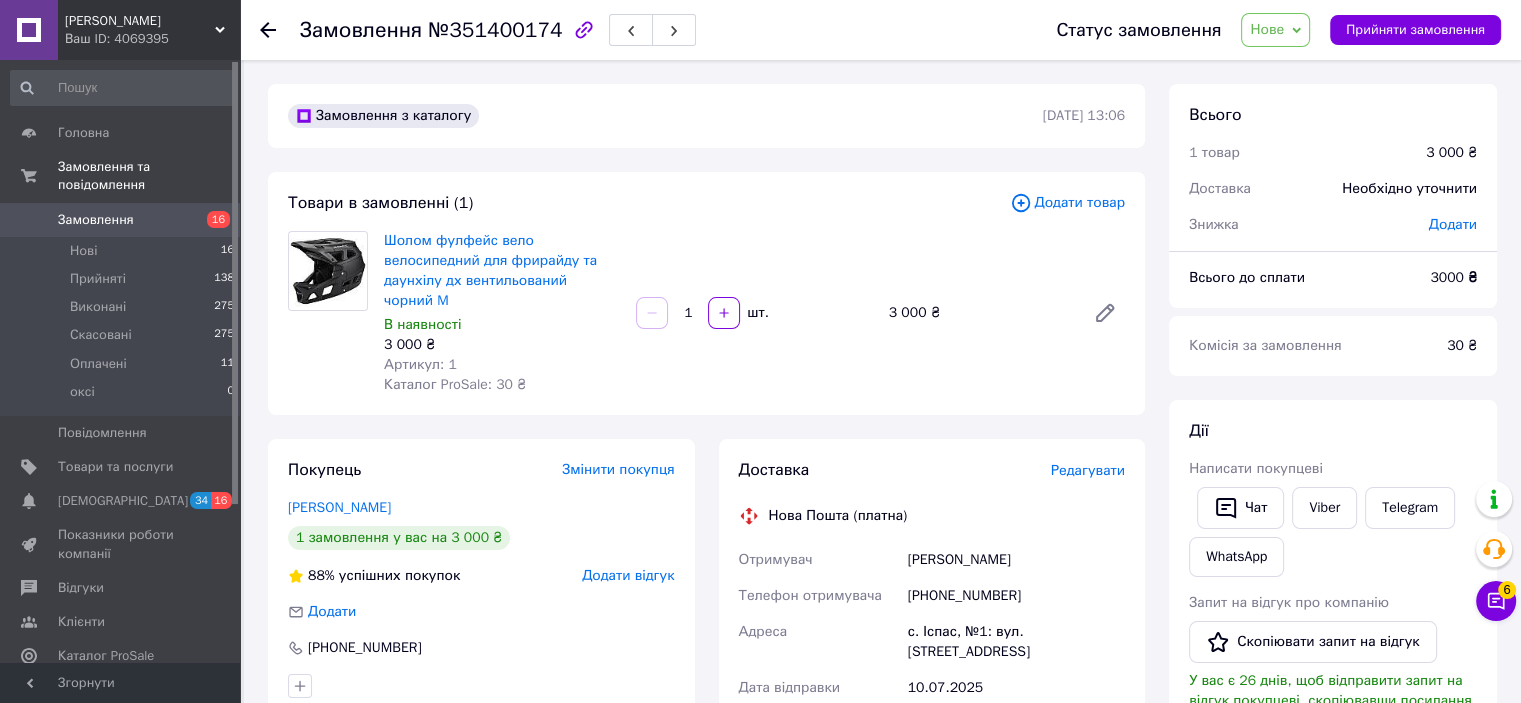 drag, startPoint x: 1504, startPoint y: 324, endPoint x: 948, endPoint y: 321, distance: 556.0081 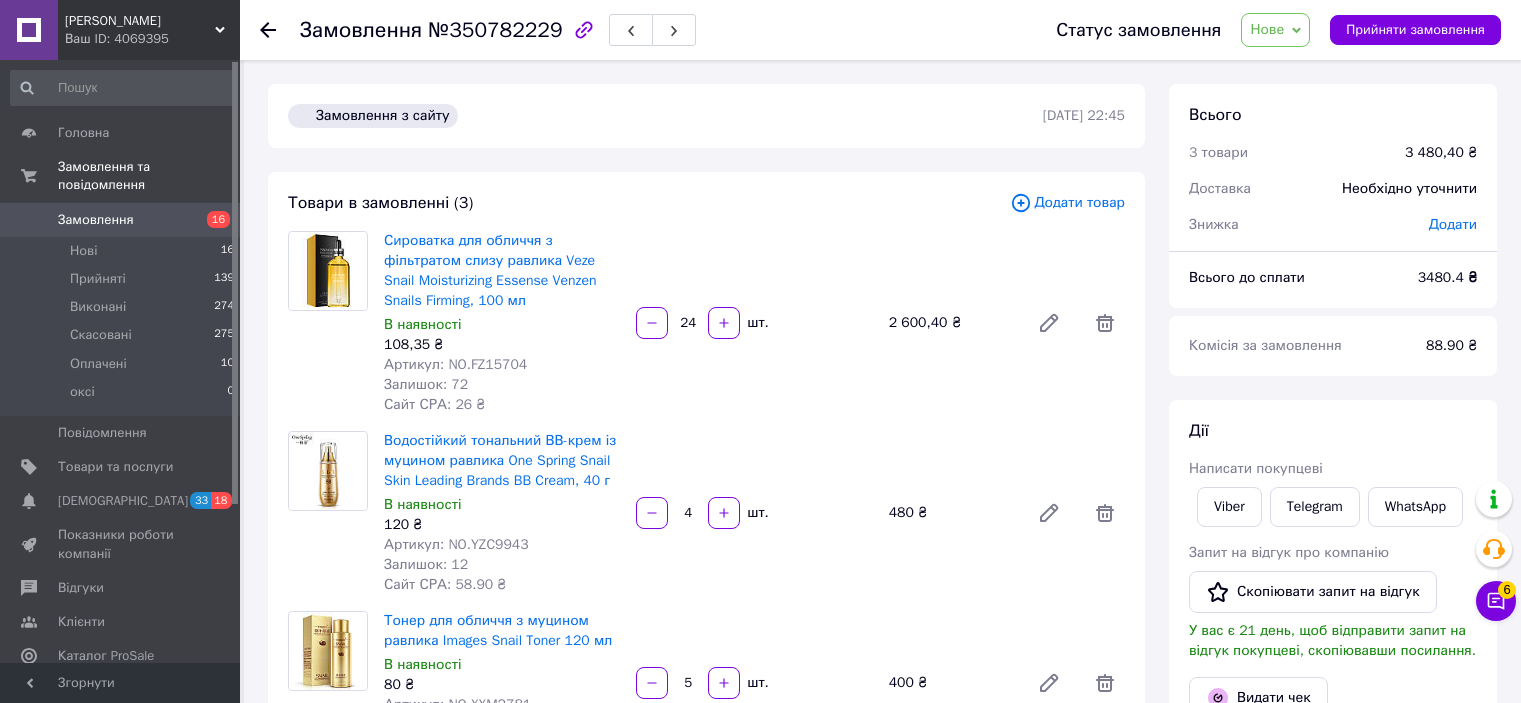 scroll, scrollTop: 0, scrollLeft: 0, axis: both 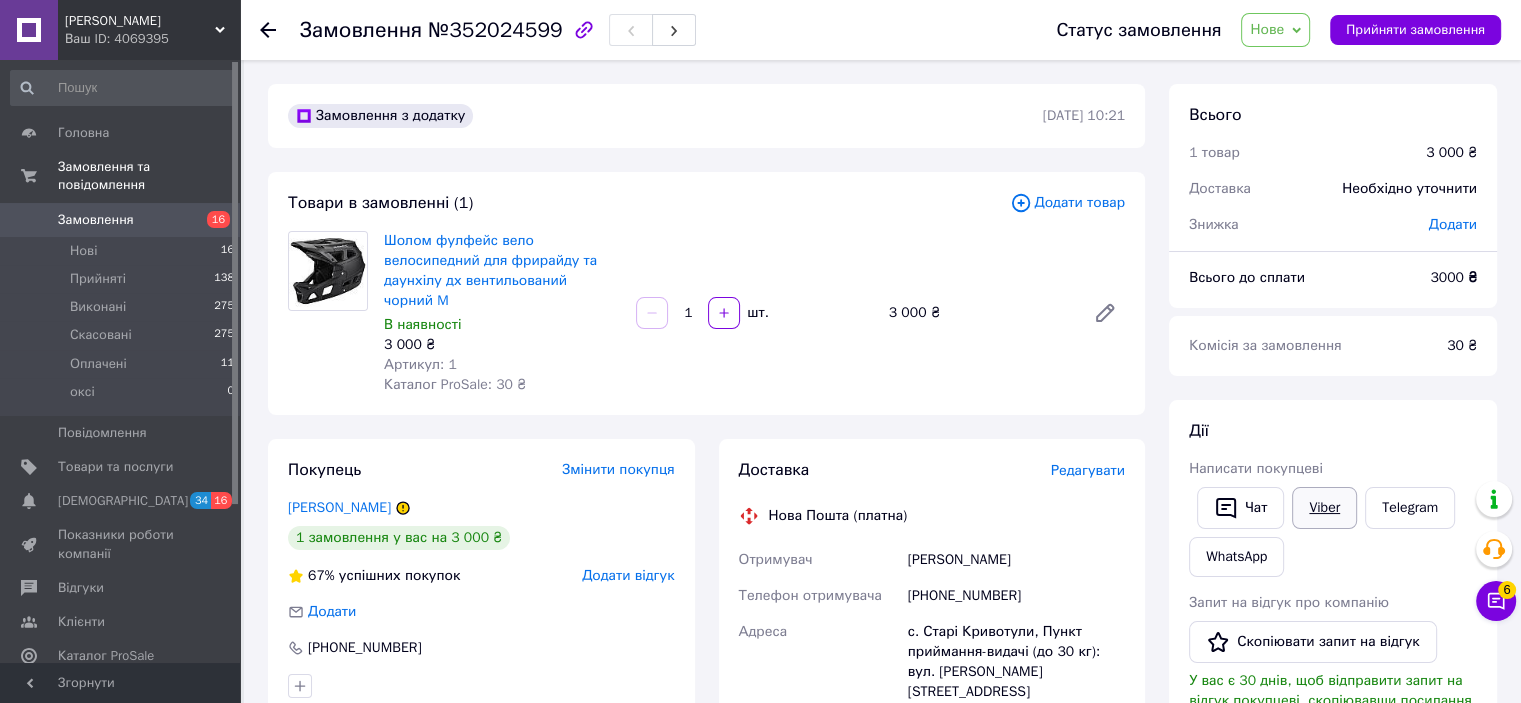 click on "Viber" at bounding box center (1324, 508) 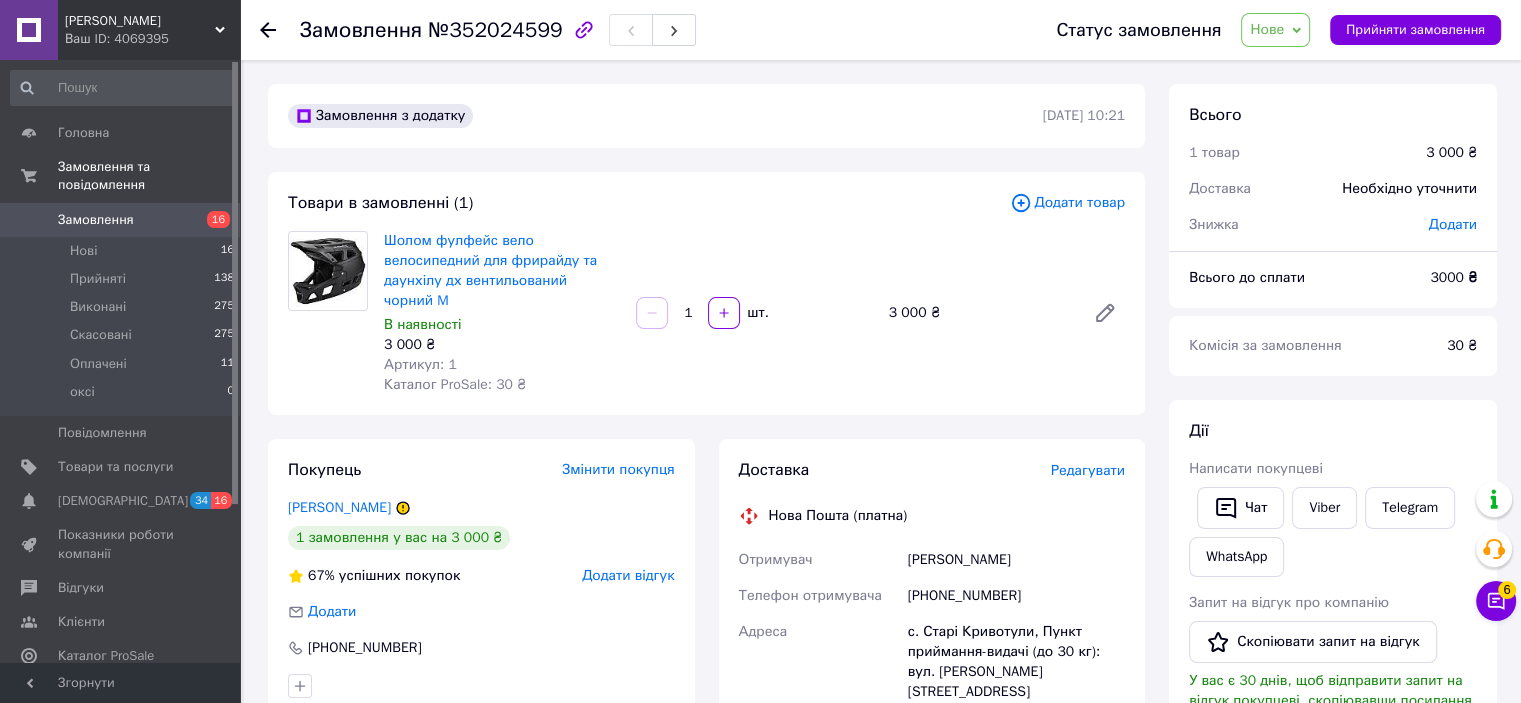 drag, startPoint x: 1519, startPoint y: 205, endPoint x: 1504, endPoint y: 205, distance: 15 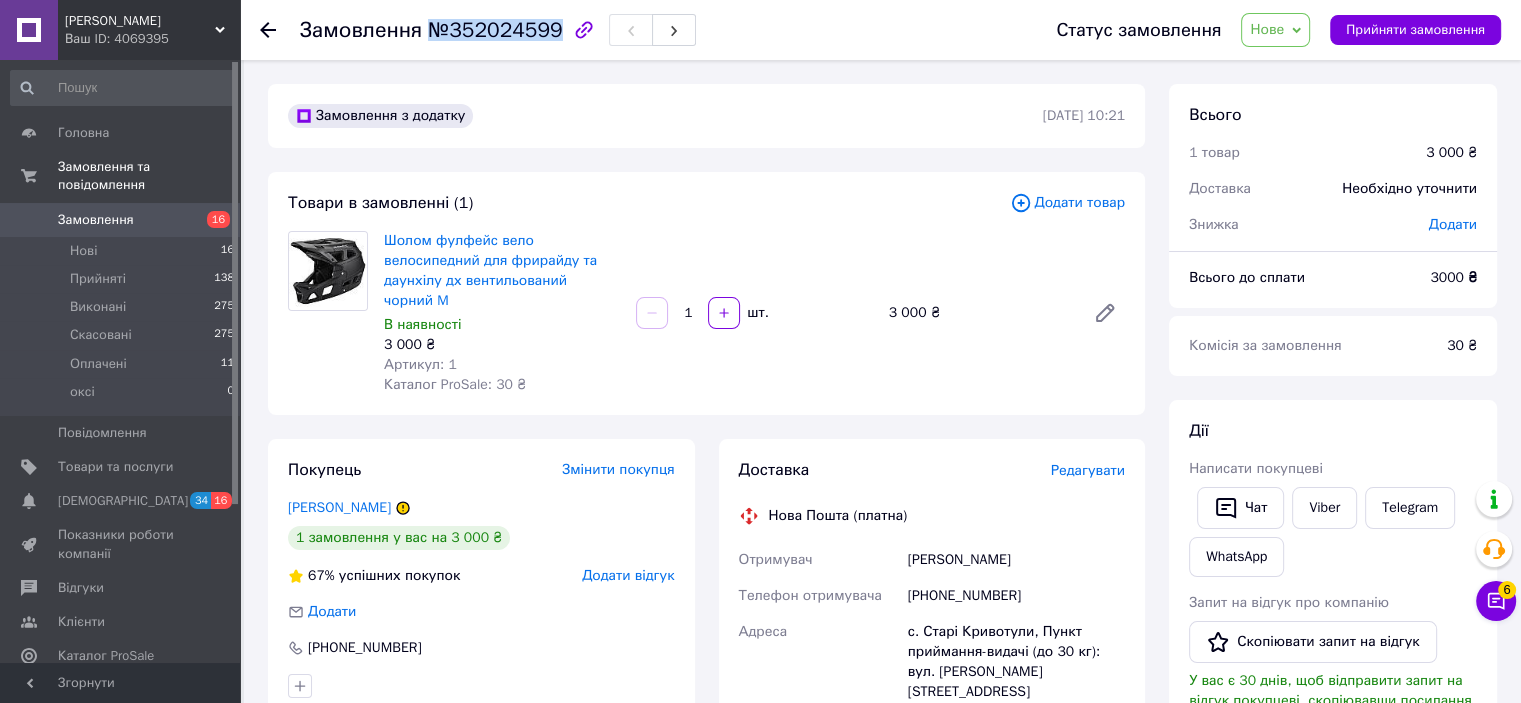 drag, startPoint x: 422, startPoint y: 30, endPoint x: 544, endPoint y: 31, distance: 122.0041 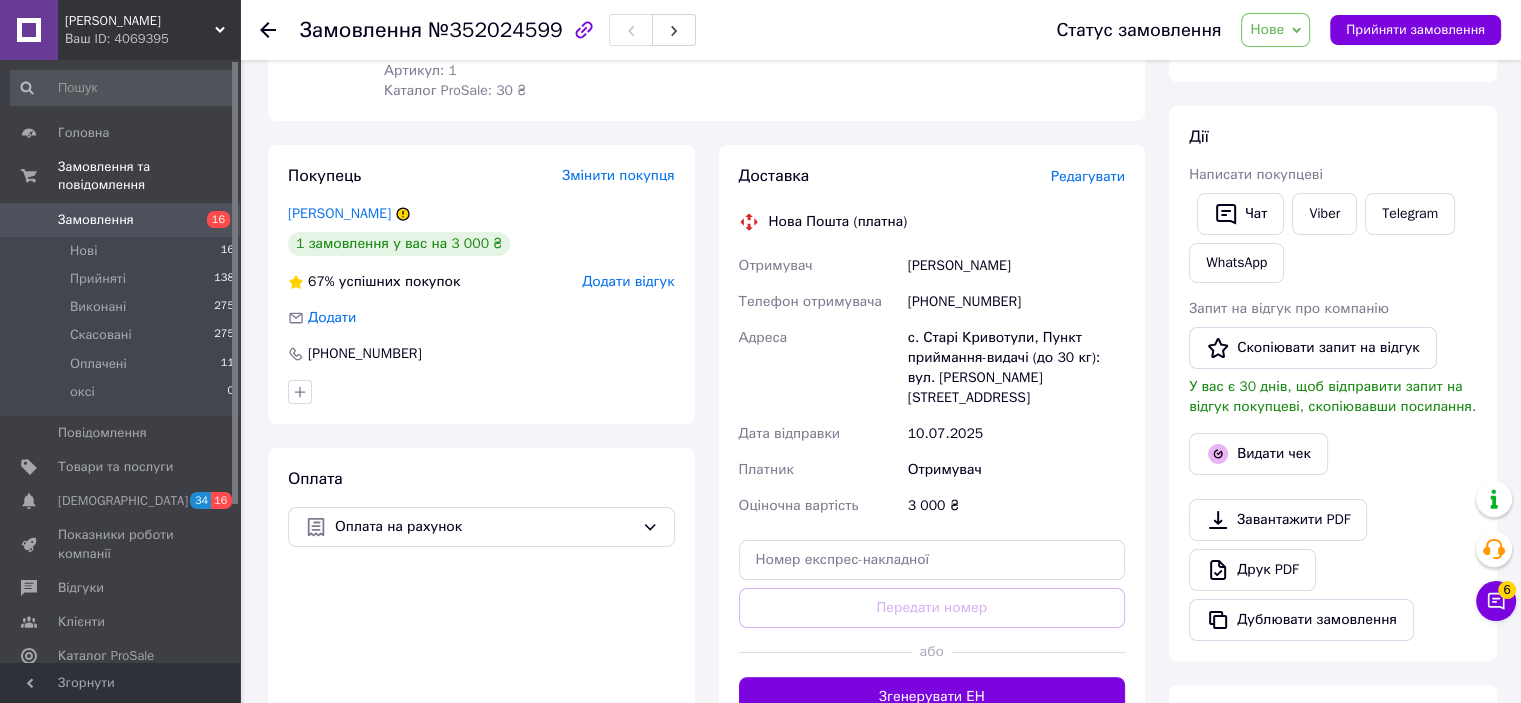 scroll, scrollTop: 500, scrollLeft: 0, axis: vertical 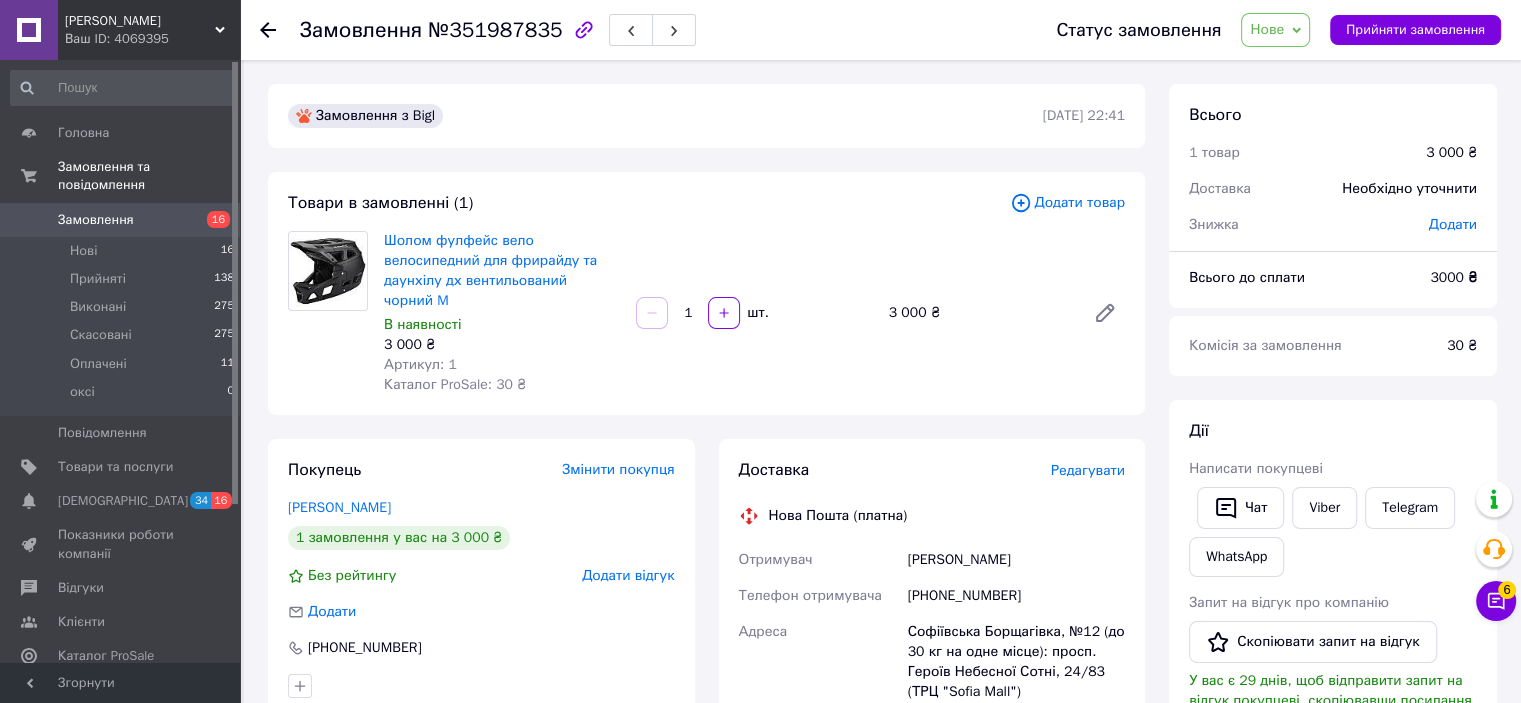 click on "Товари в замовленні (1)" at bounding box center [649, 203] 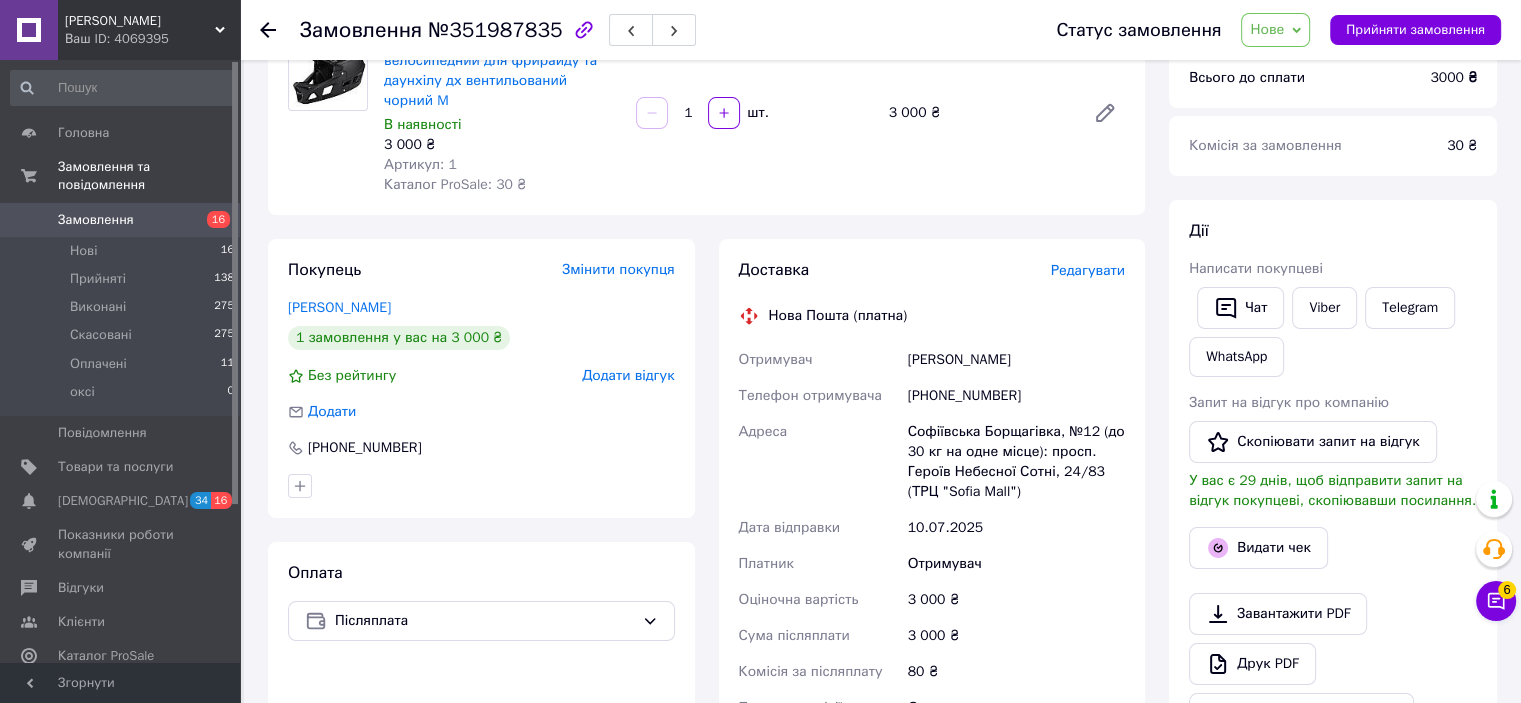 scroll, scrollTop: 0, scrollLeft: 0, axis: both 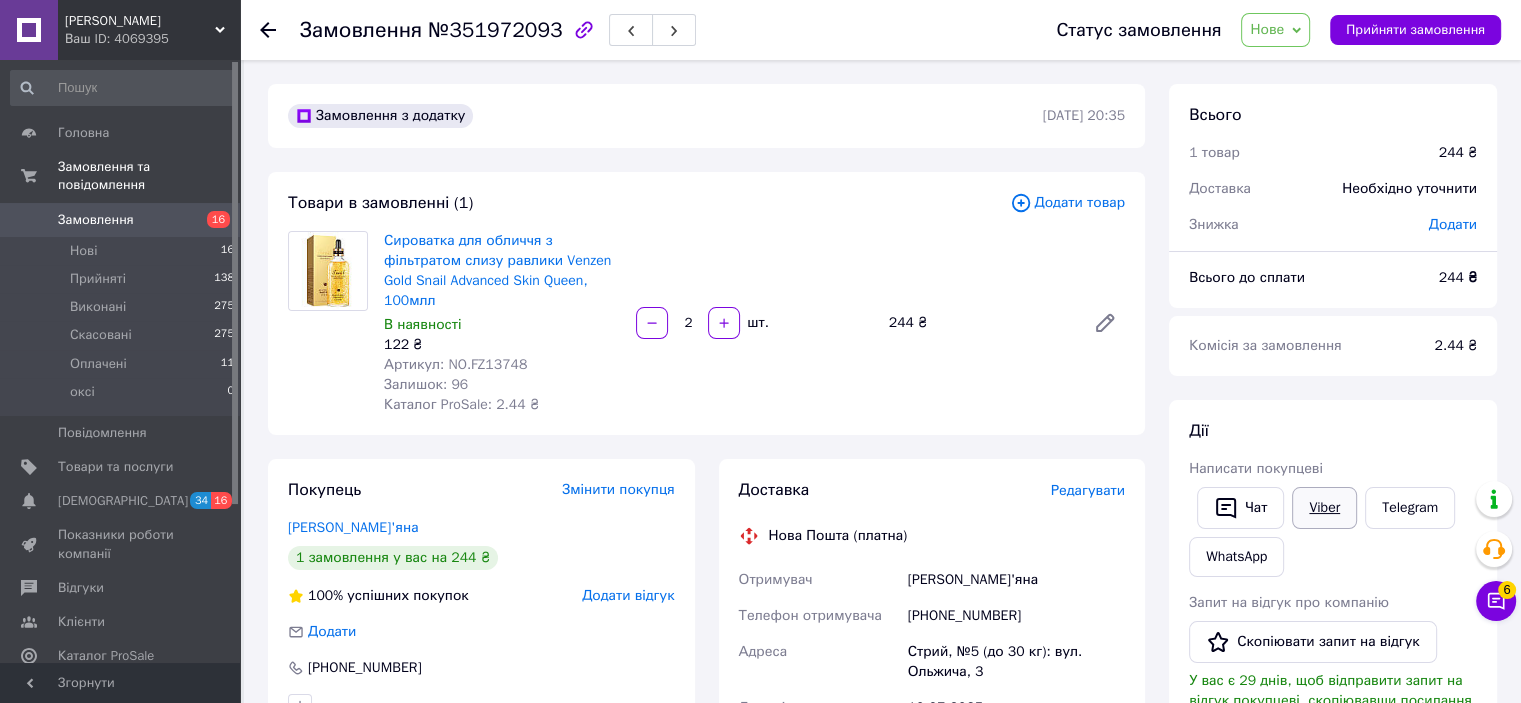 click on "Viber" at bounding box center (1324, 508) 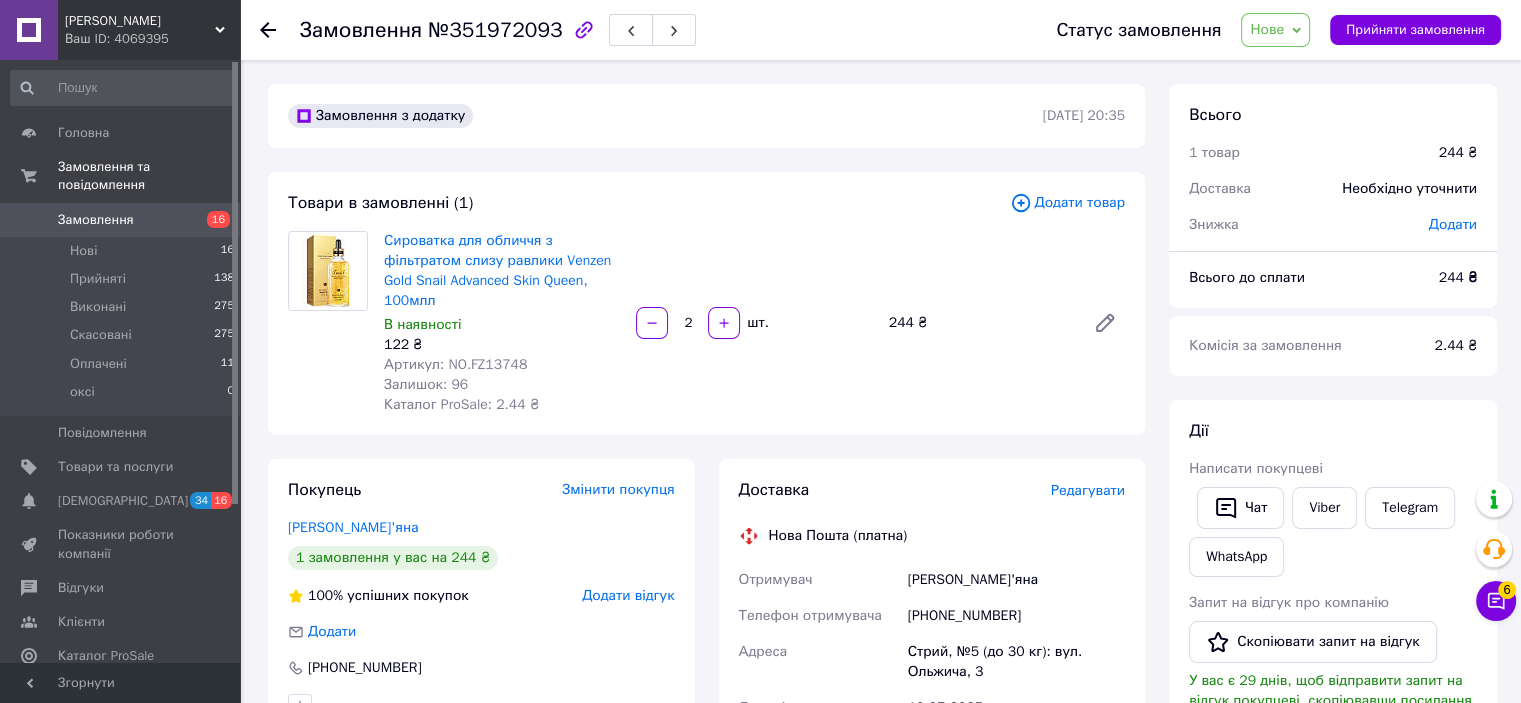 click on "Всього 1 товар 244 ₴ Доставка Необхідно уточнити Знижка Додати Всього до сплати 244 ₴ Комісія за замовлення 2.44 ₴ Дії Написати покупцеві   Чат Viber Telegram WhatsApp Запит на відгук про компанію   Скопіювати запит на відгук У вас є 29 днів, щоб відправити запит на відгук покупцеві, скопіювавши посилання.   Видати чек   Завантажити PDF   Друк PDF   Дублювати замовлення Мітки Особисті нотатки, які бачите лише ви. З їх допомогою можна фільтрувати замовлення Примітки Залишилося 300 символів Очистити Зберегти" at bounding box center [1333, 761] 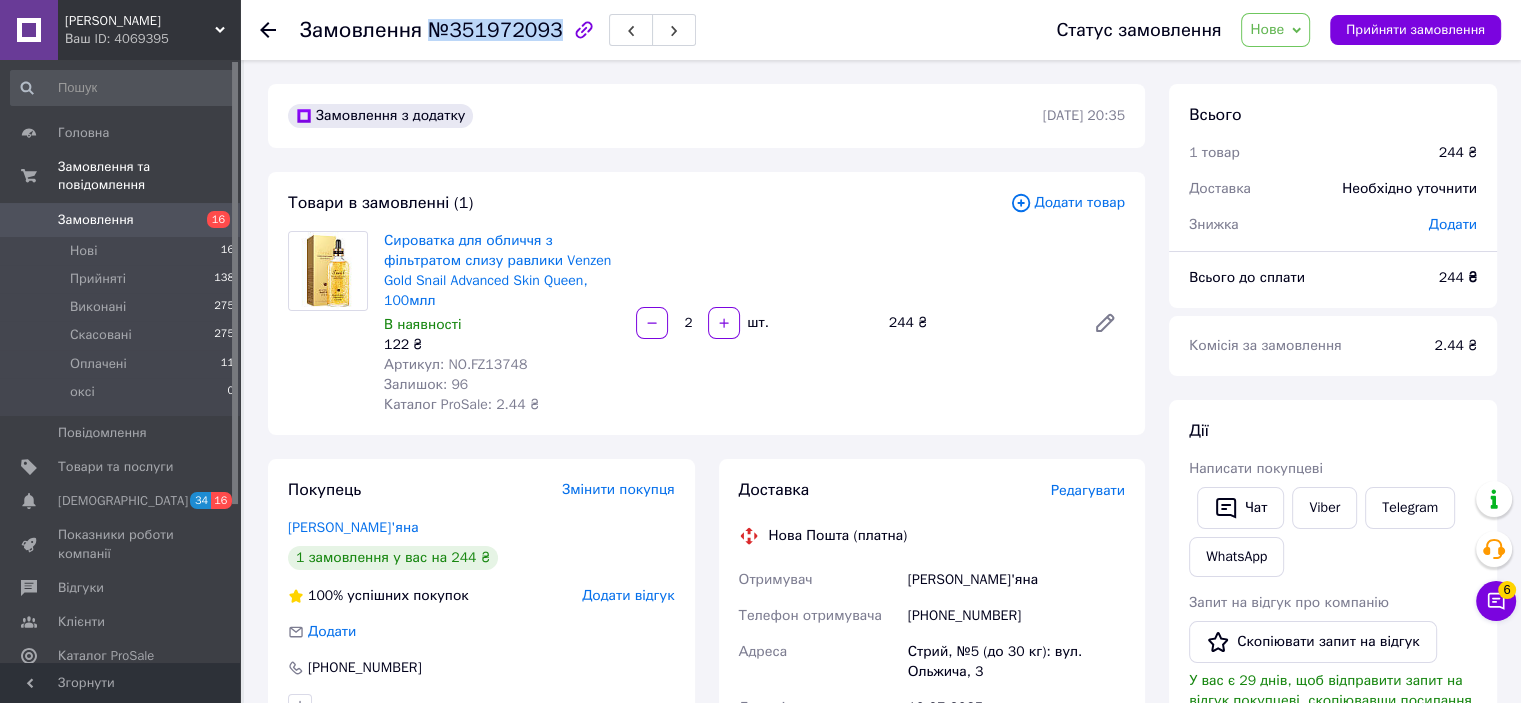 drag, startPoint x: 428, startPoint y: 31, endPoint x: 546, endPoint y: 25, distance: 118.15244 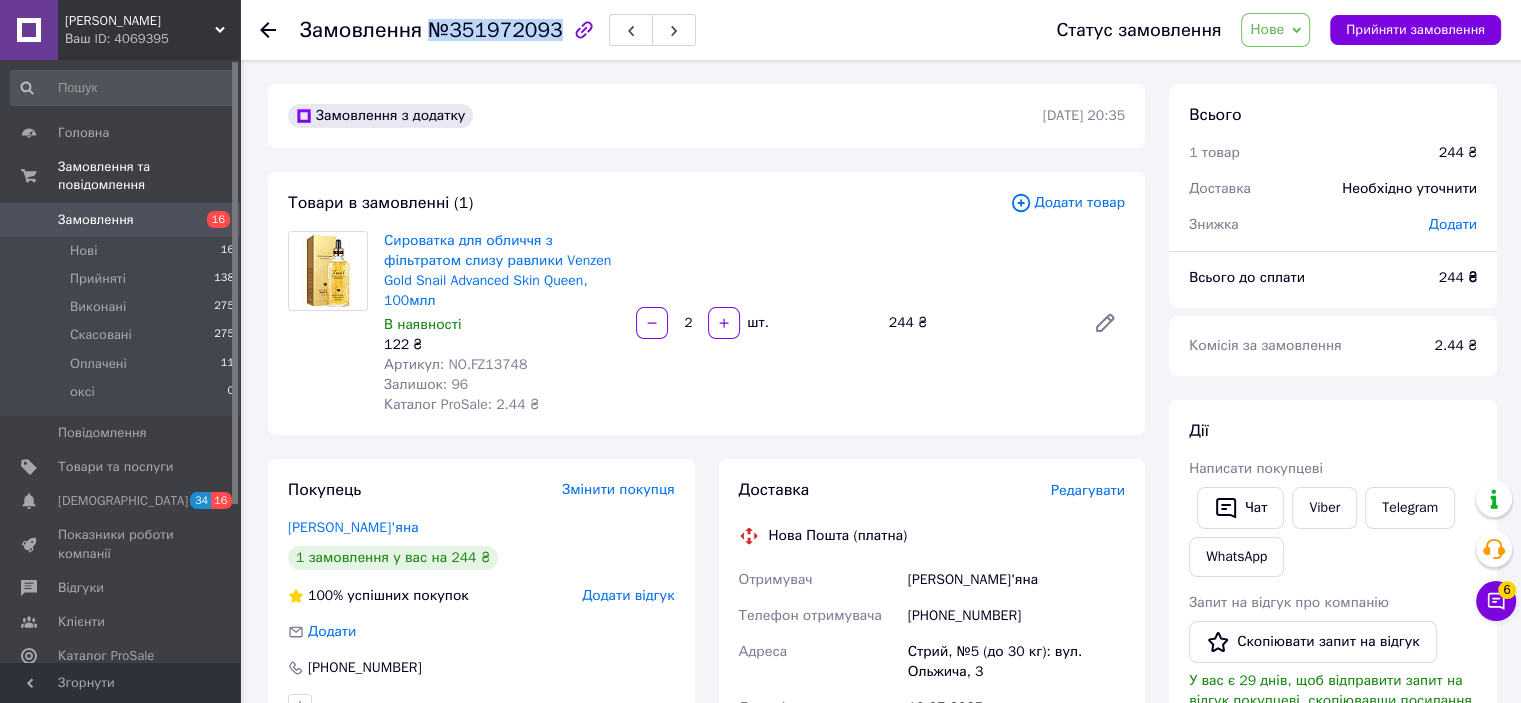 click on "№351972093" at bounding box center (495, 30) 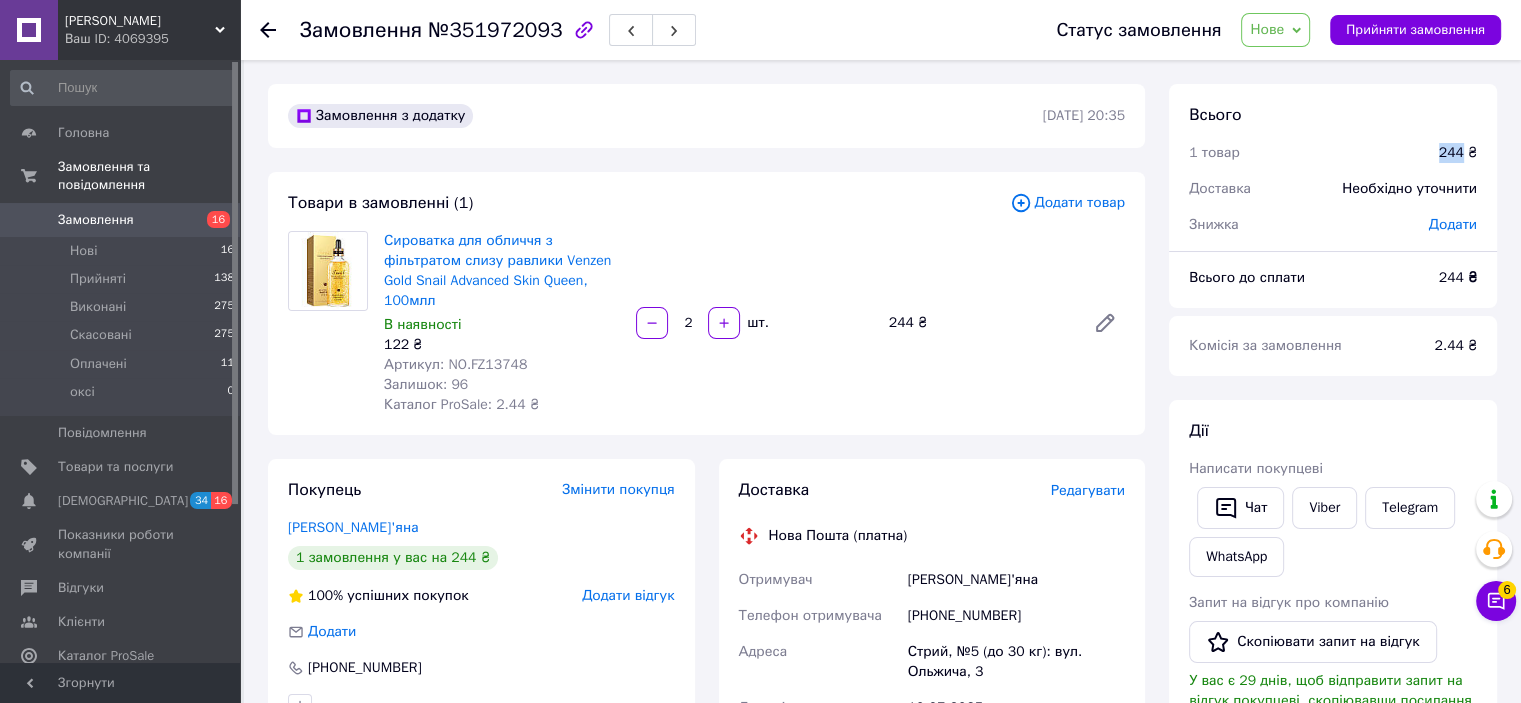 drag, startPoint x: 1433, startPoint y: 157, endPoint x: 1467, endPoint y: 159, distance: 34.058773 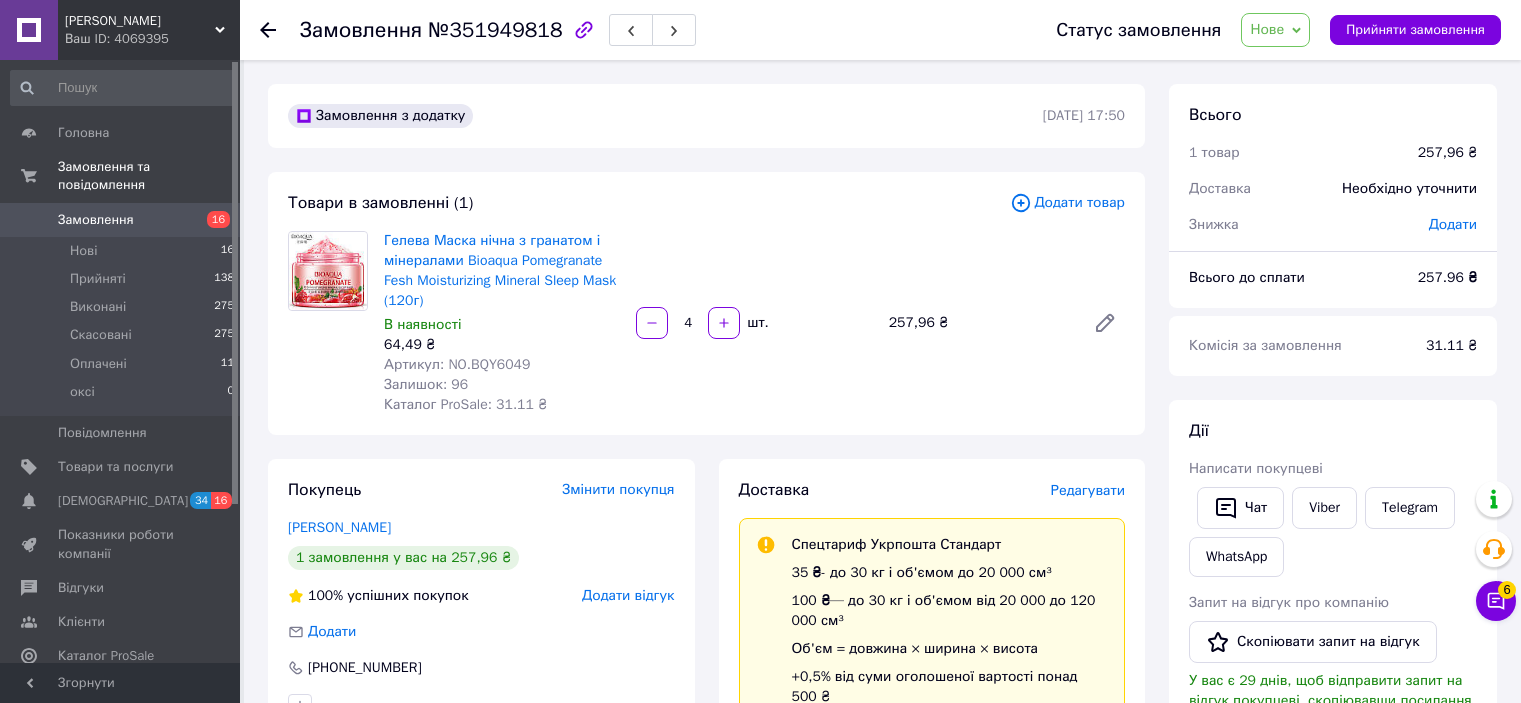 scroll, scrollTop: 0, scrollLeft: 0, axis: both 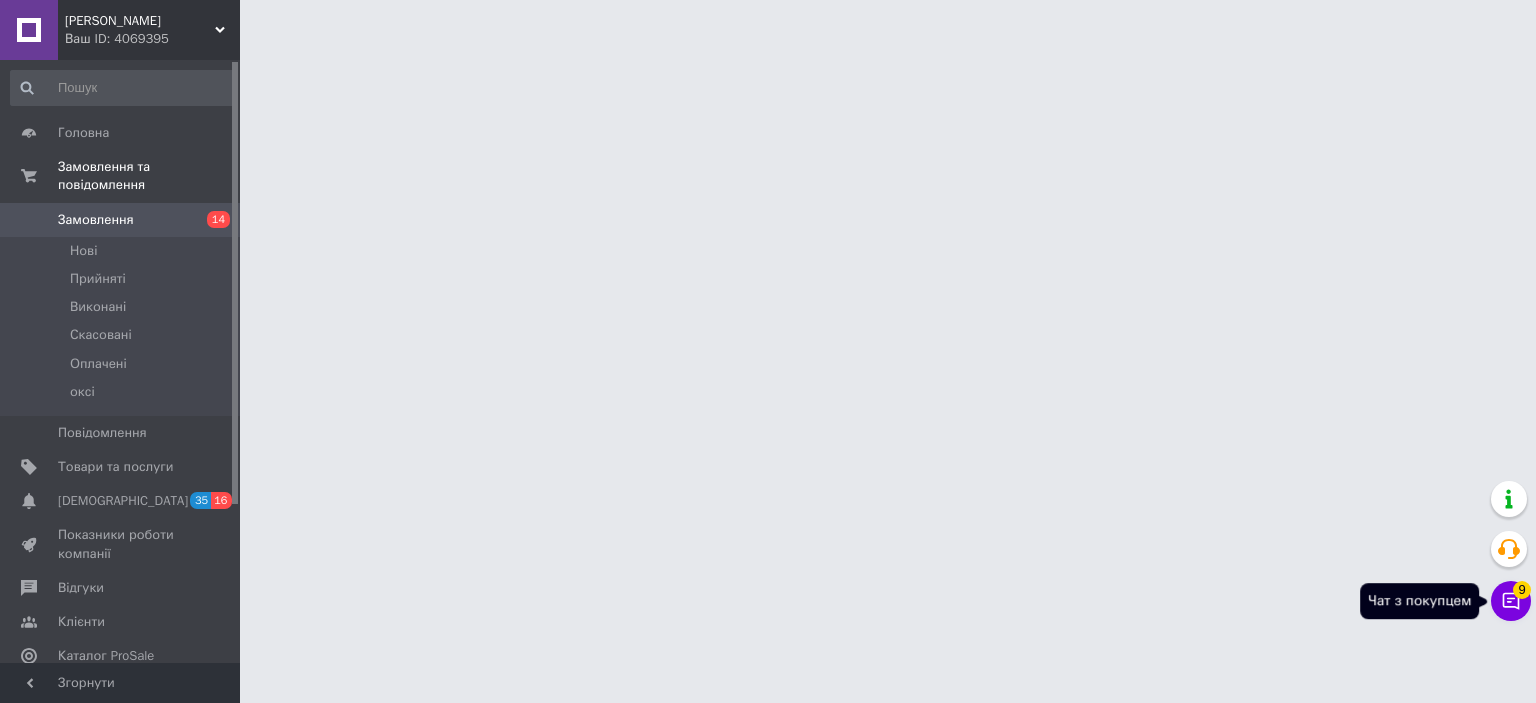 click 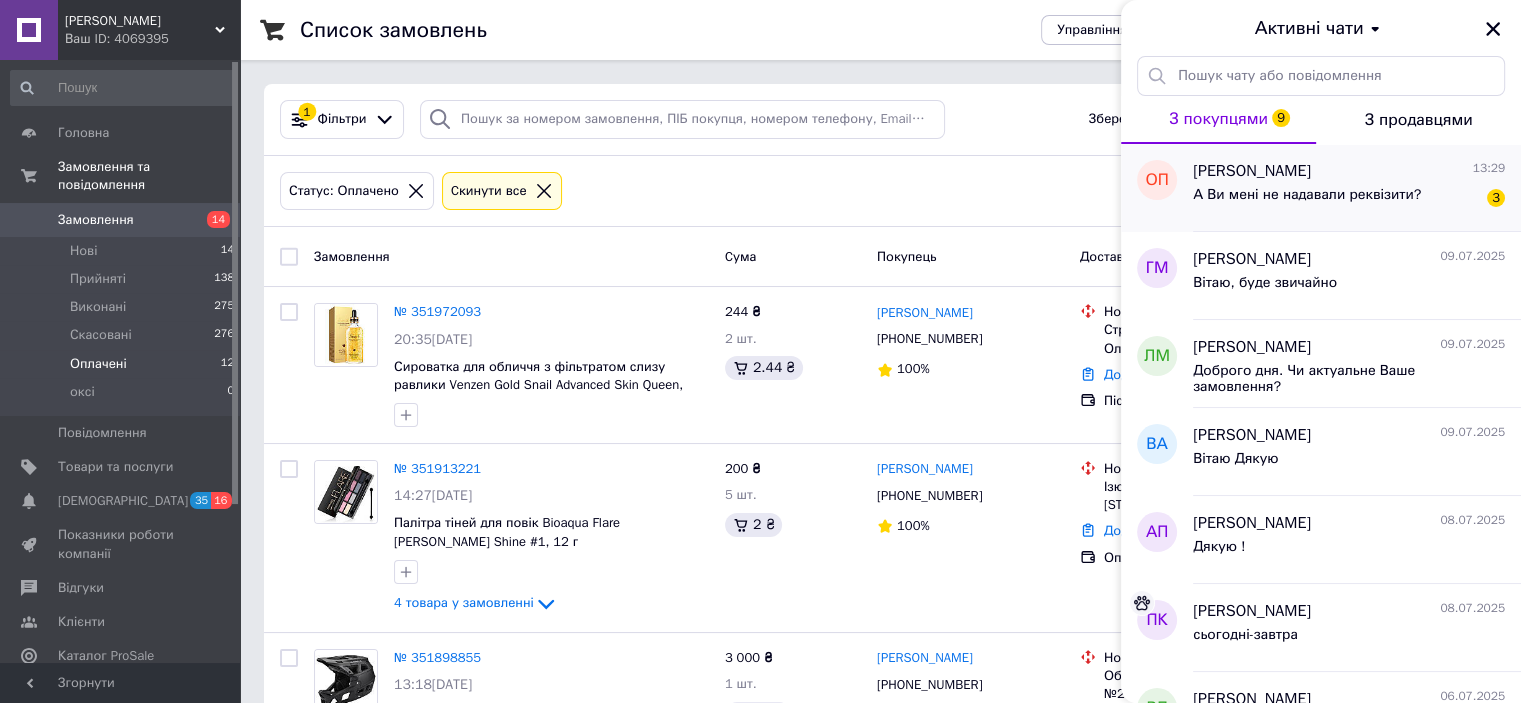 click on "А Ви мені не надавали реквізити?" at bounding box center [1307, 195] 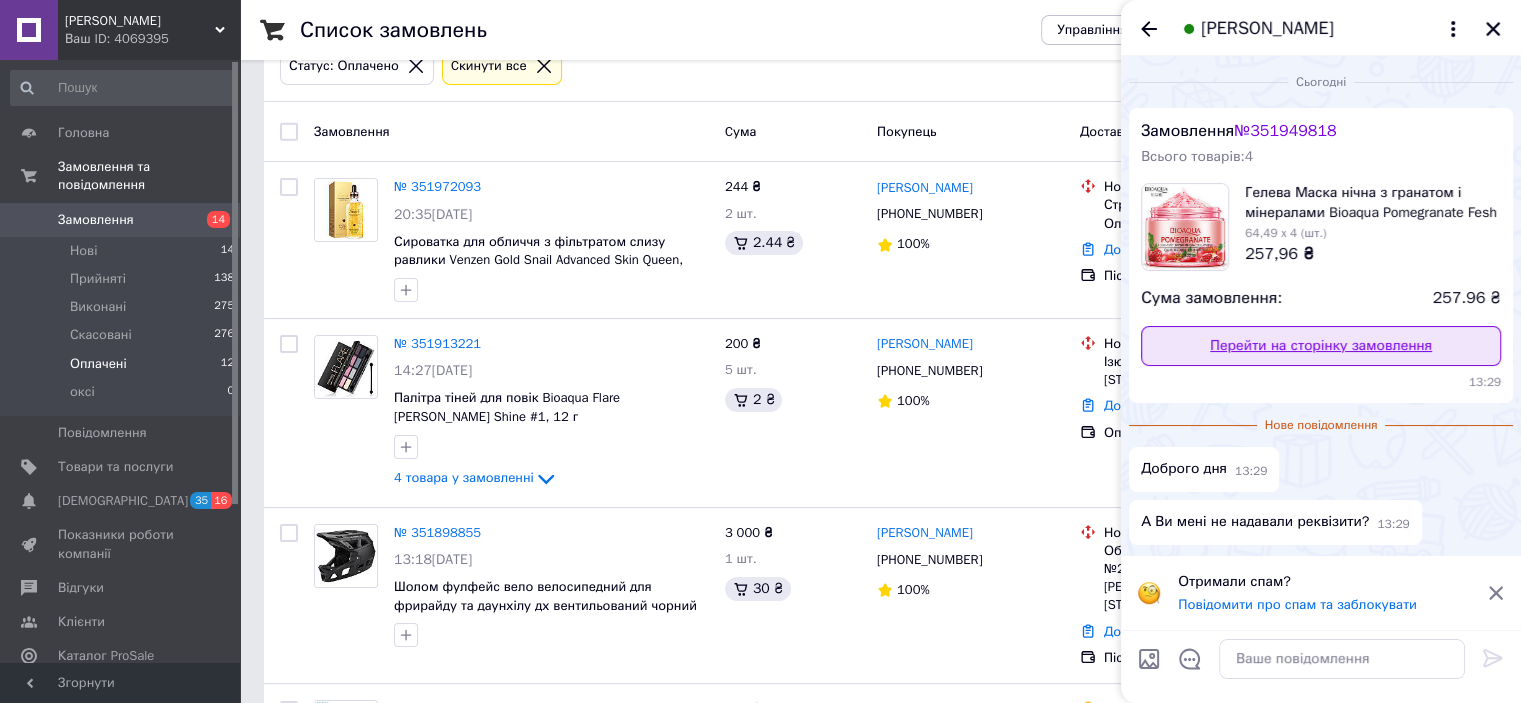 scroll, scrollTop: 300, scrollLeft: 0, axis: vertical 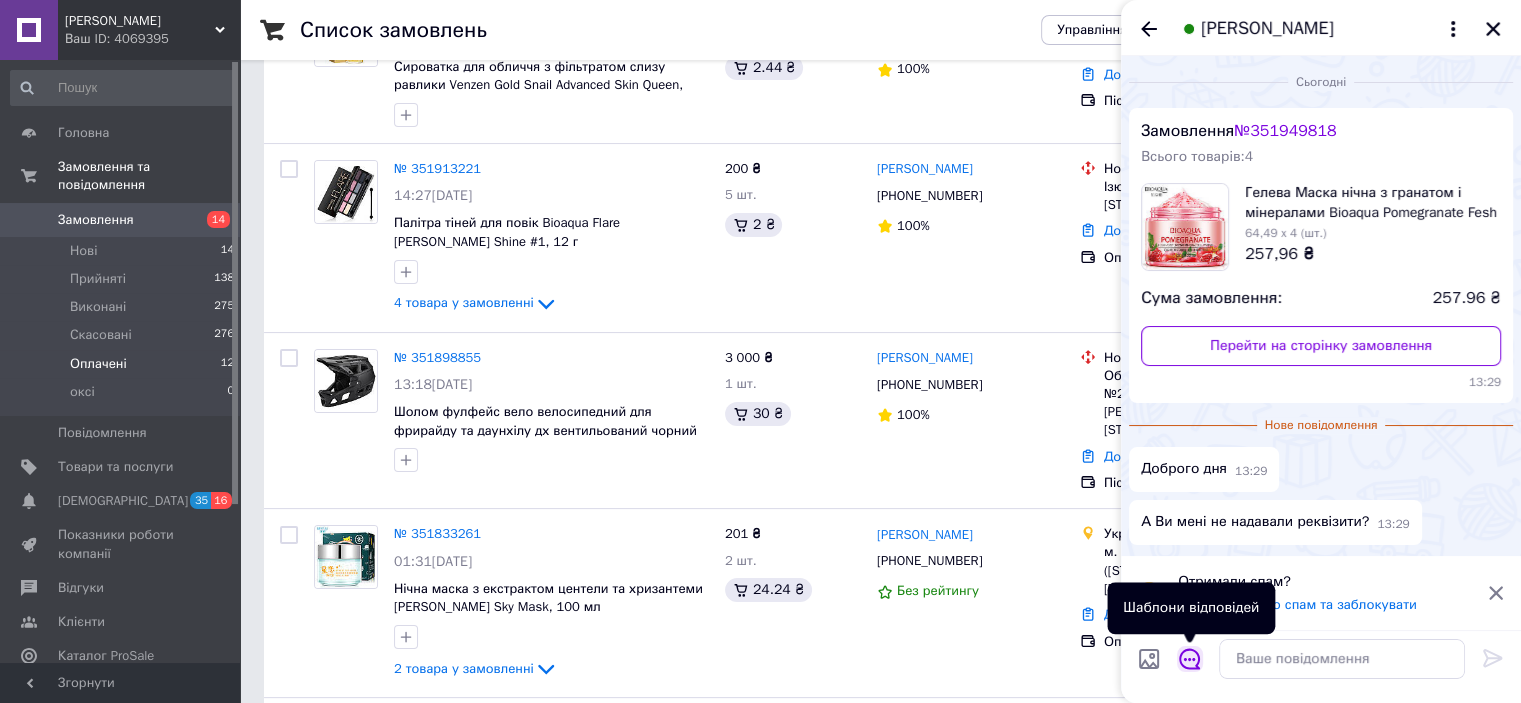 click 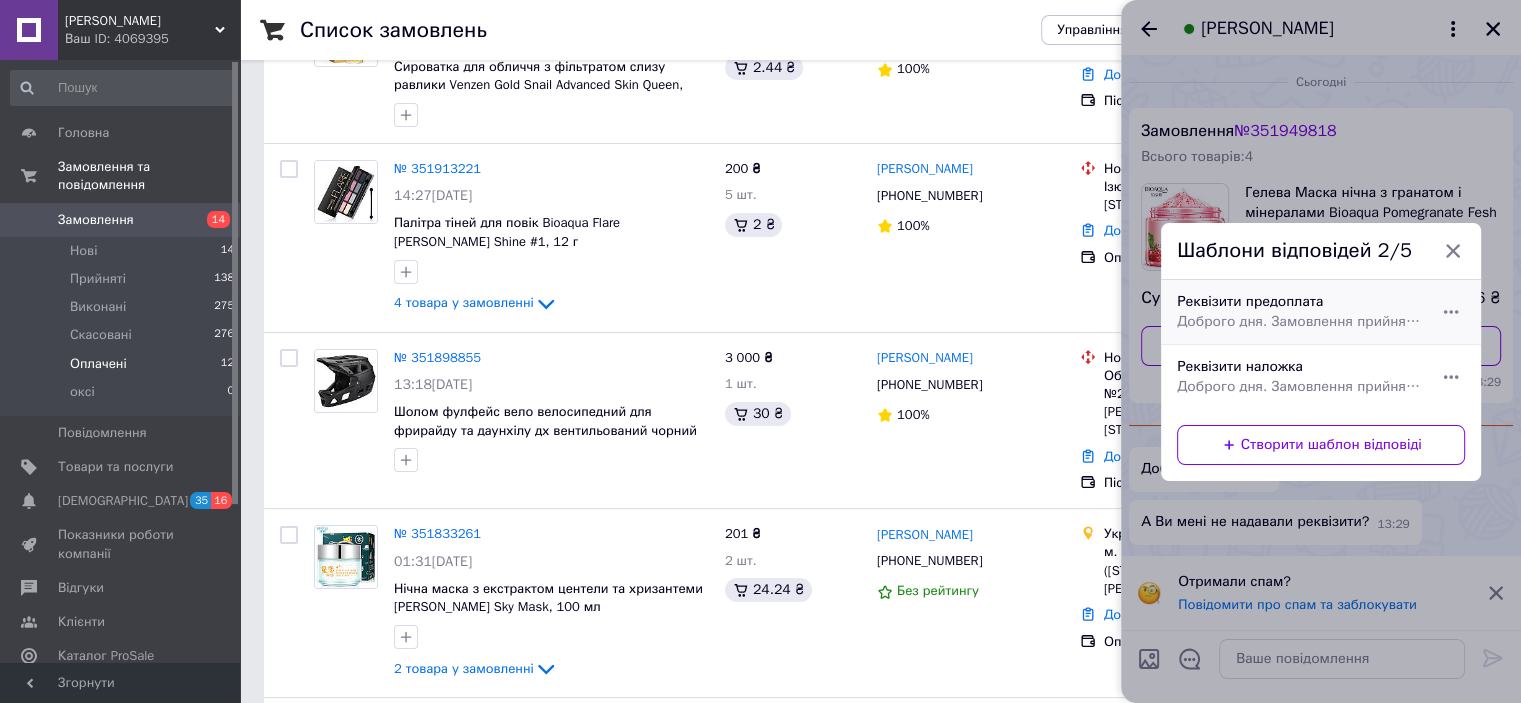 click on "Реквізити предоплата Доброго дня.
Замовлення прийнято.
Сума:  грн.
Реквізити для оплати:
Одержувач - ФОП Свистун Роман Ярославович
IBAN - UA023220010000026003330034500
ЄДРПОУ - 3200617657
Банк - УніверсалБанк (Монобанк)
Призначення платежу - номер замовлення №
Для оплати через приват24 - Розділ платежі -> кнопка За реквізитами вкінці сторінки" at bounding box center (1299, 312) 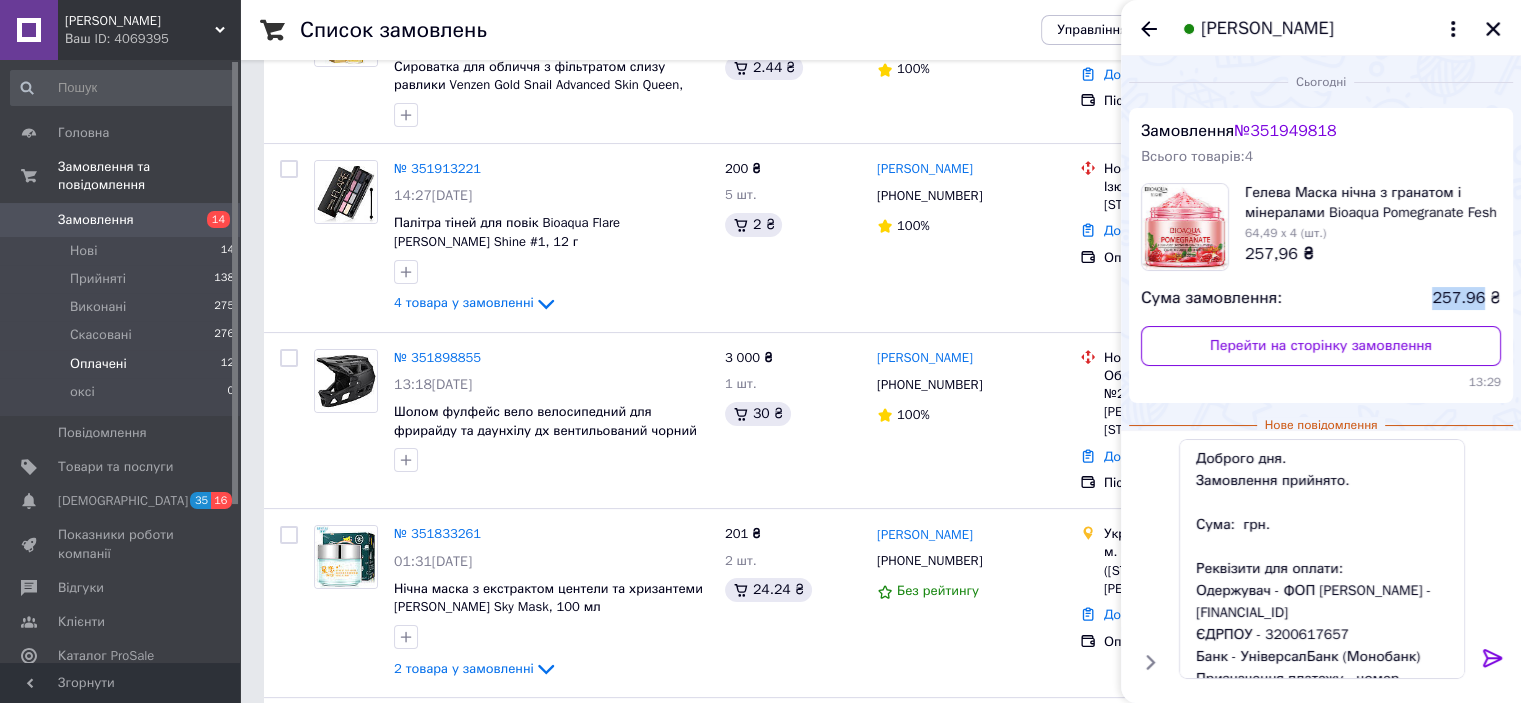 drag, startPoint x: 1443, startPoint y: 307, endPoint x: 1485, endPoint y: 303, distance: 42.190044 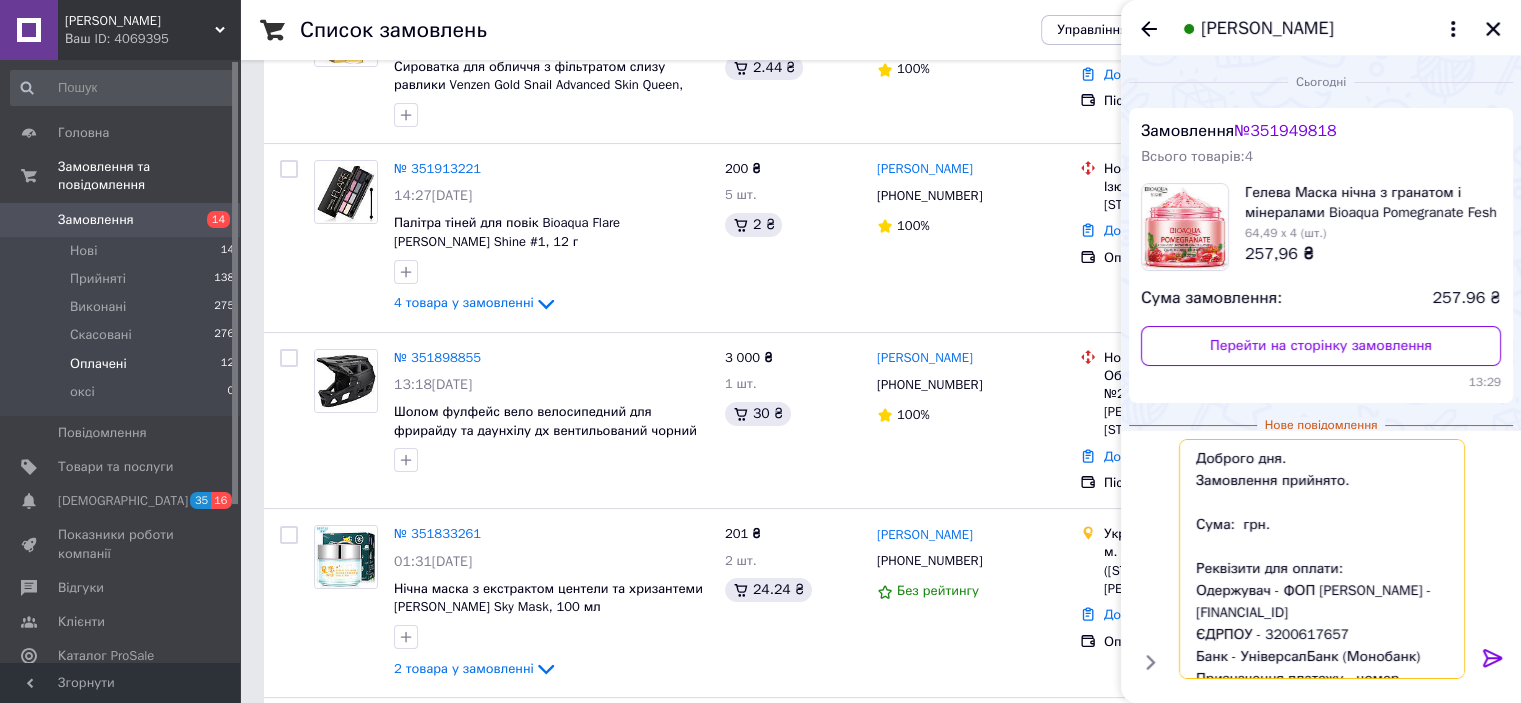 click on "Доброго дня.
Замовлення прийнято.
Сума:  грн.
Реквізити для оплати:
Одержувач - ФОП Свистун Роман Ярославович
IBAN - UA023220010000026003330034500
ЄДРПОУ - 3200617657
Банк - УніверсалБанк (Монобанк)
Призначення платежу - номер замовлення №
Для оплати через приват24 - Розділ платежі -> кнопка За реквізитами вкінці сторінки" at bounding box center (1322, 559) 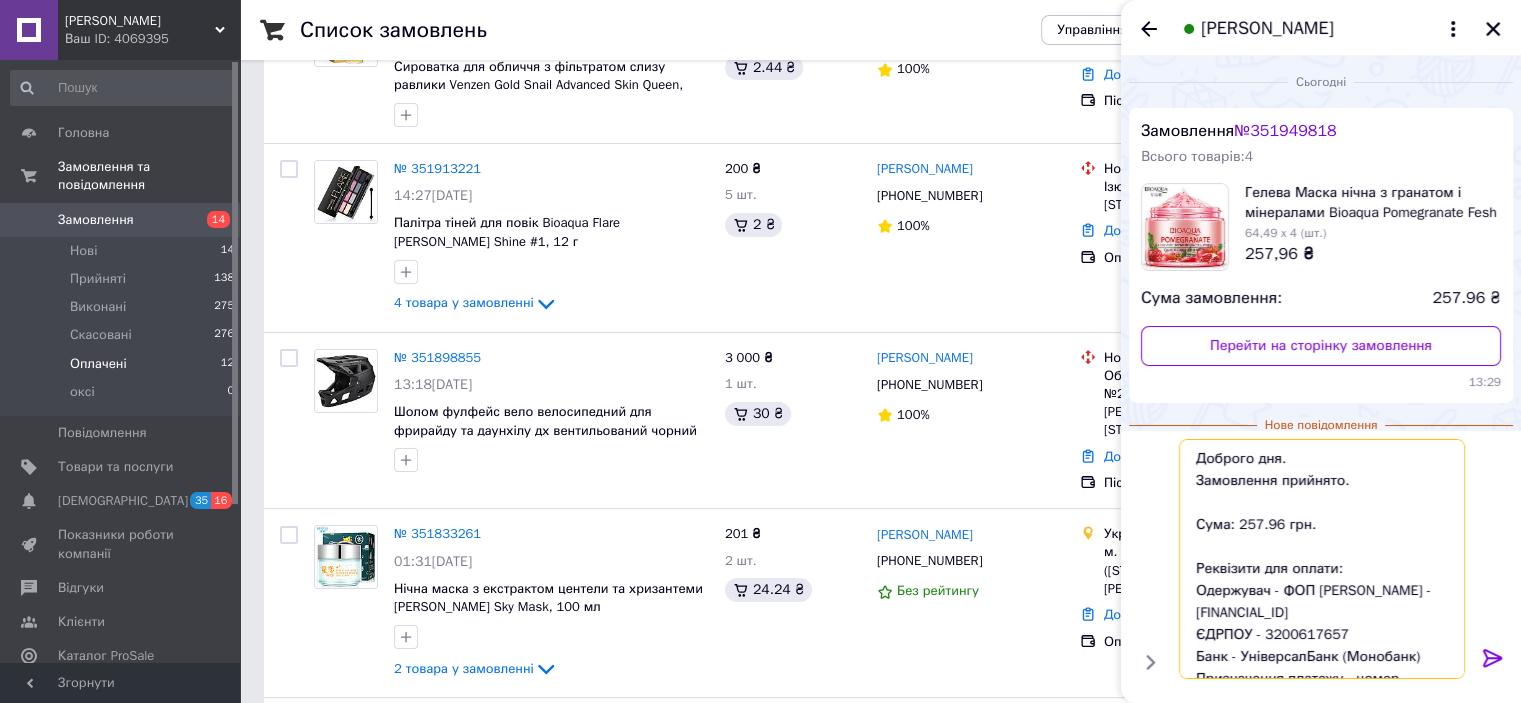 type on "Доброго дня.
Замовлення прийнято.
Сума: 257.96 грн.
Реквізити для оплати:
Одержувач - ФОП Свистун Роман Ярославович
IBAN - UA023220010000026003330034500
ЄДРПОУ - 3200617657
Банк - УніверсалБанк (Монобанк)
Призначення платежу - номер замовлення №
Для оплати через приват24 - Розділ платежі -> кнопка За реквізитами вкінці сторінки" 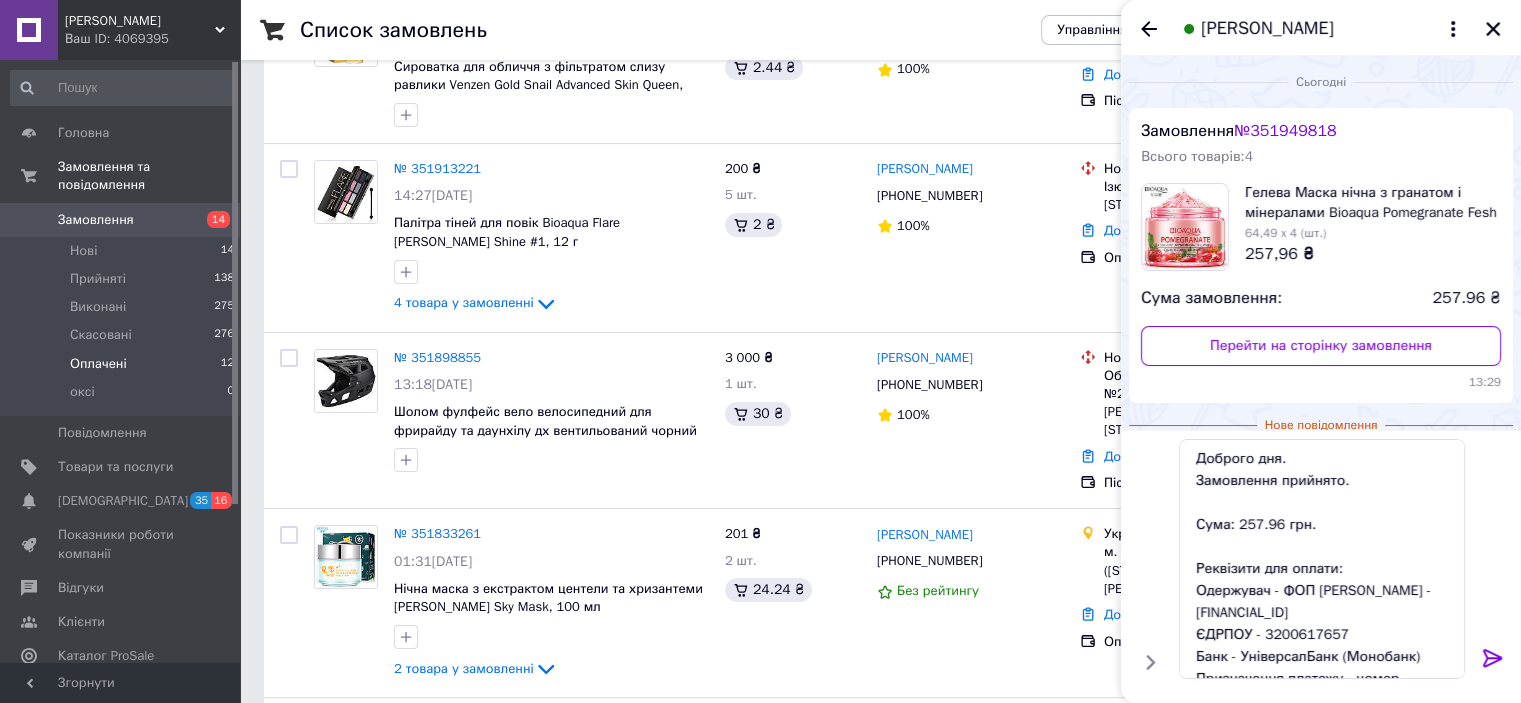 click 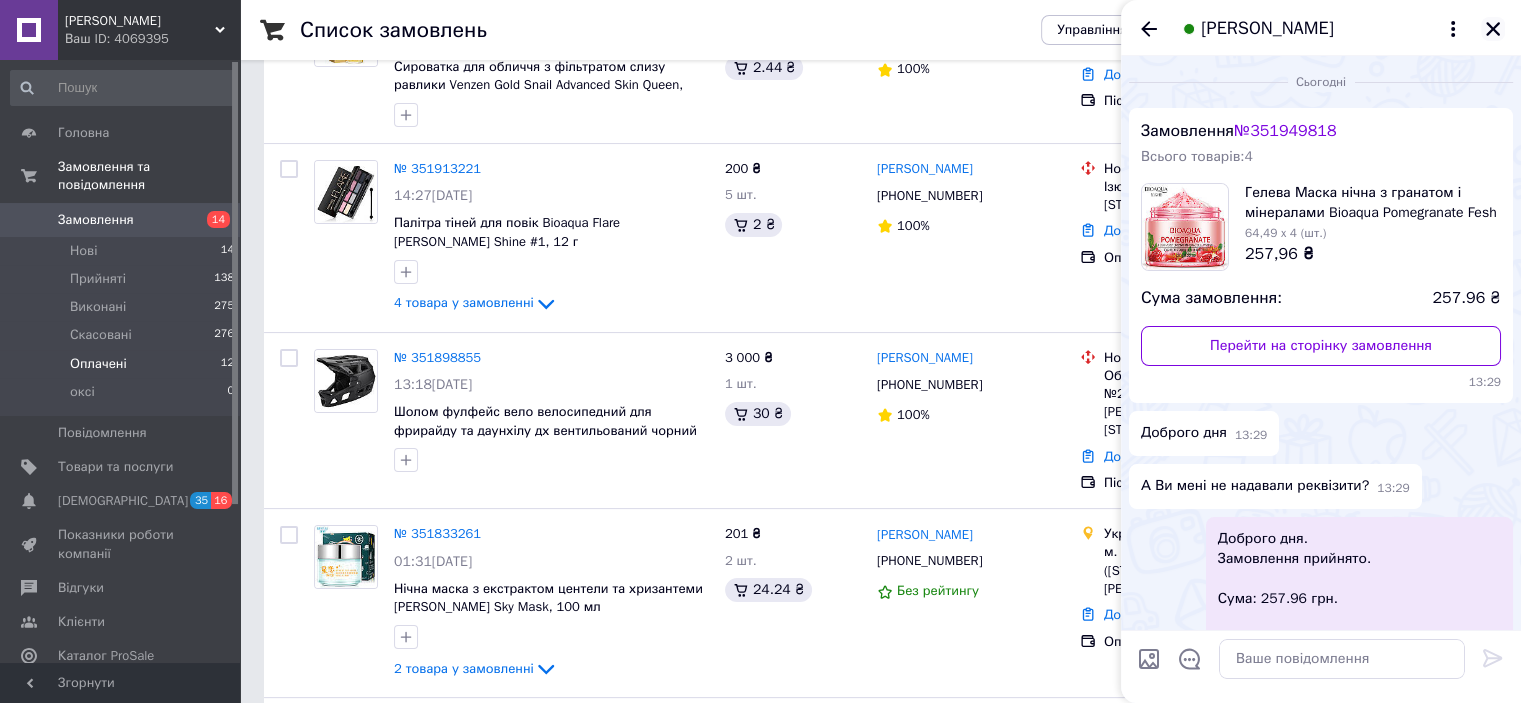 click 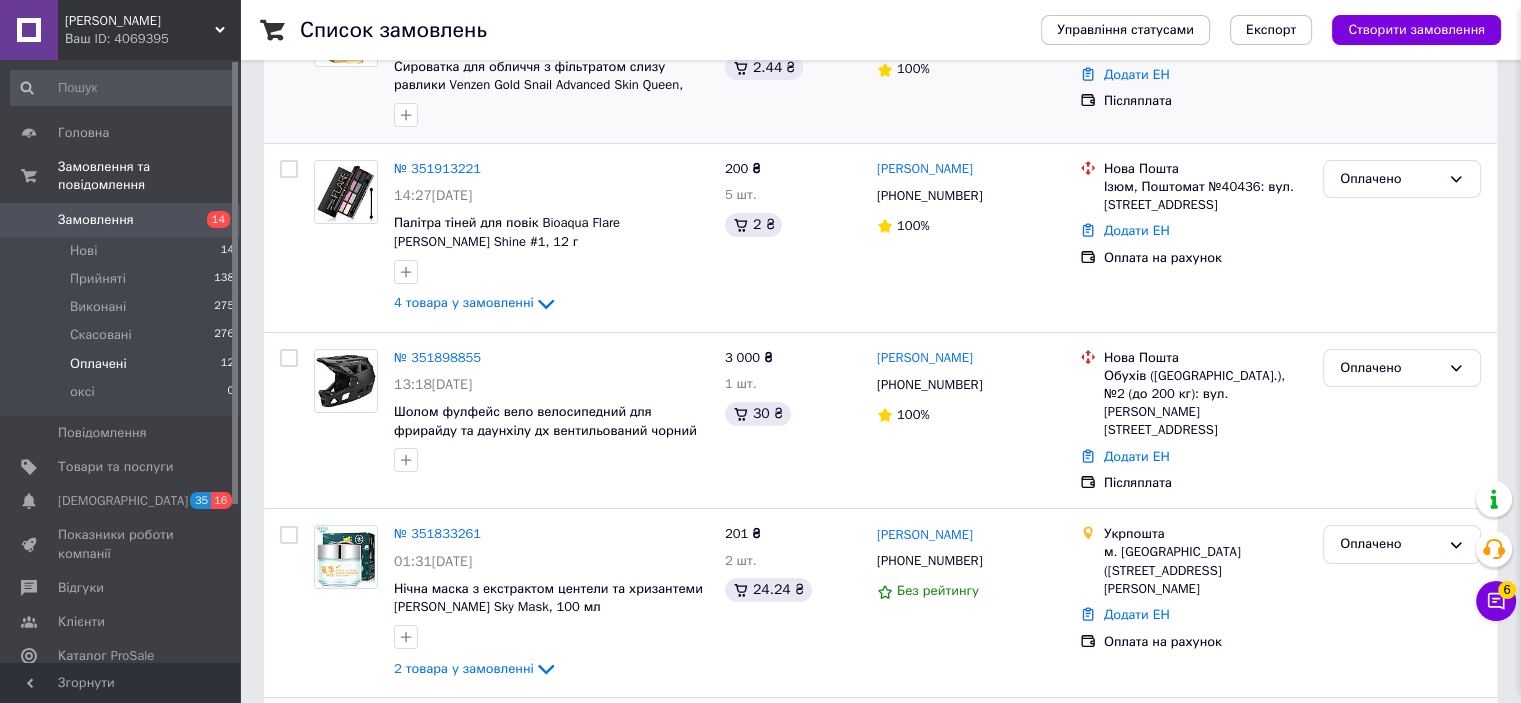 scroll, scrollTop: 260, scrollLeft: 0, axis: vertical 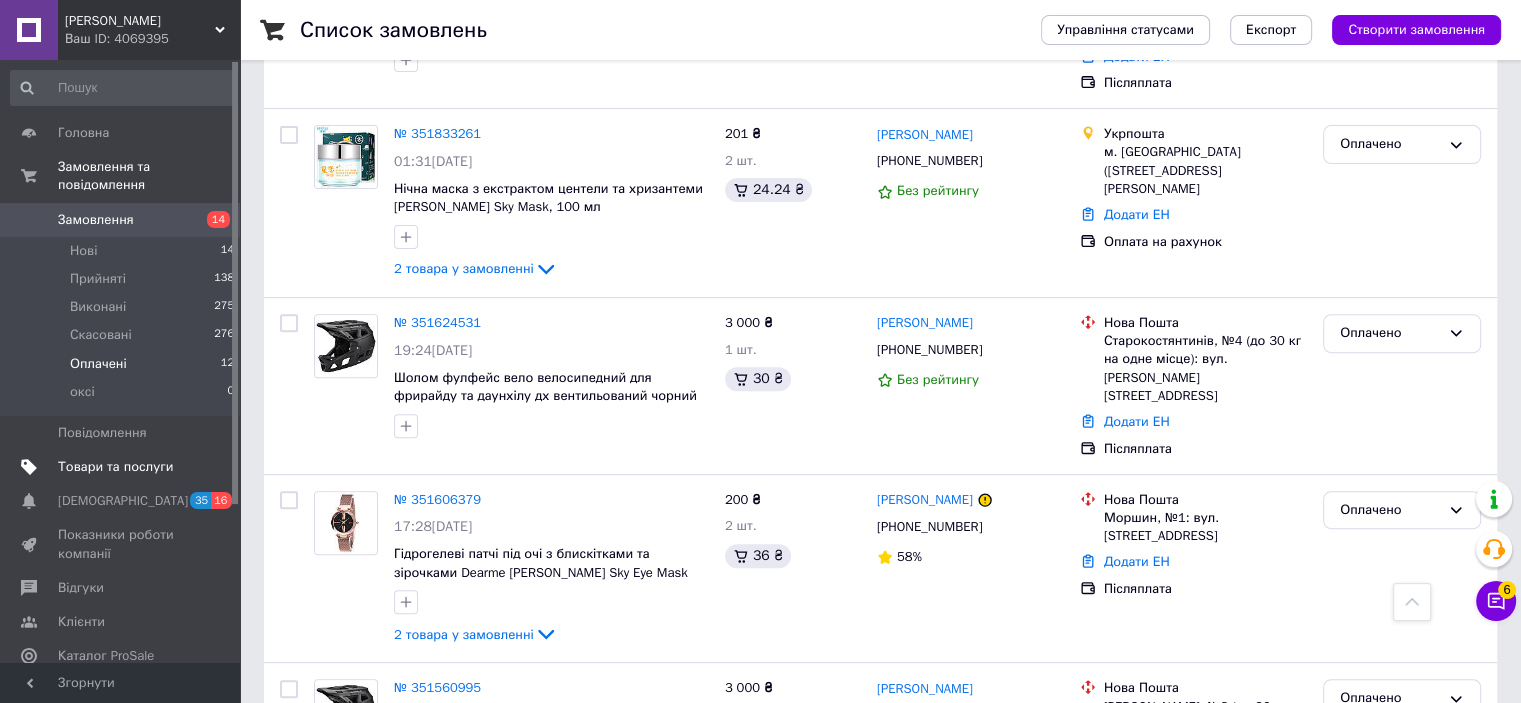 click on "Товари та послуги" at bounding box center [123, 467] 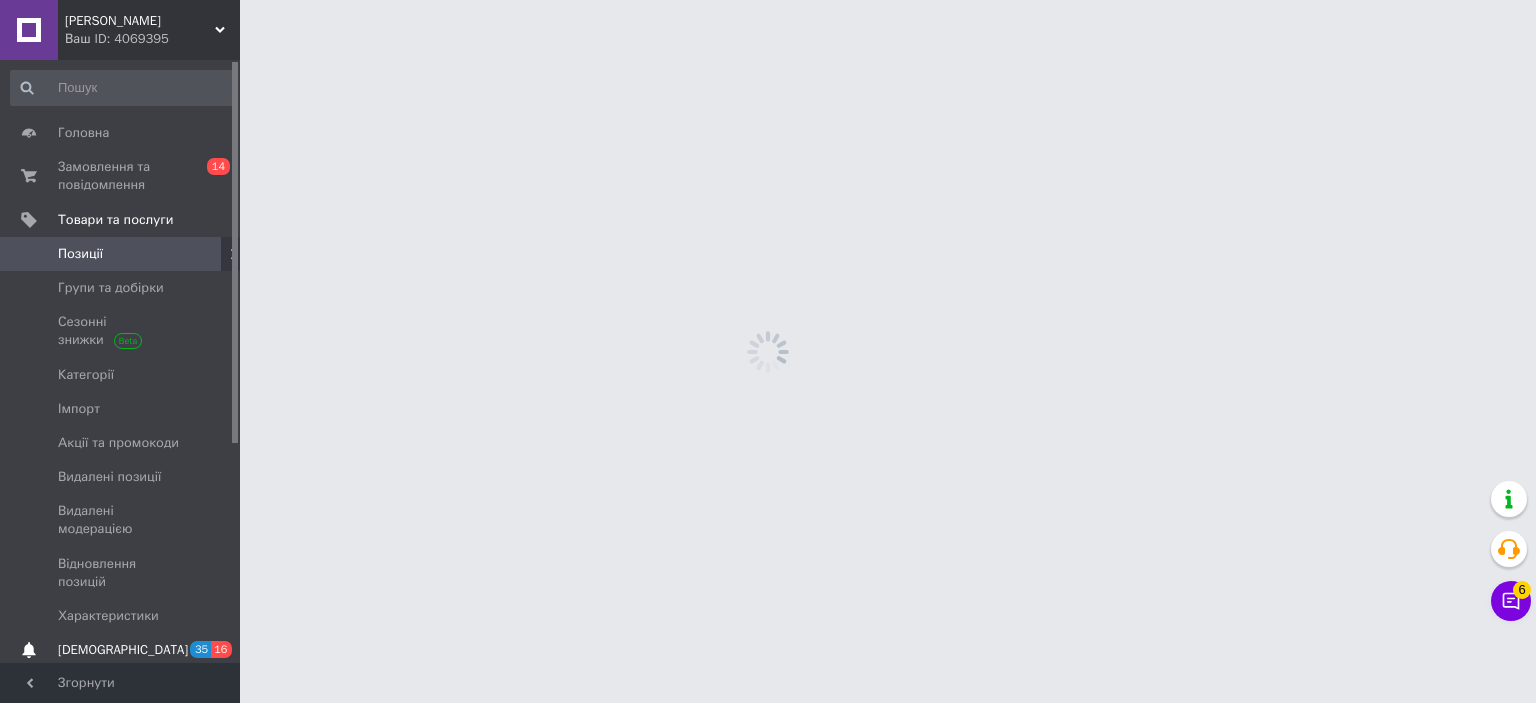click on "[DEMOGRAPHIC_DATA]" at bounding box center [123, 650] 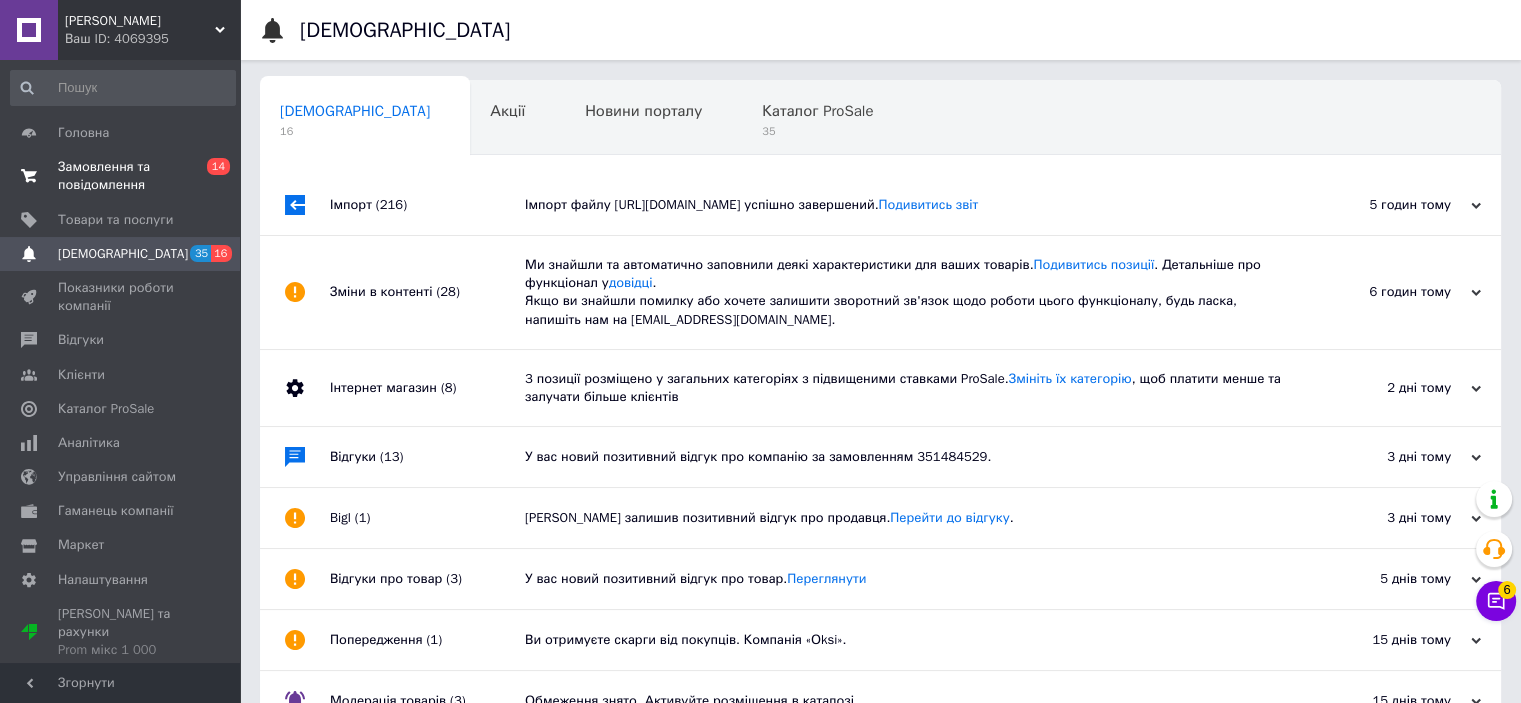 click on "Замовлення та повідомлення" at bounding box center [121, 176] 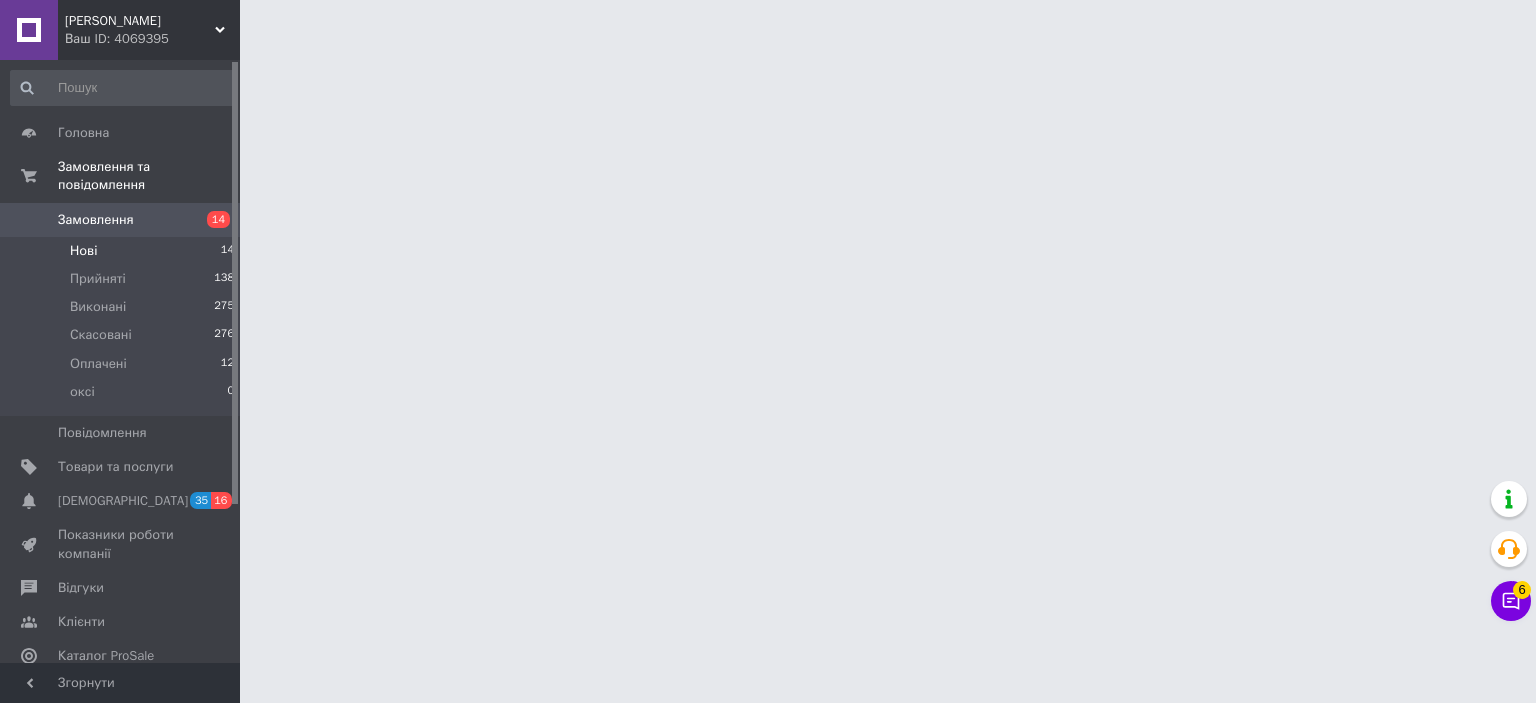 click on "Нові" at bounding box center (83, 251) 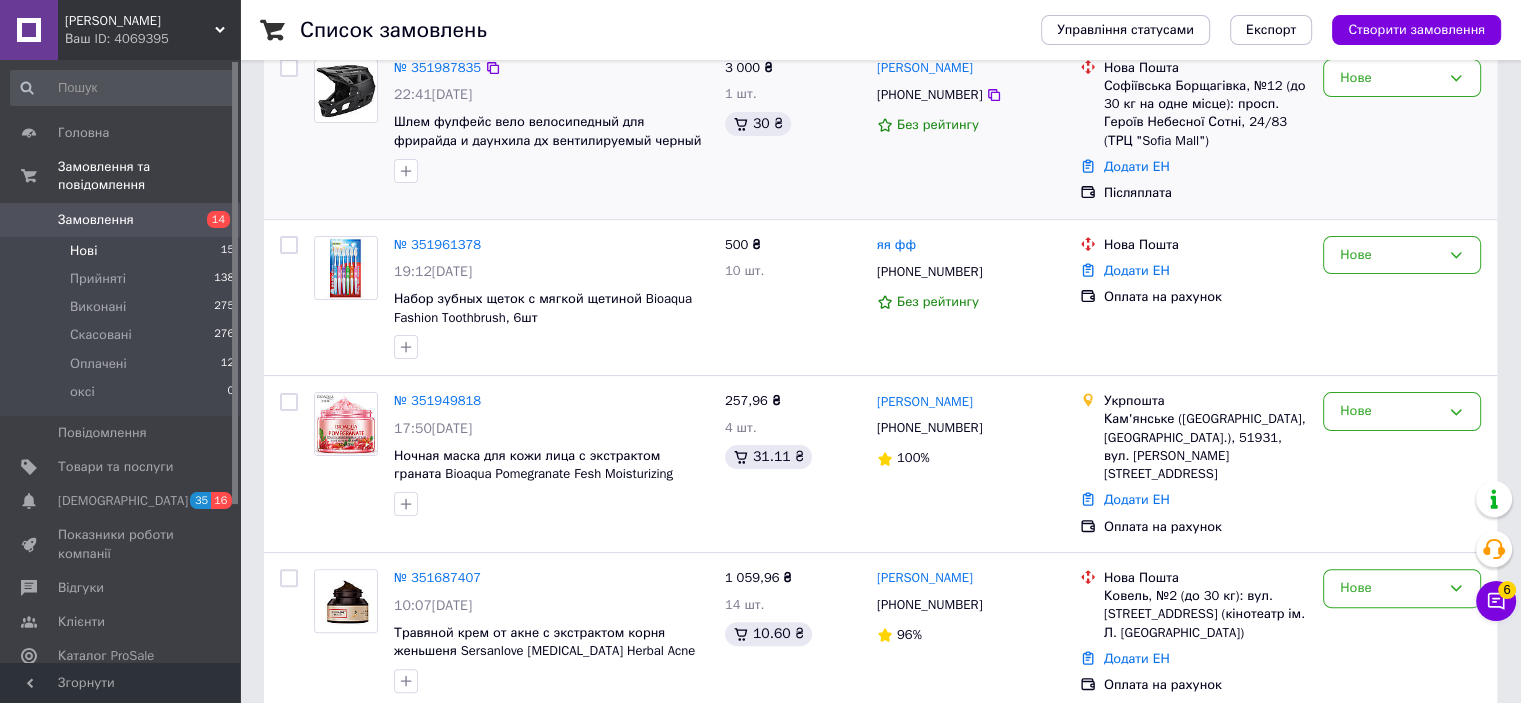 scroll, scrollTop: 600, scrollLeft: 0, axis: vertical 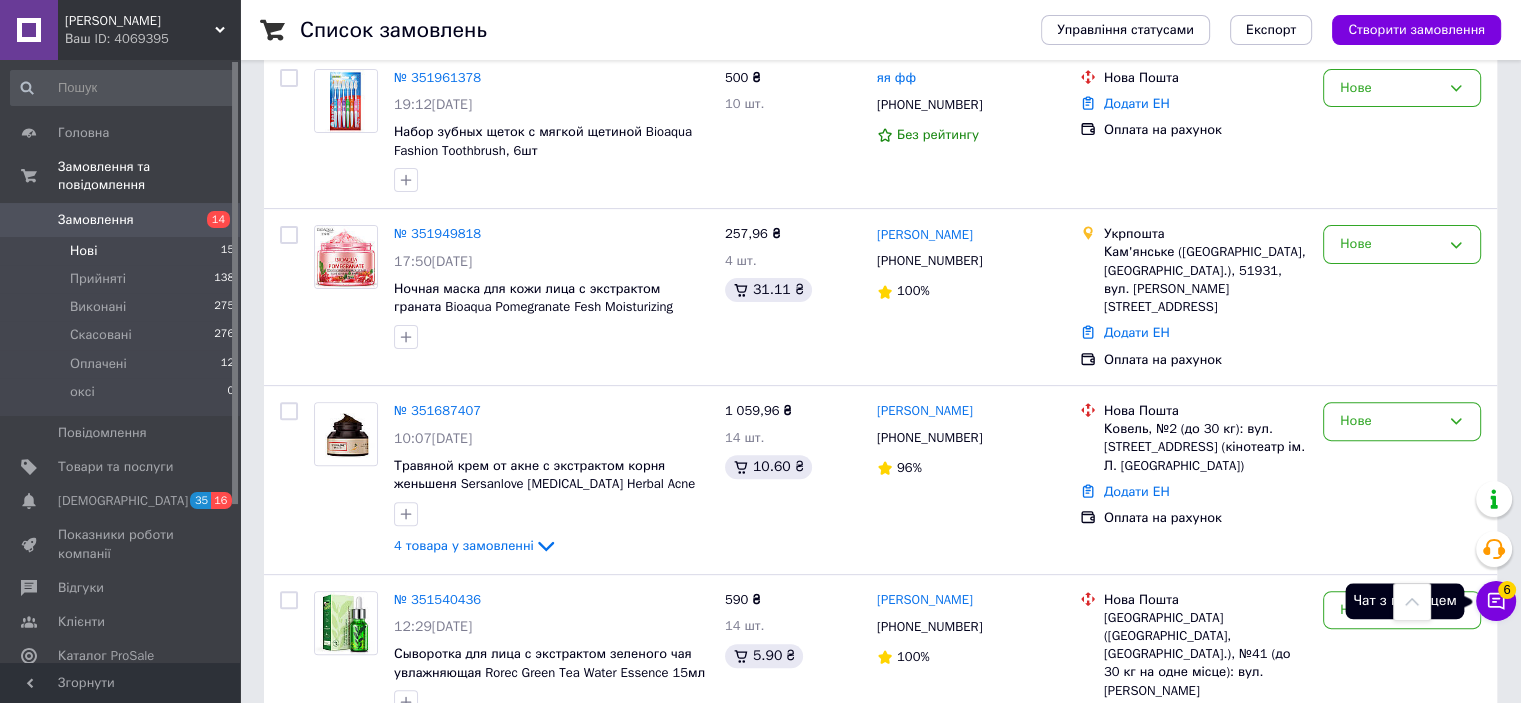click on "6" at bounding box center (1507, 590) 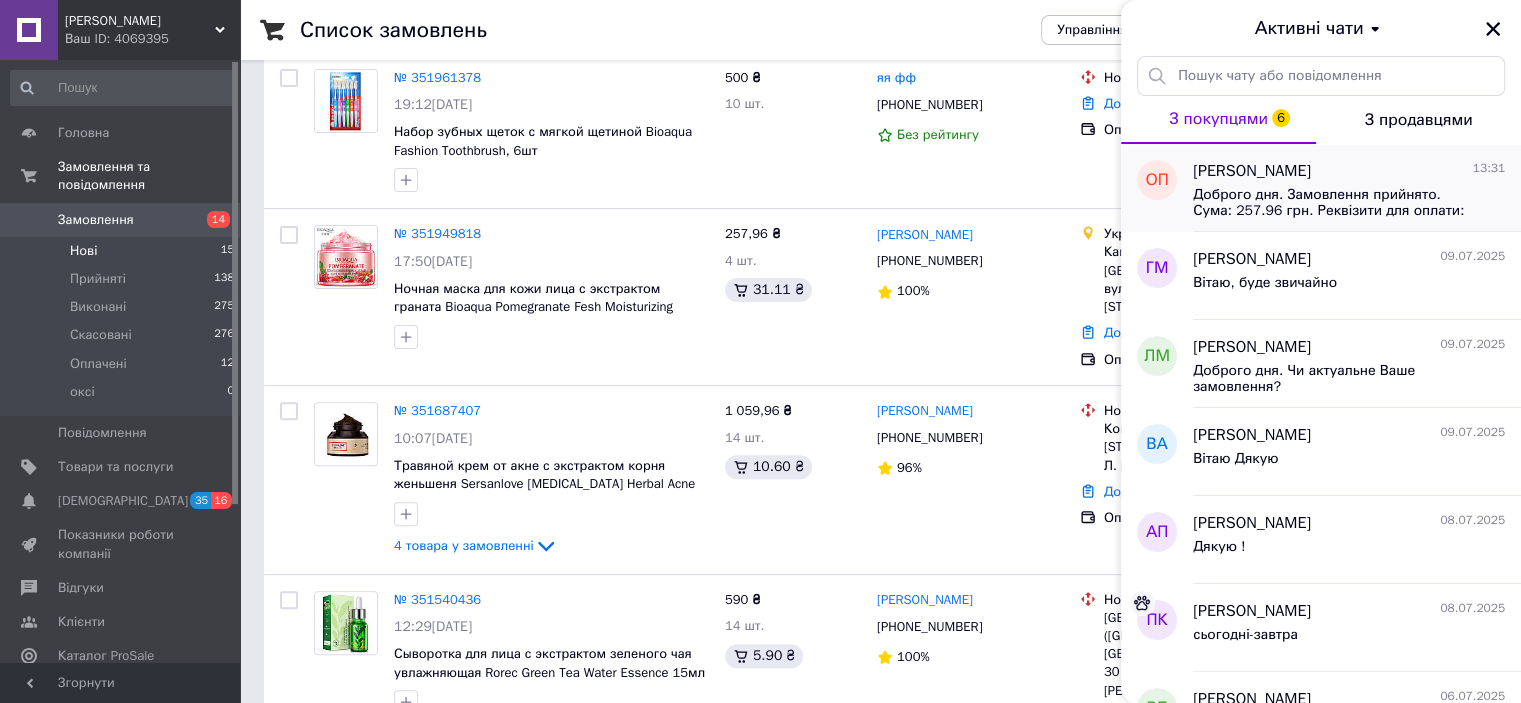 click on "Доброго дня.
Замовлення прийнято.
Сума: 257.96 грн.
Реквізити для оплати:
Одержувач - ФОП Свистун Роман Ярославович
IBAN - UA023220010000026003330034500
ЄДРПОУ - 3200617657
Банк - УніверсалБанк (Монобанк)
Призначення платежу - номер замовлення №
Для оплати через приват24 - Розділ платежі -> кнопка За реквізитами вкінці сторінки" at bounding box center [1335, 203] 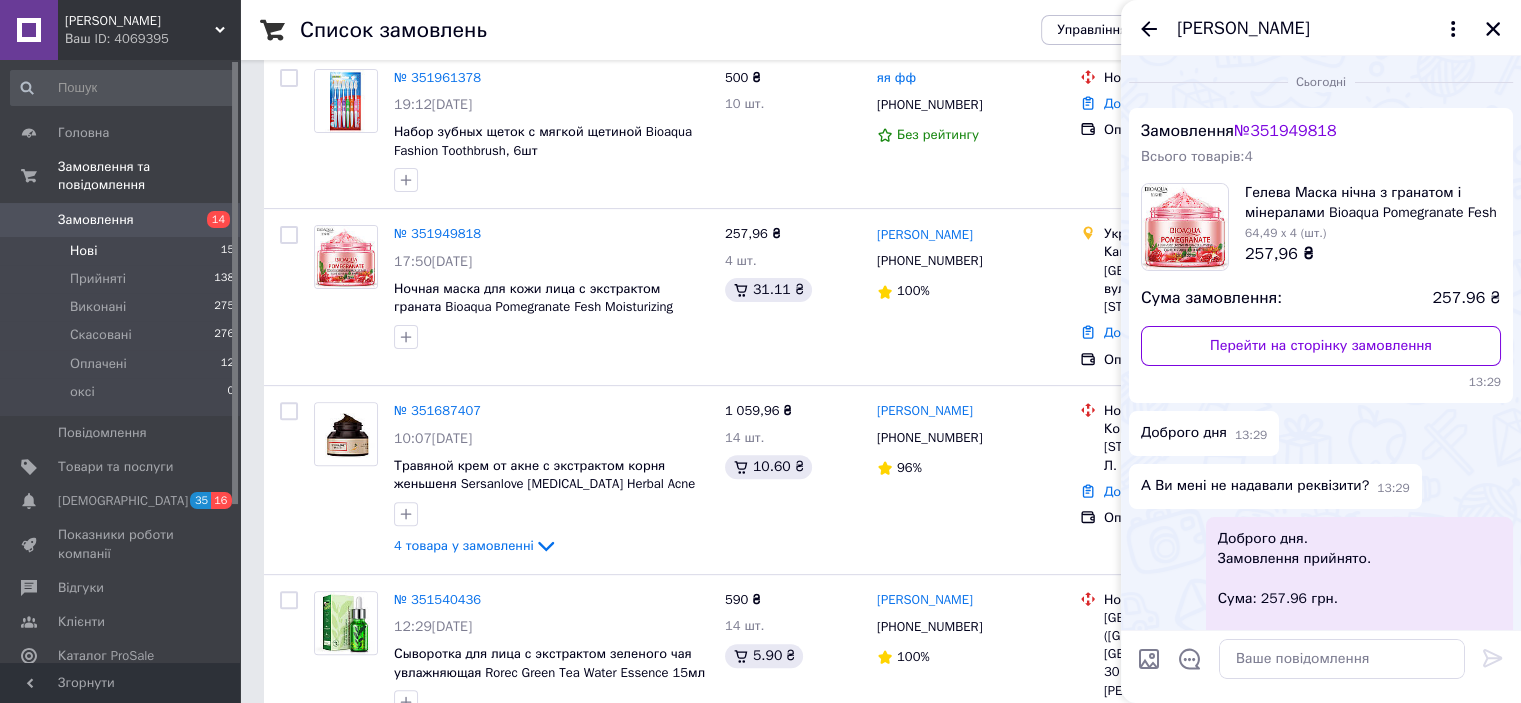 scroll, scrollTop: 260, scrollLeft: 0, axis: vertical 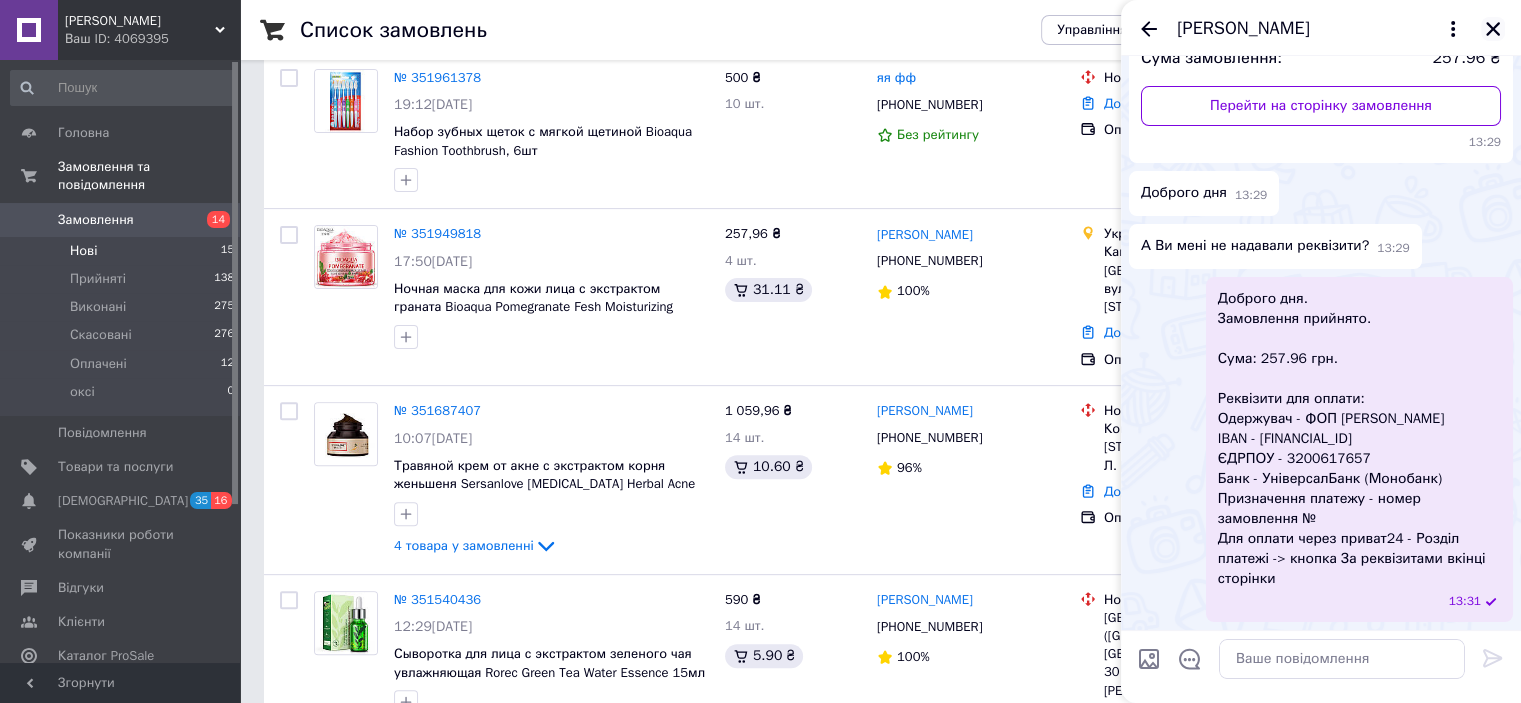 click 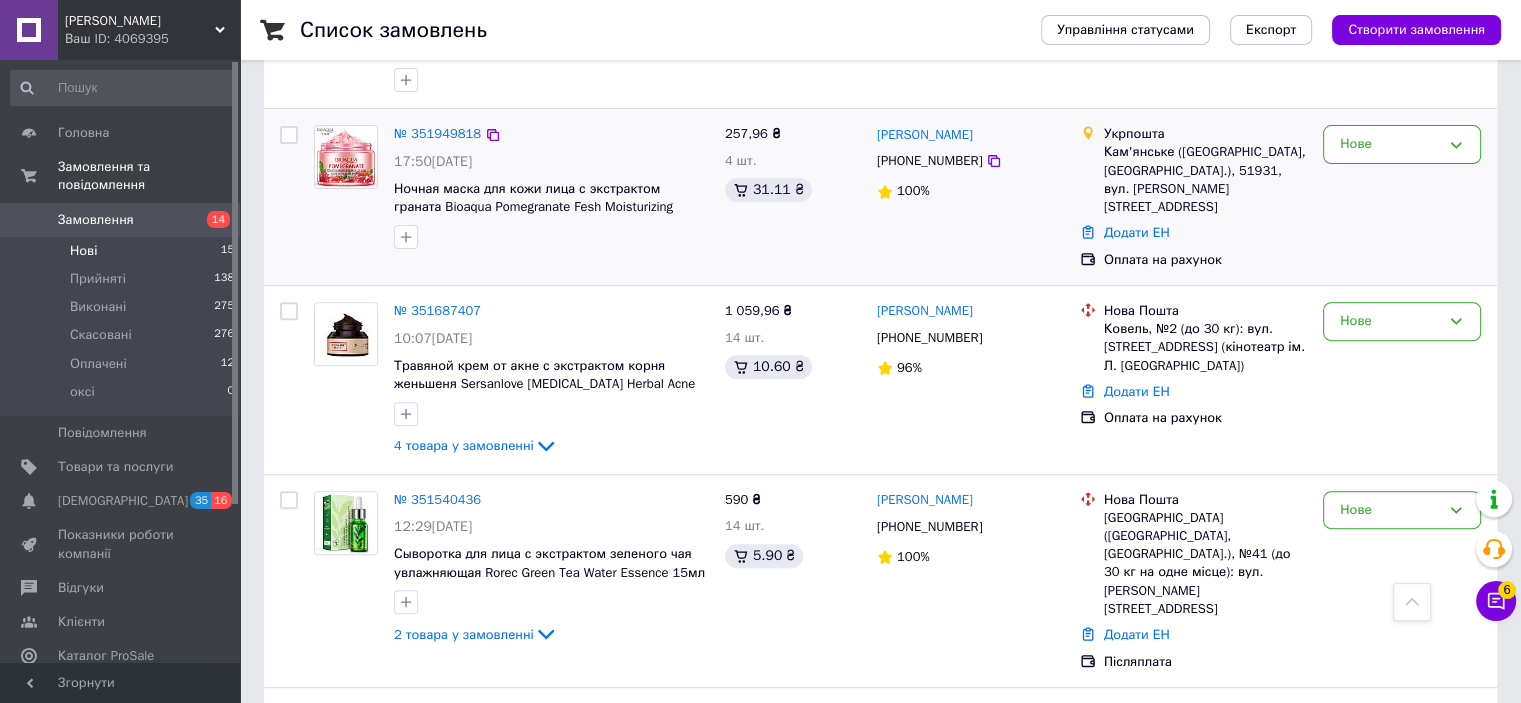 scroll, scrollTop: 1100, scrollLeft: 0, axis: vertical 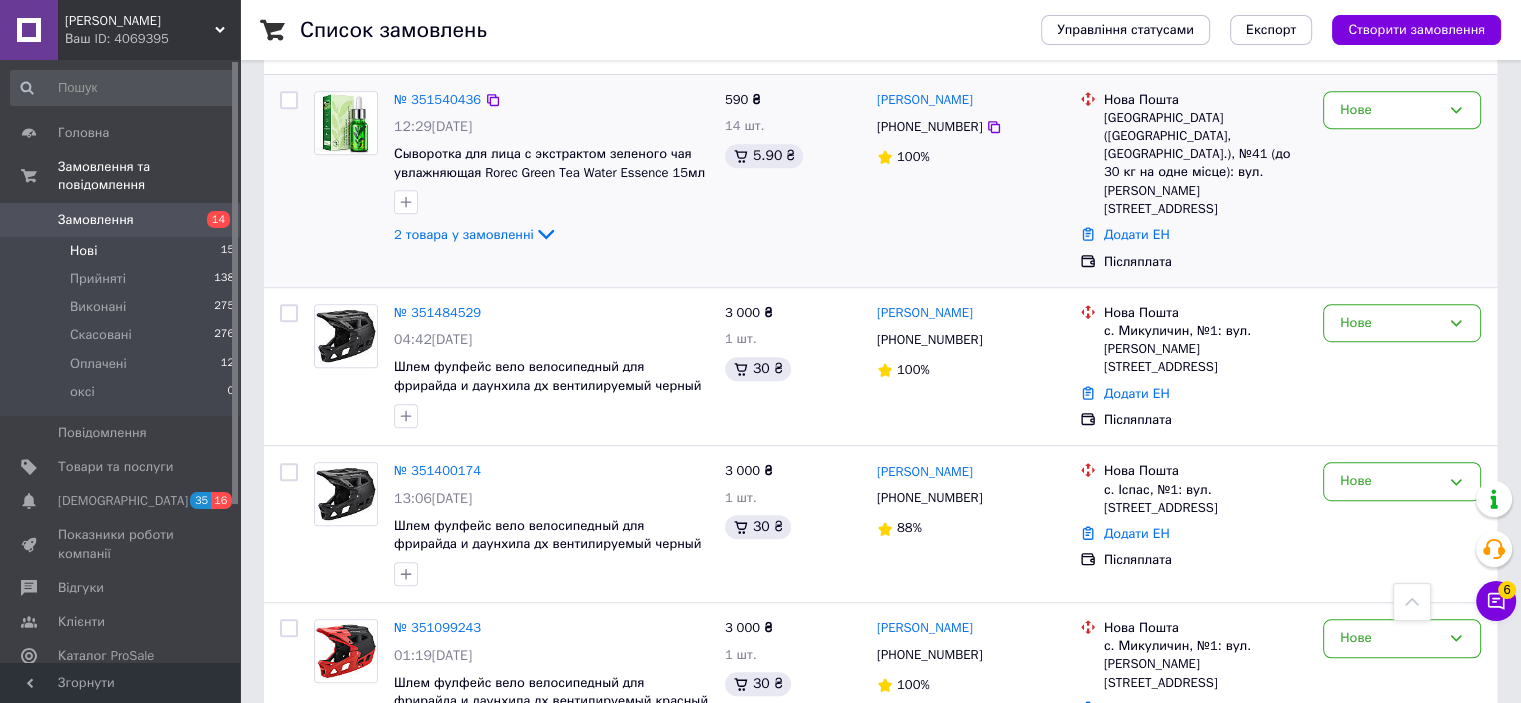 click on "№ 351540436 12:29, 07.07.2025 Сыворотка для лица с экстрактом зеленого чая увлажняющая Rorec Green Tea Water Essence 15мл 2 товара у замовленні" at bounding box center (551, 169) 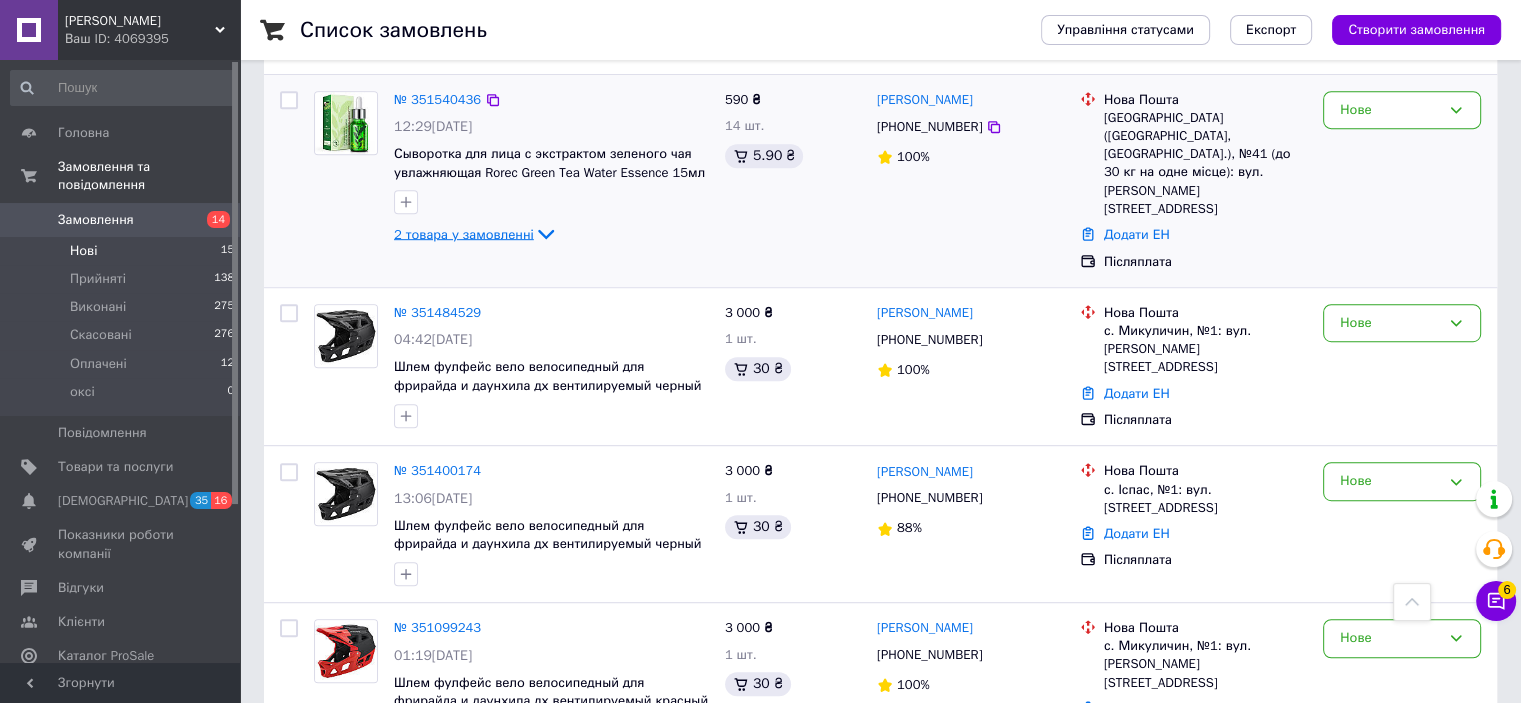 click on "2 товара у замовленні" at bounding box center (464, 233) 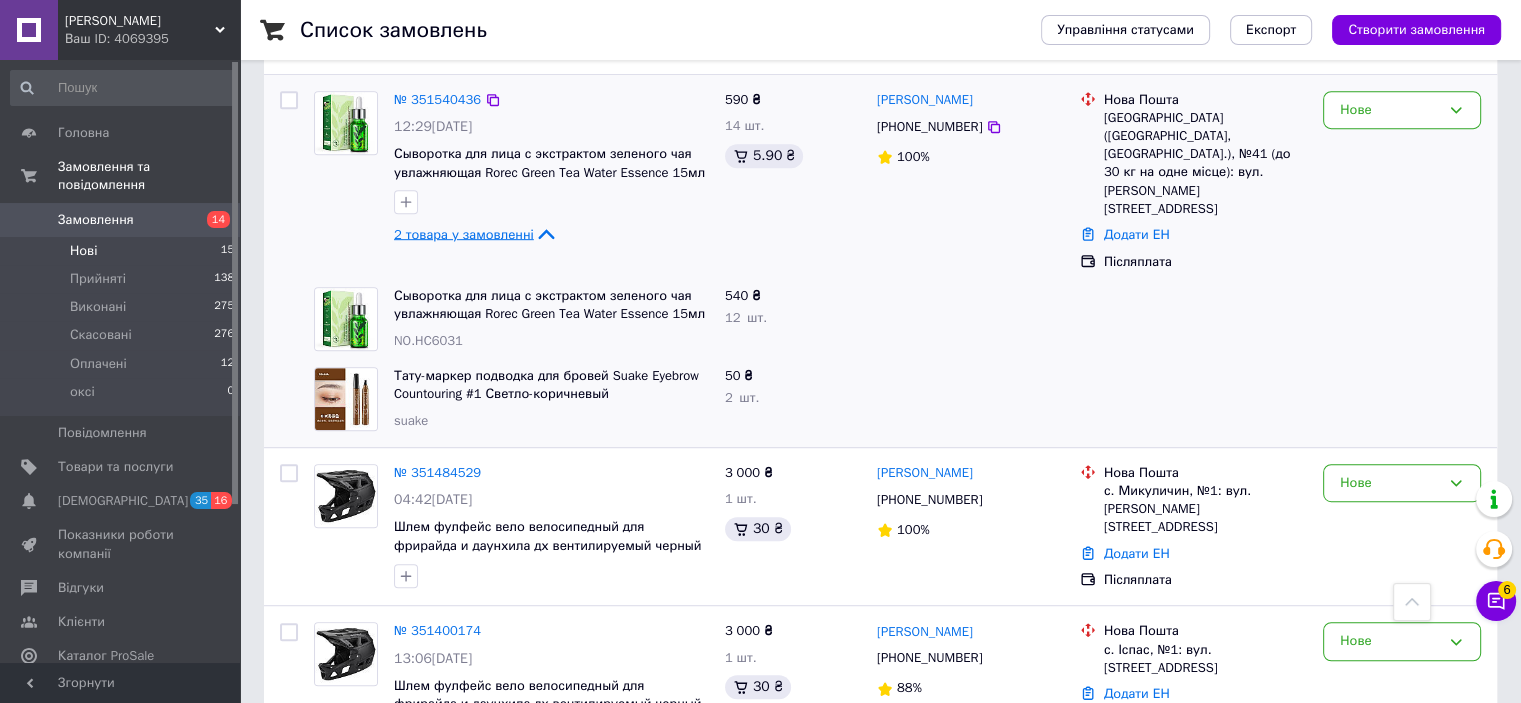 click on "2 товара у замовленні" at bounding box center (464, 233) 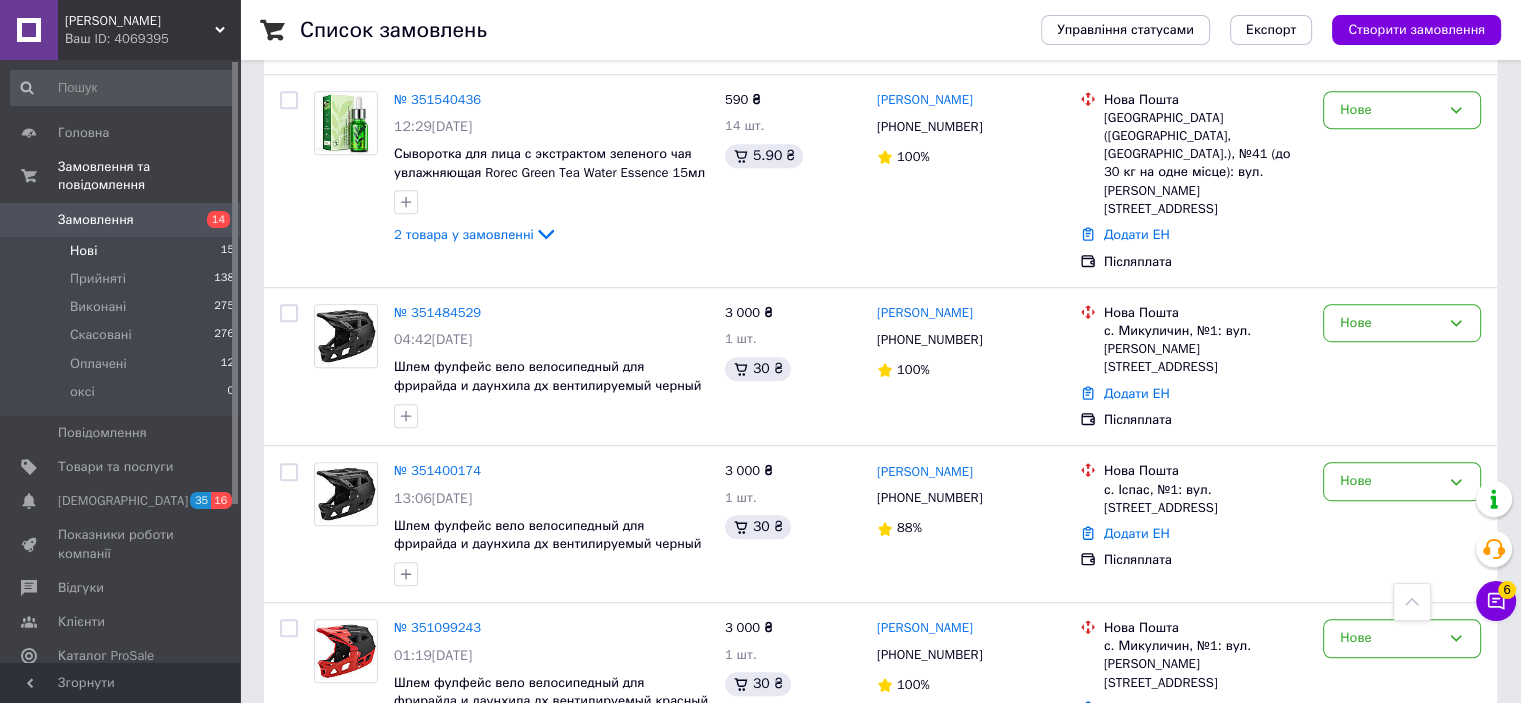 click on "Список замовлень Управління статусами Експорт Створити замовлення 1 Фільтри Збережені фільтри: Не обрано Статус: Нове Cкинути все Зберегти фільтр Замовлення Cума Покупець Доставка та оплата Статус № 352066054 13:43, 10.07.2025 БЕЗ КОРОБКИ! Омолаживающие гидрогелевые патчи с экстрактом ласточкиного гнезда SNP Bird's Nest Aqua Eye Patch 3 товара у замовленні 324,15 ₴ 3 шт. 16.51 ₴ Наталія Жувака +380987249780 Без рейтингу Нова Пошта с. Підліски (Івано-Франківська обл.), Пункт приймання-видачі (до 30 кг): вул. Шкільна, 83 Додати ЕН Післяплата Нове № 351987835 22:41, 09.07.2025 3 000 ₴ 1 шт. 30 ₴ Олексій Ляшук Нове" at bounding box center (880, 405) 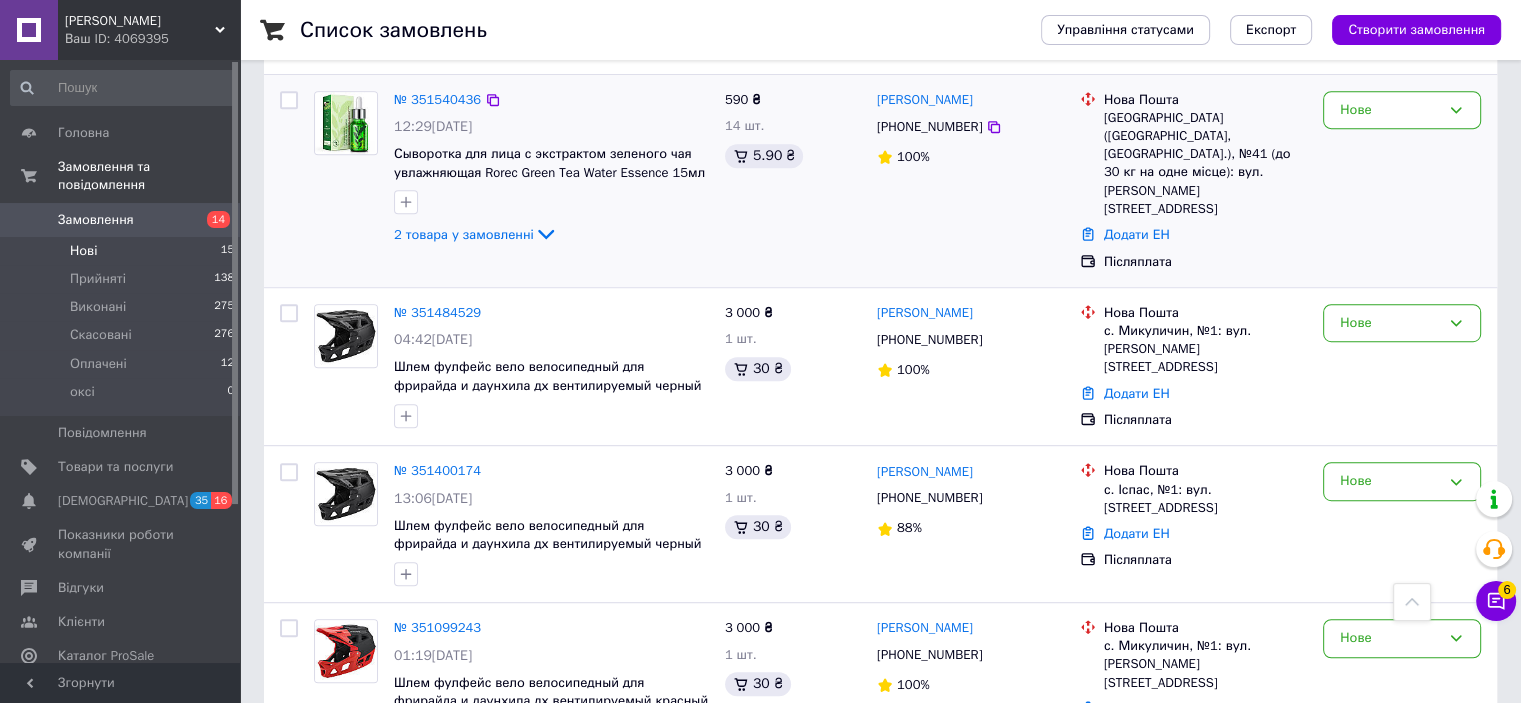 scroll, scrollTop: 800, scrollLeft: 0, axis: vertical 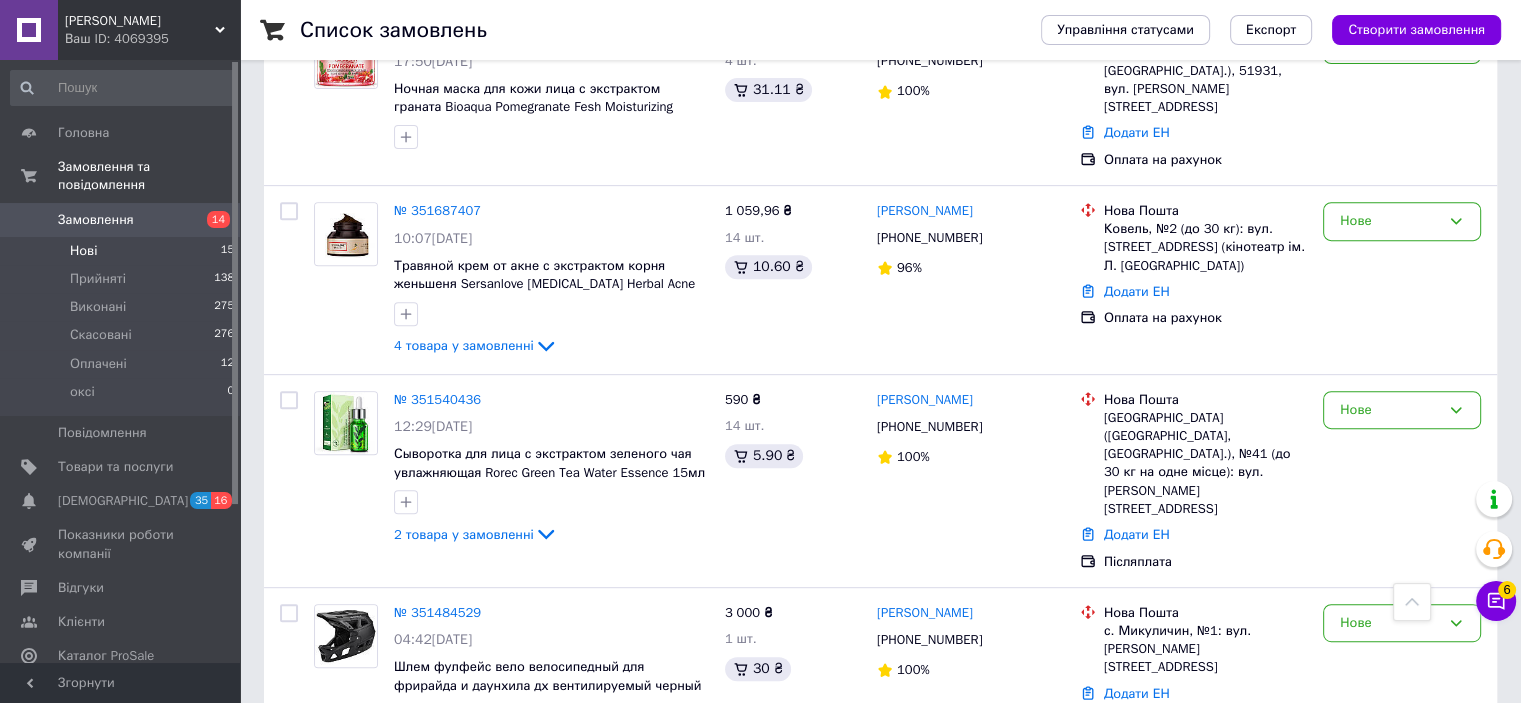 click on "Список замовлень Управління статусами Експорт Створити замовлення 1 Фільтри Збережені фільтри: Не обрано Статус: Нове Cкинути все Зберегти фільтр Замовлення Cума Покупець Доставка та оплата Статус № 352066054 13:43, 10.07.2025 БЕЗ КОРОБКИ! Омолаживающие гидрогелевые патчи с экстрактом ласточкиного гнезда SNP Bird's Nest Aqua Eye Patch 3 товара у замовленні 324,15 ₴ 3 шт. 16.51 ₴ Наталія Жувака +380987249780 Без рейтингу Нова Пошта с. Підліски (Івано-Франківська обл.), Пункт приймання-видачі (до 30 кг): вул. Шкільна, 83 Додати ЕН Післяплата Нове № 351987835 22:41, 09.07.2025 3 000 ₴ 1 шт. 30 ₴ Олексій Ляшук Нове" at bounding box center (880, 705) 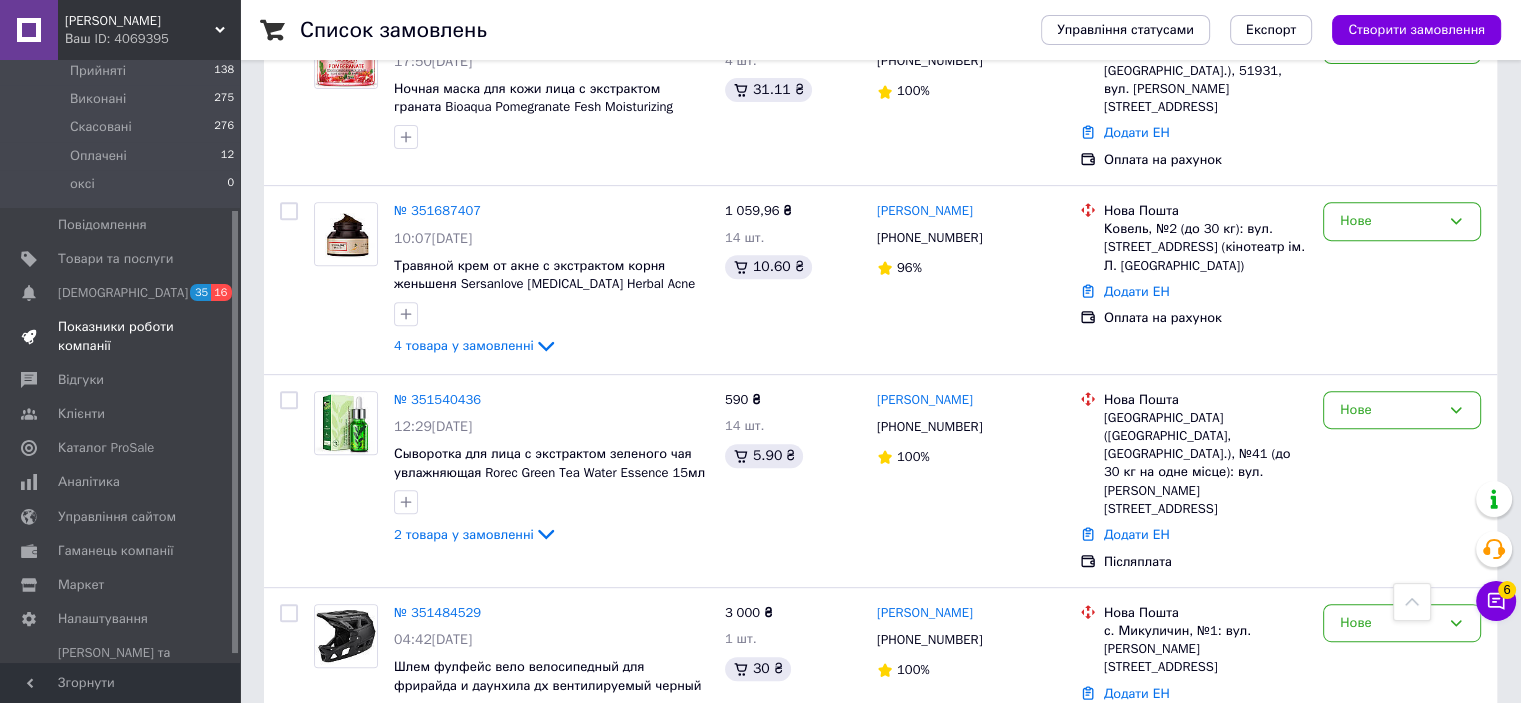 scroll, scrollTop: 215, scrollLeft: 0, axis: vertical 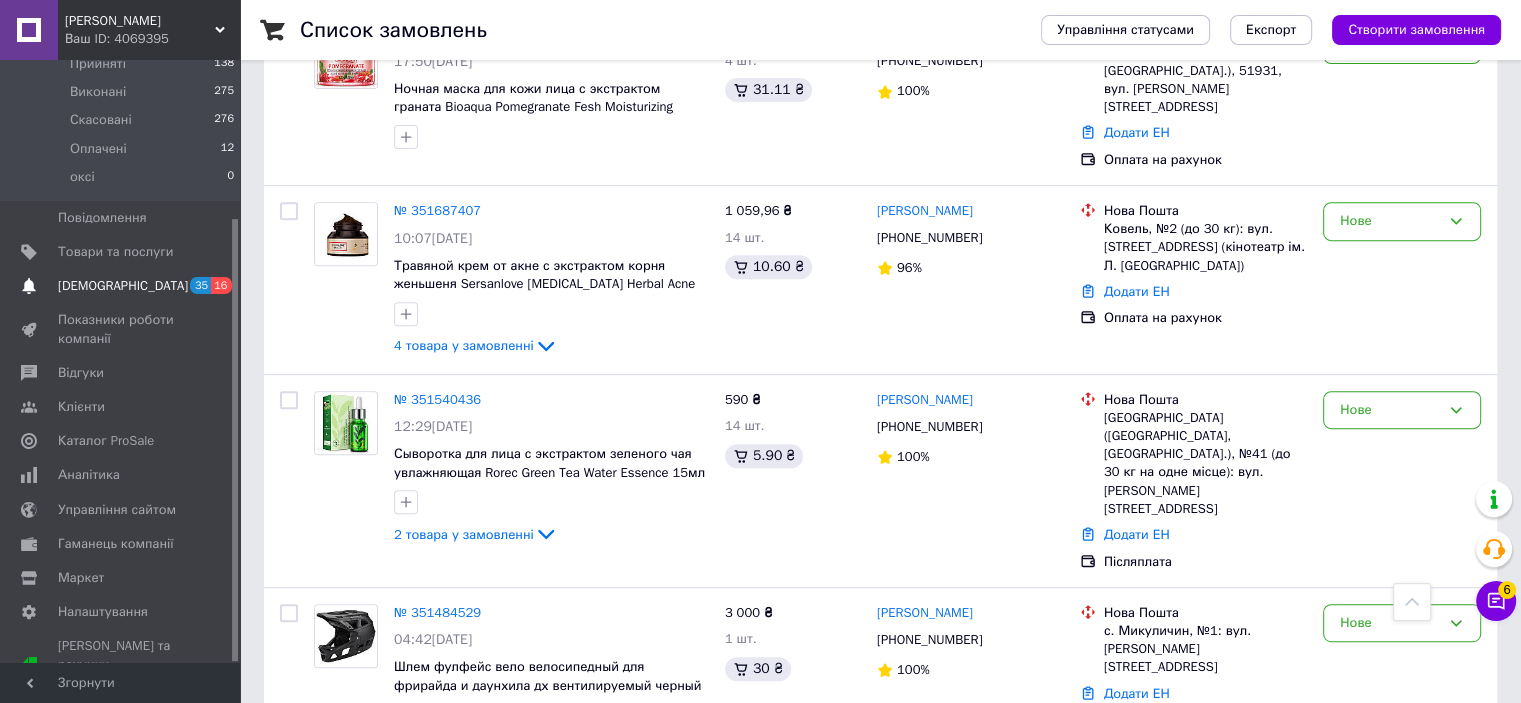 click on "Сповіщення 35 16" at bounding box center [123, 286] 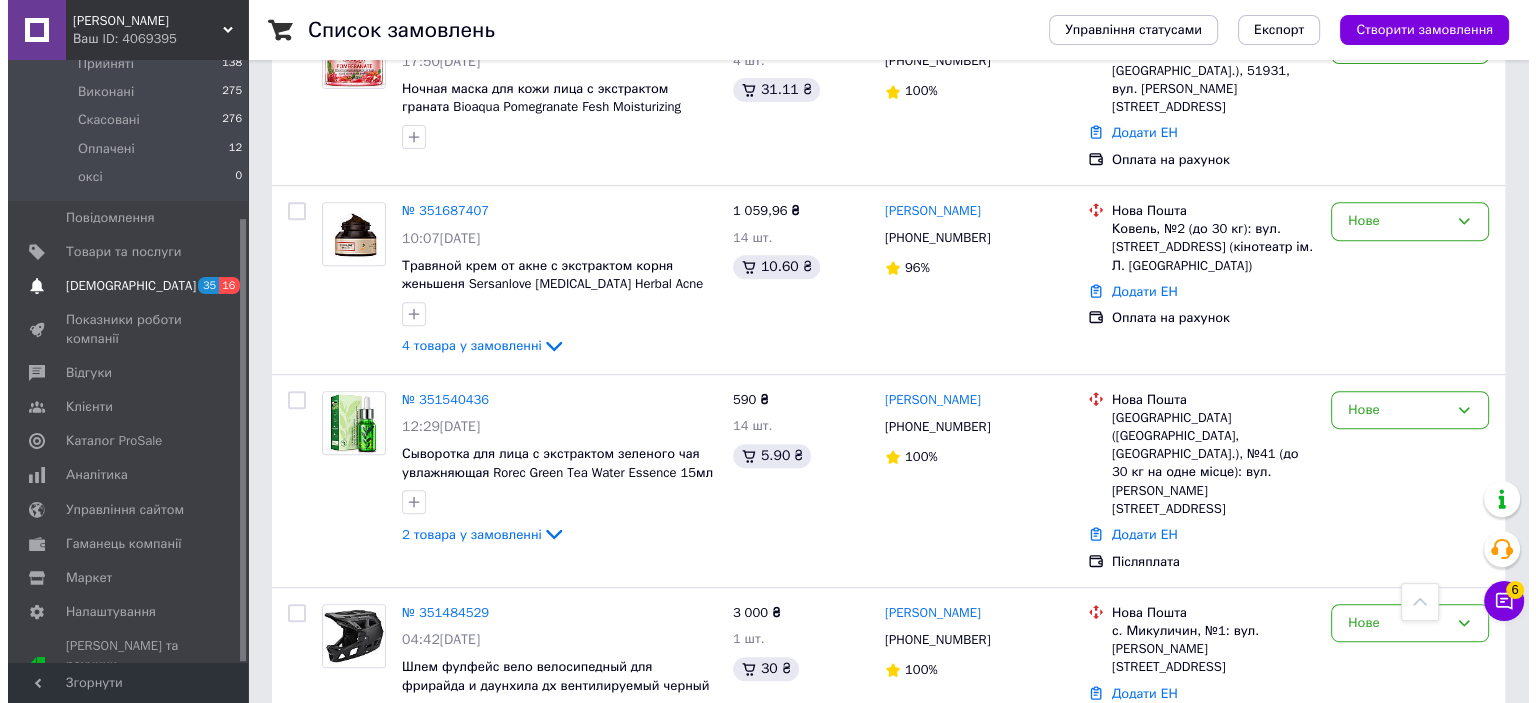 scroll, scrollTop: 0, scrollLeft: 0, axis: both 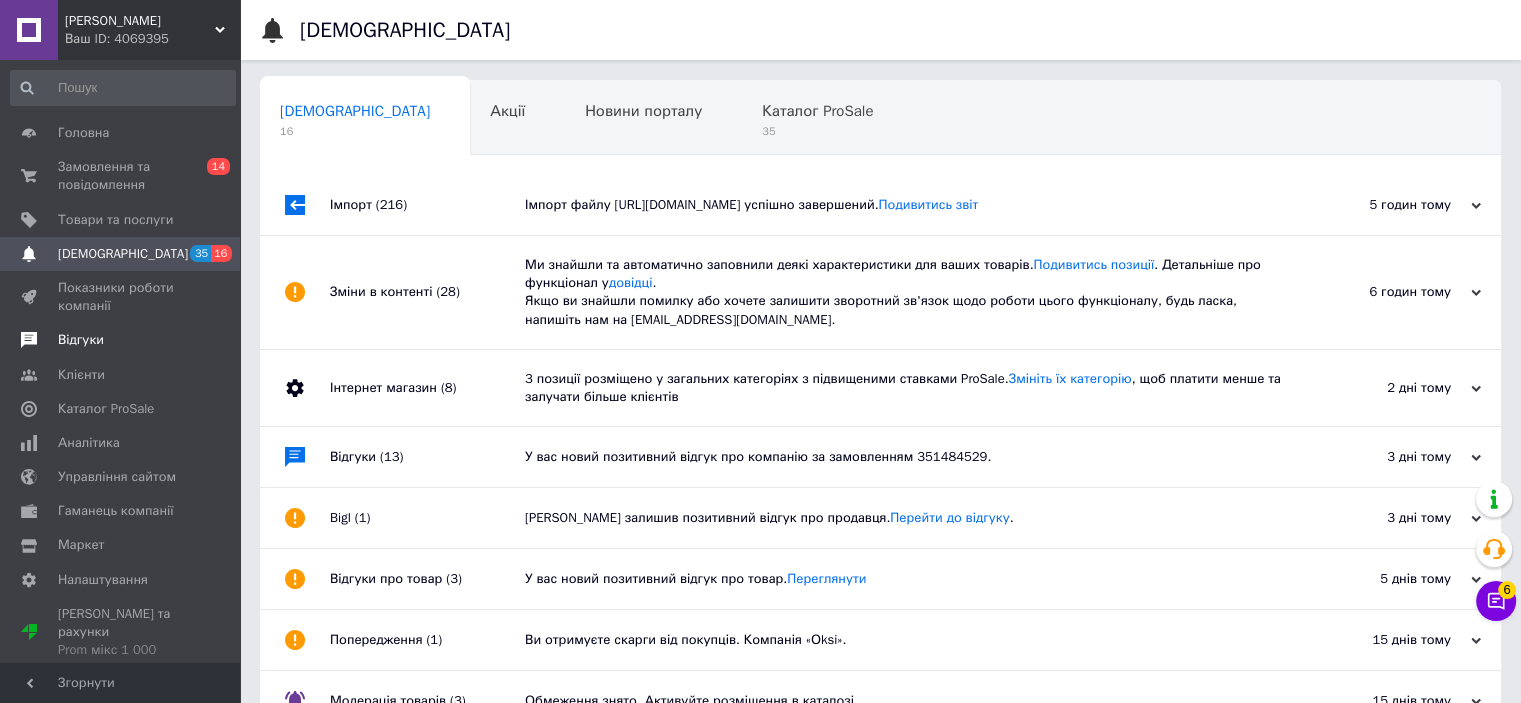 click on "Відгуки" at bounding box center (121, 340) 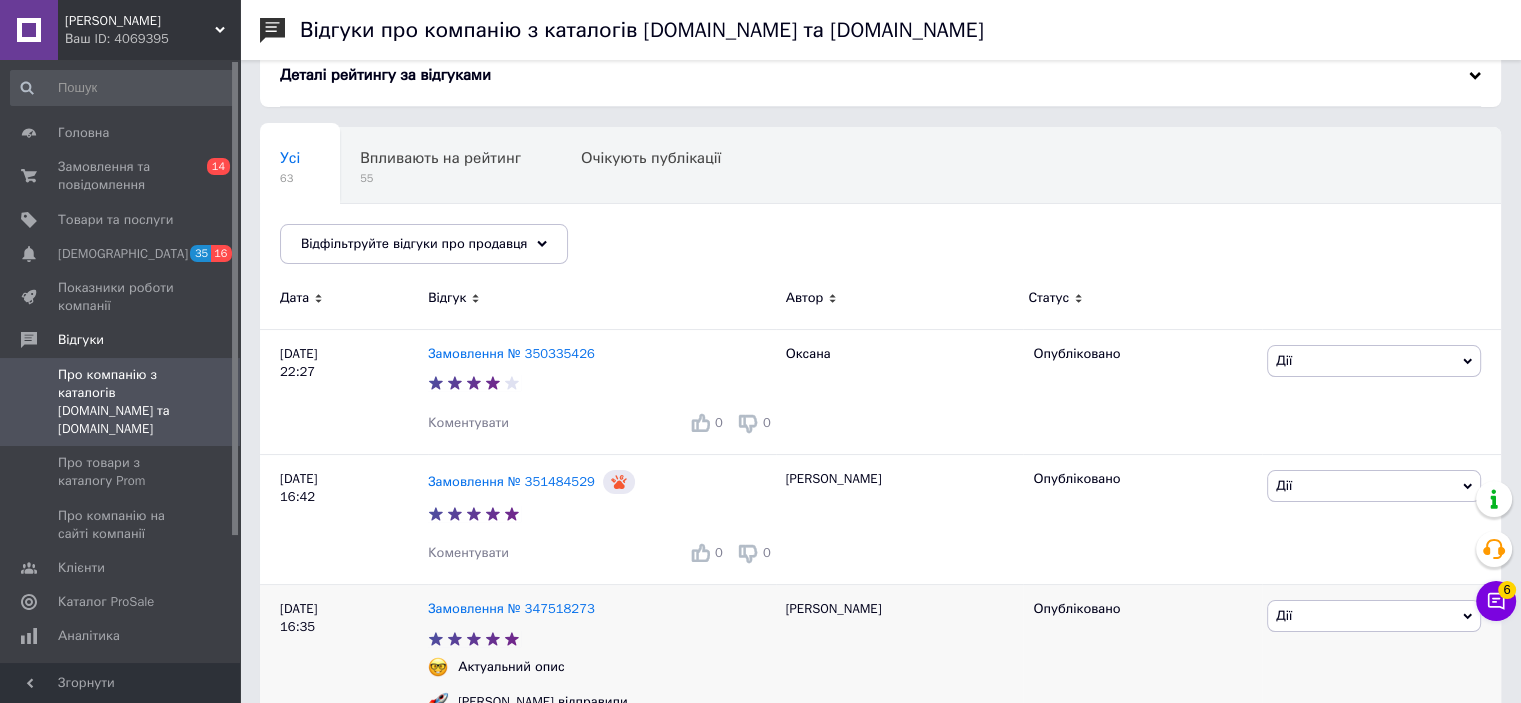 scroll, scrollTop: 0, scrollLeft: 0, axis: both 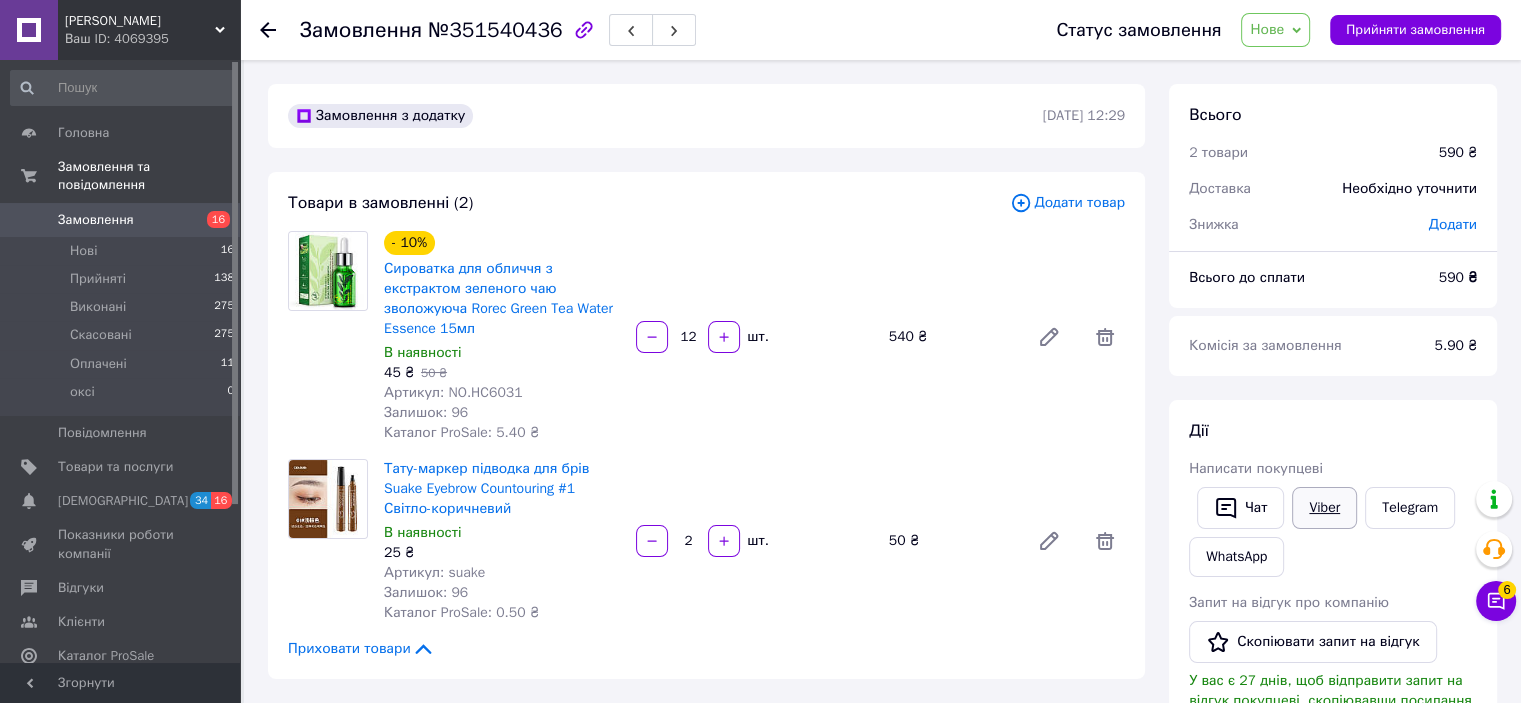 click on "Viber" at bounding box center (1324, 508) 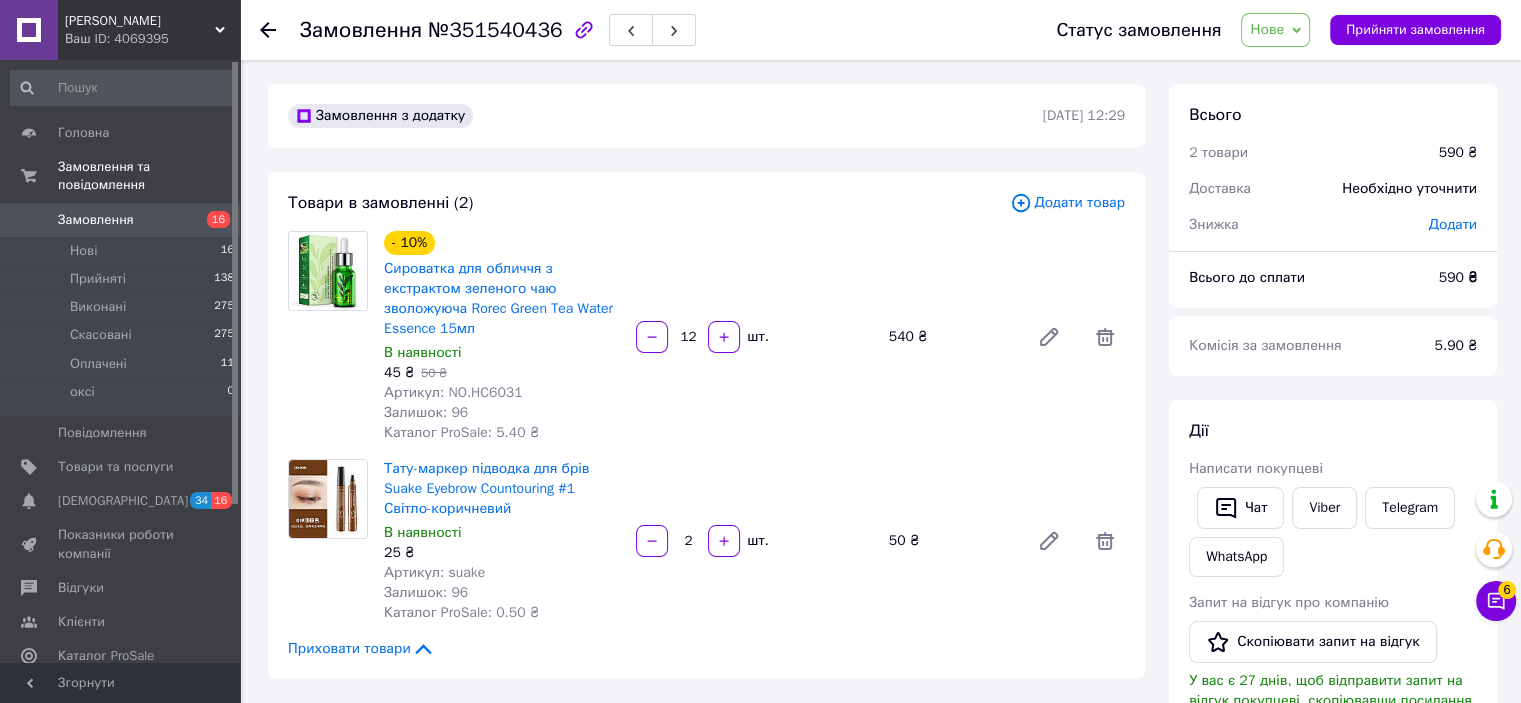 click on "Всього 2 товари 590 ₴ Доставка Необхідно уточнити Знижка Додати Всього до сплати 590 ₴ Комісія за замовлення 5.90 ₴ Дії Написати покупцеві   Чат Viber Telegram WhatsApp Запит на відгук про компанію   Скопіювати запит на відгук У вас є 27 днів, щоб відправити запит на відгук покупцеві, скопіювавши посилання.   Видати чек   Завантажити PDF   Друк PDF   Дублювати замовлення Мітки Особисті нотатки, які бачите лише ви. З їх допомогою можна фільтрувати замовлення Примітки Залишилося 300 символів Очистити Зберегти" at bounding box center (1333, 845) 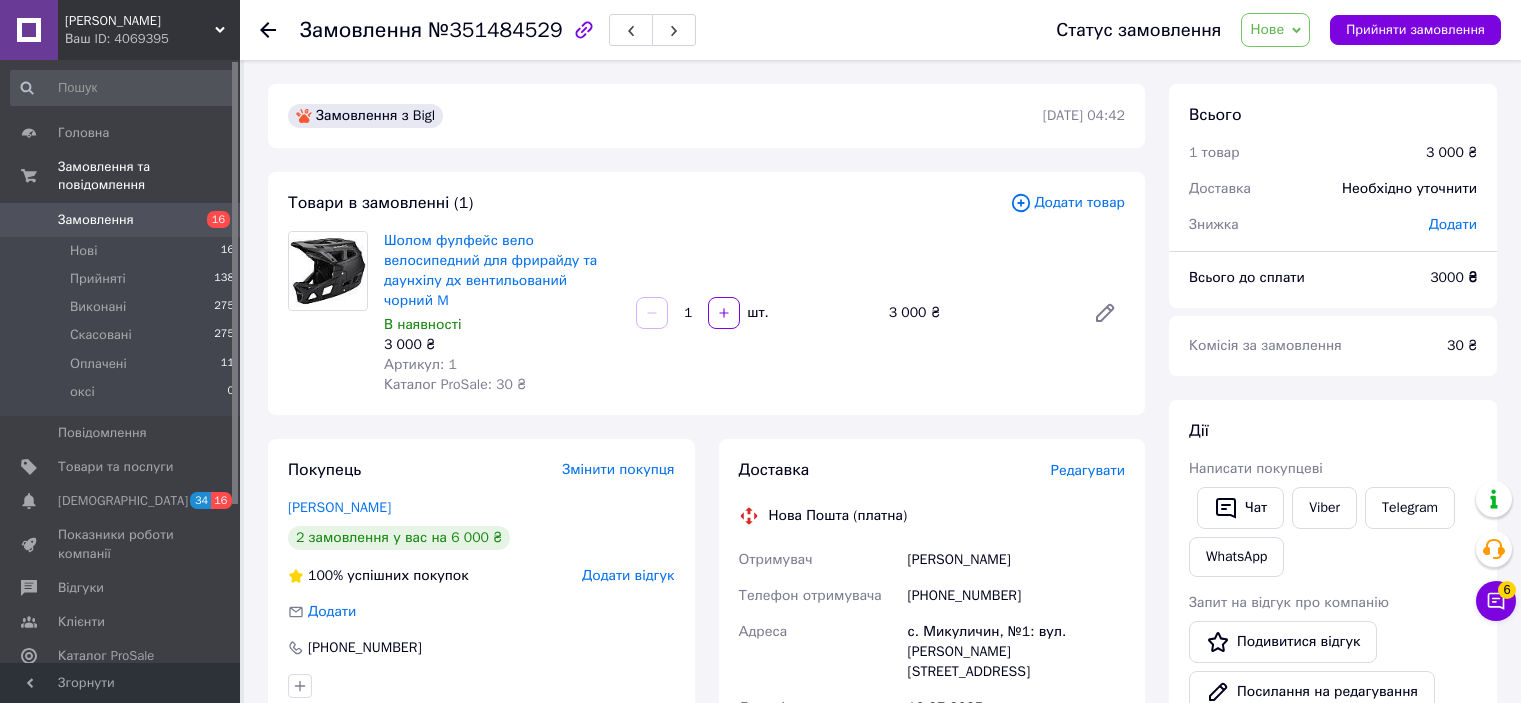 scroll, scrollTop: 0, scrollLeft: 0, axis: both 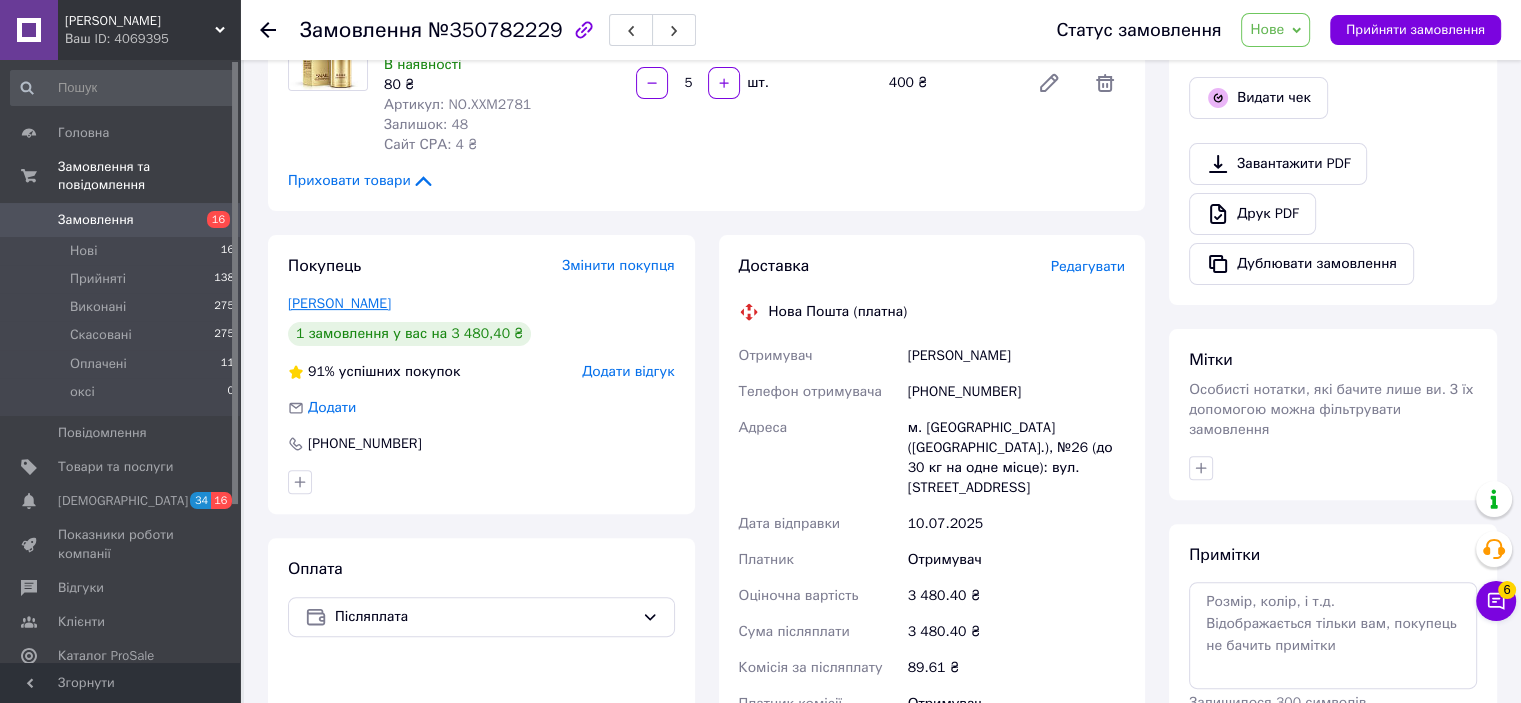 click on "Новікова Надія" at bounding box center [339, 303] 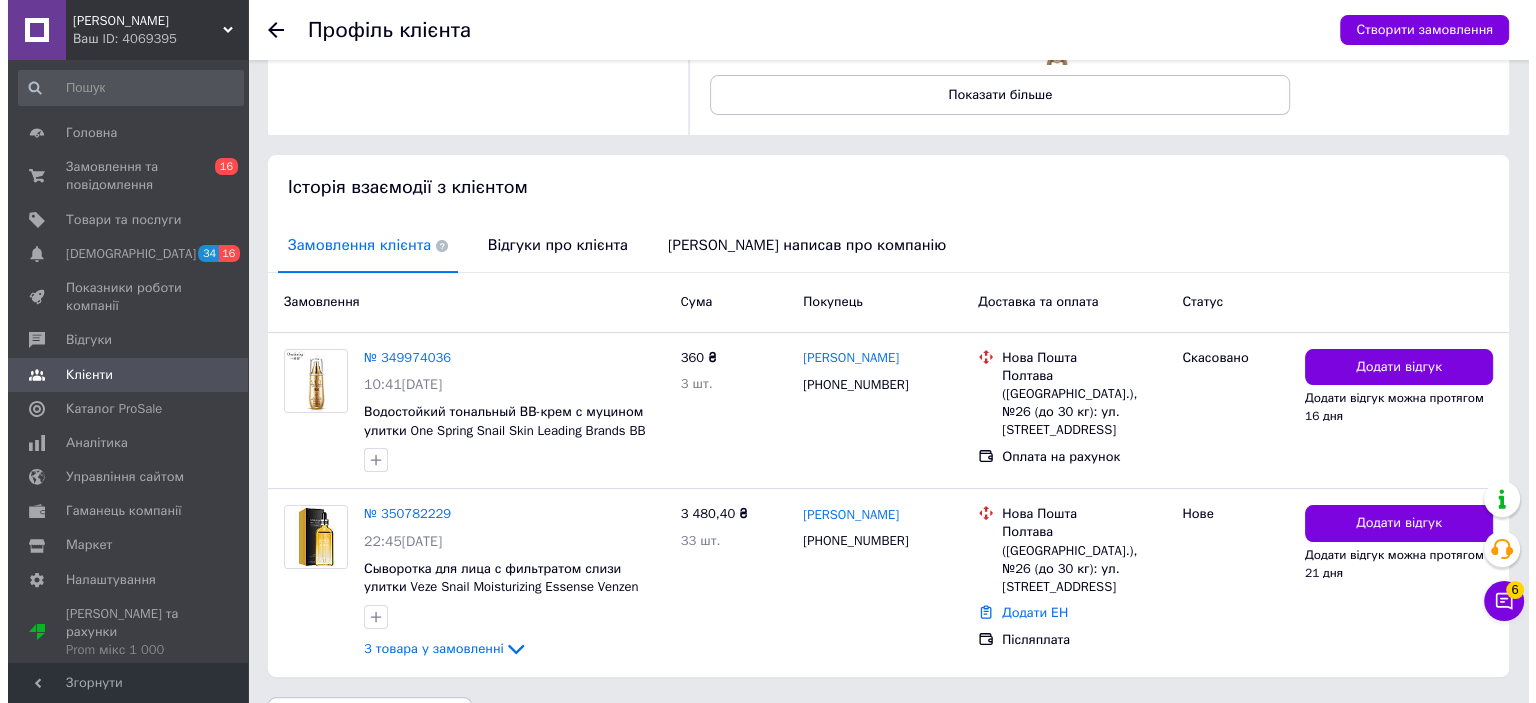 scroll, scrollTop: 352, scrollLeft: 0, axis: vertical 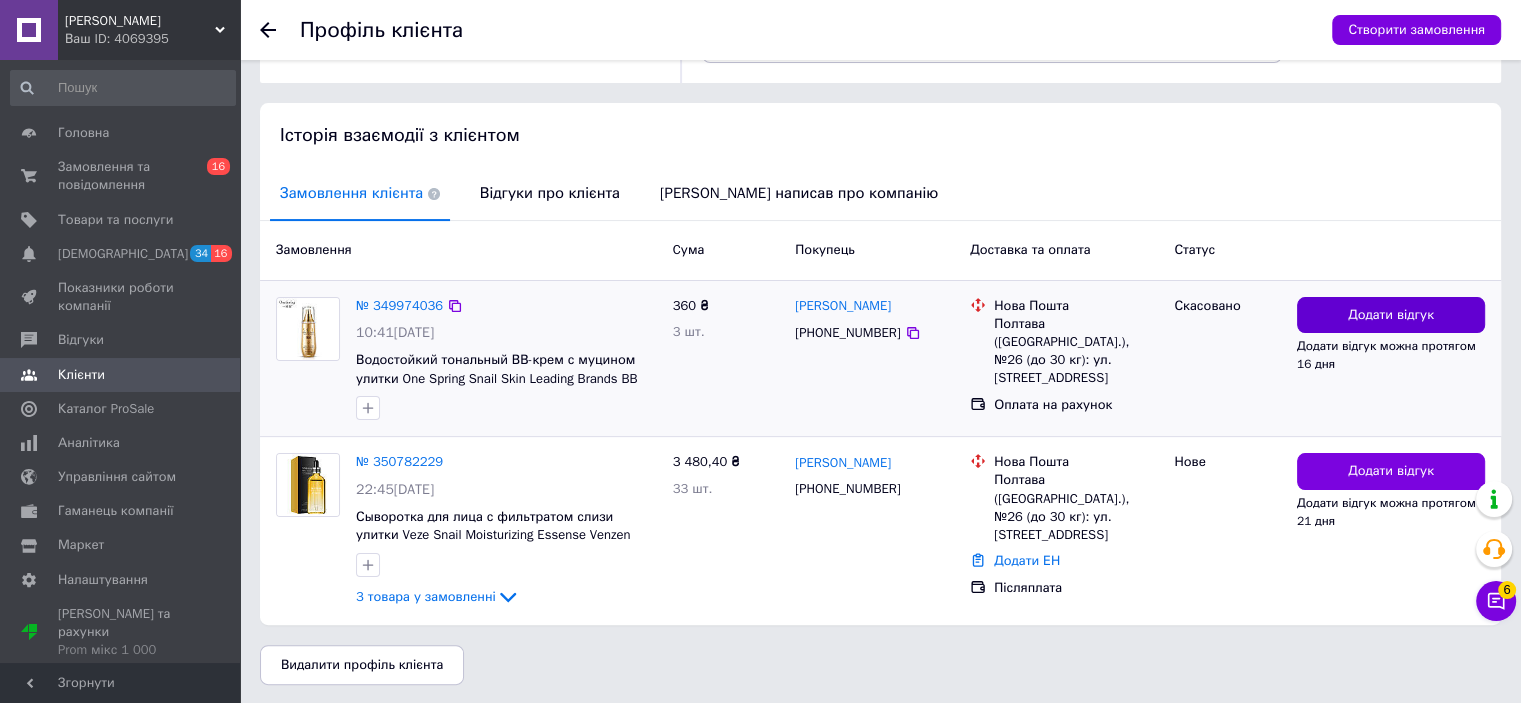 click on "Додати відгук" at bounding box center (1391, 315) 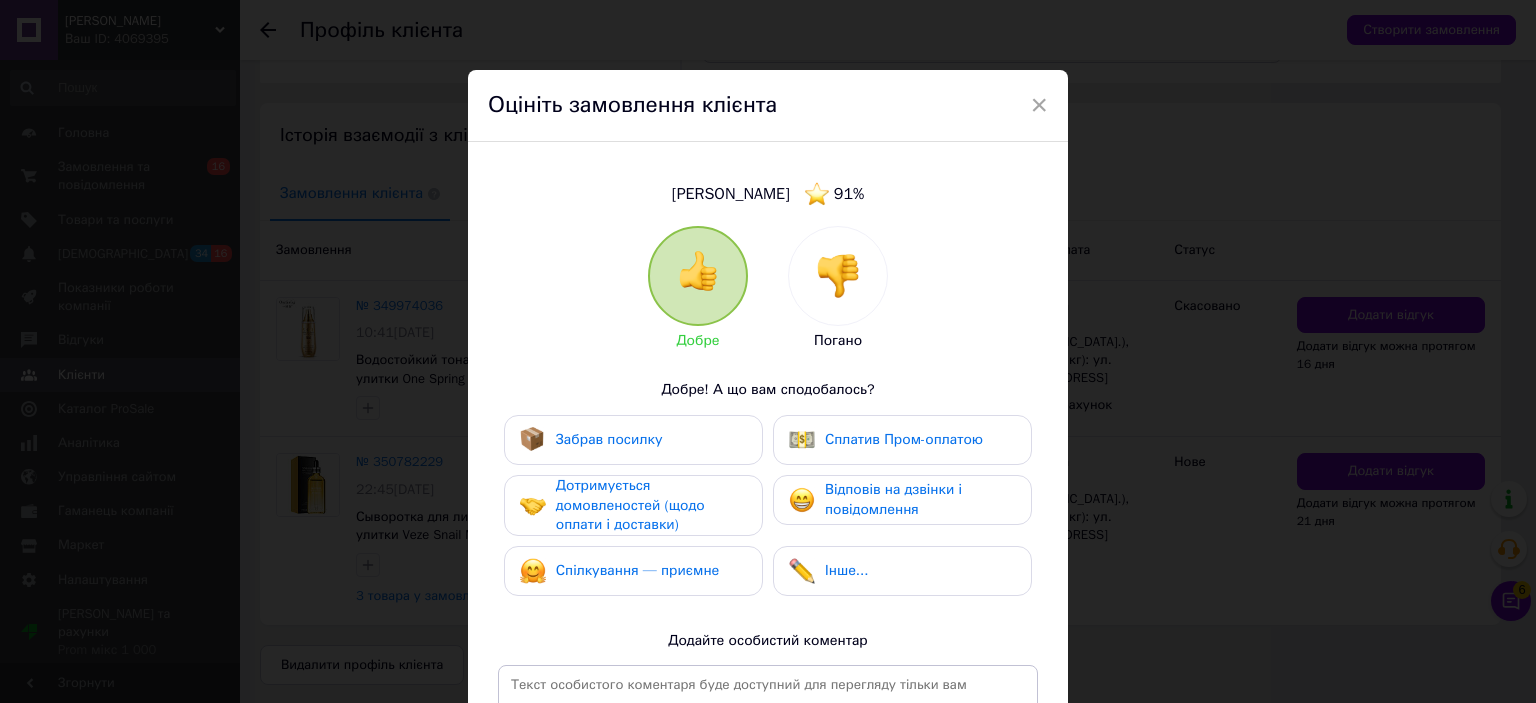 click on "Добре Погано Добре! А що вам сподобалось? Забрав посилку Сплатив Пром-оплатою Дотримується домовленостей (щодо оплати і доставки) Відповів на дзвінки і повідомлення Спілкування — приємне Інше... Додайте особистий коментар 0   з   500" at bounding box center (768, 538) 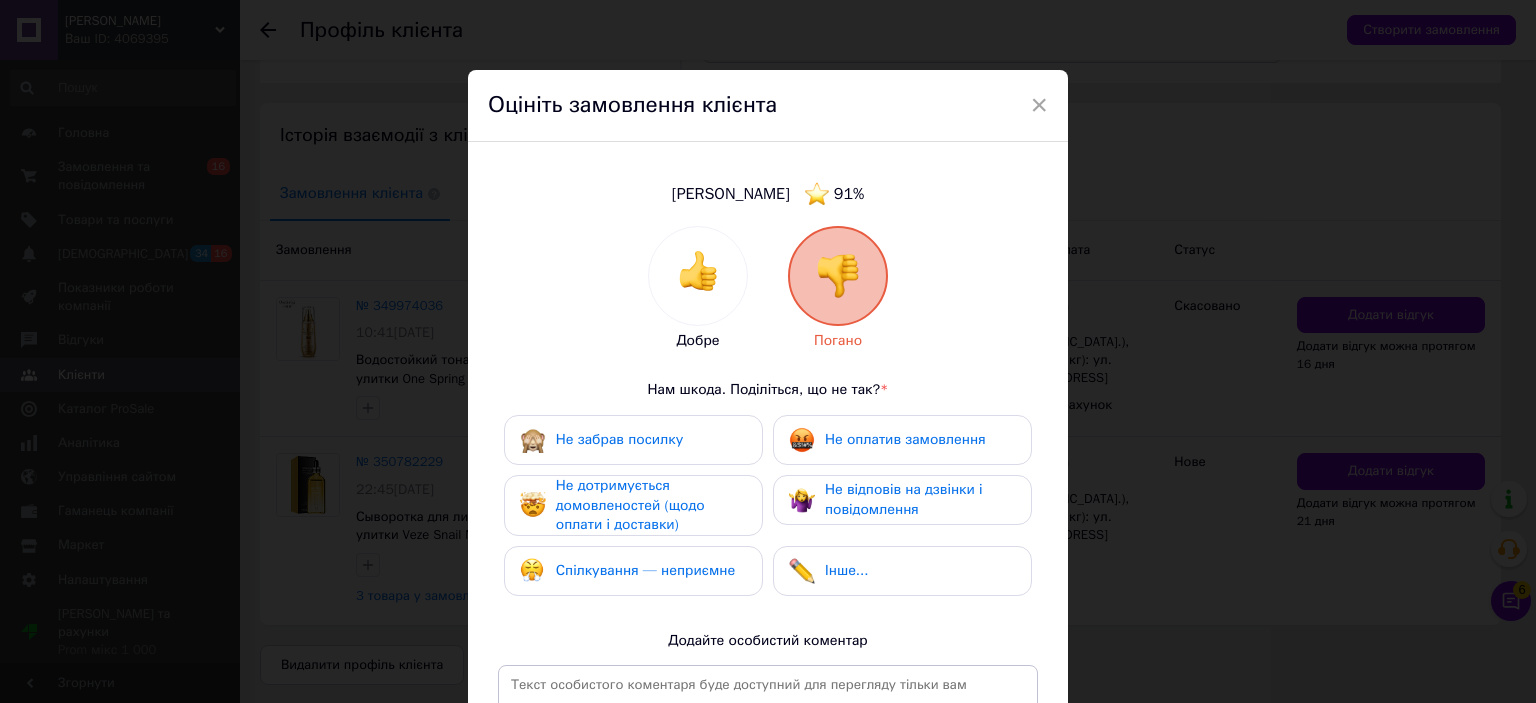 drag, startPoint x: 851, startPoint y: 444, endPoint x: 746, endPoint y: 501, distance: 119.47385 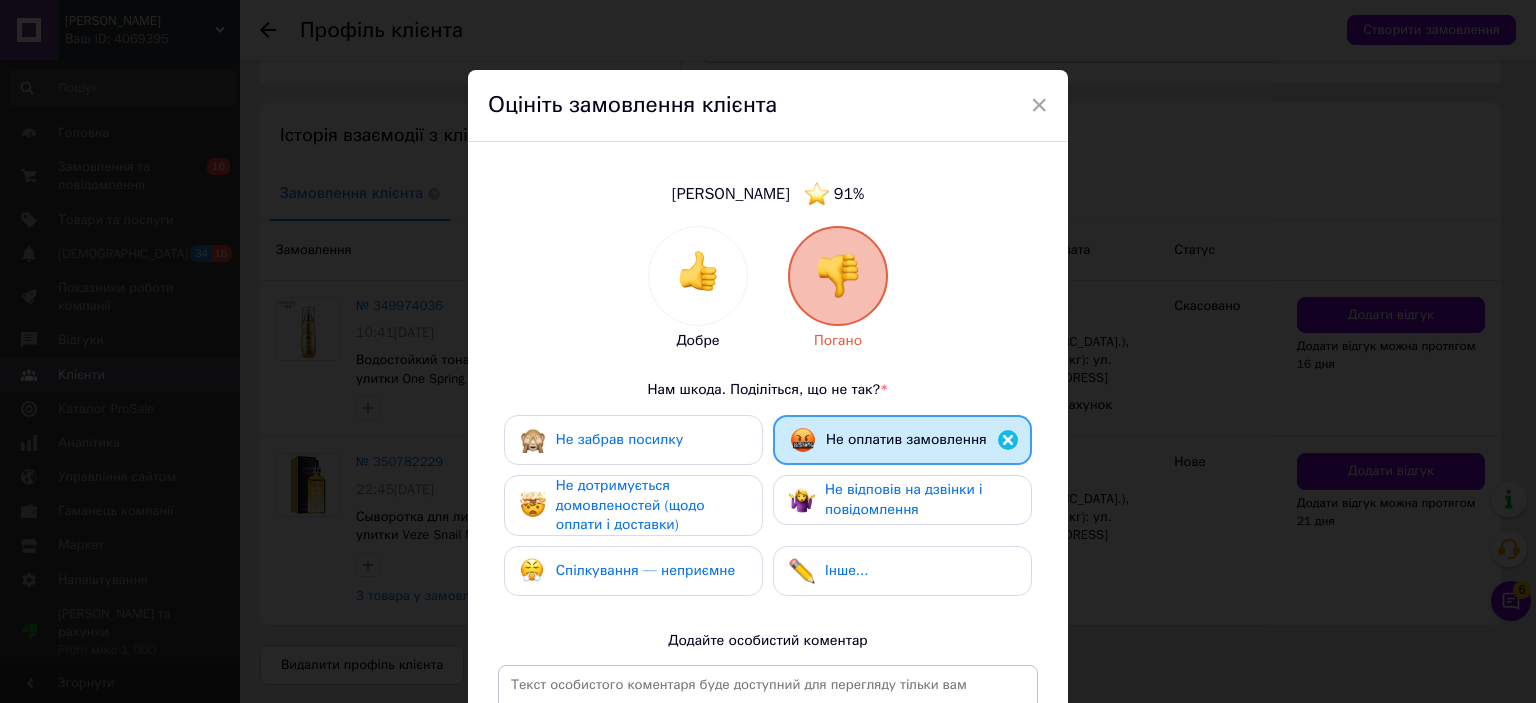 click on "Не дотримується домовленостей (щодо оплати і доставки)" at bounding box center (630, 505) 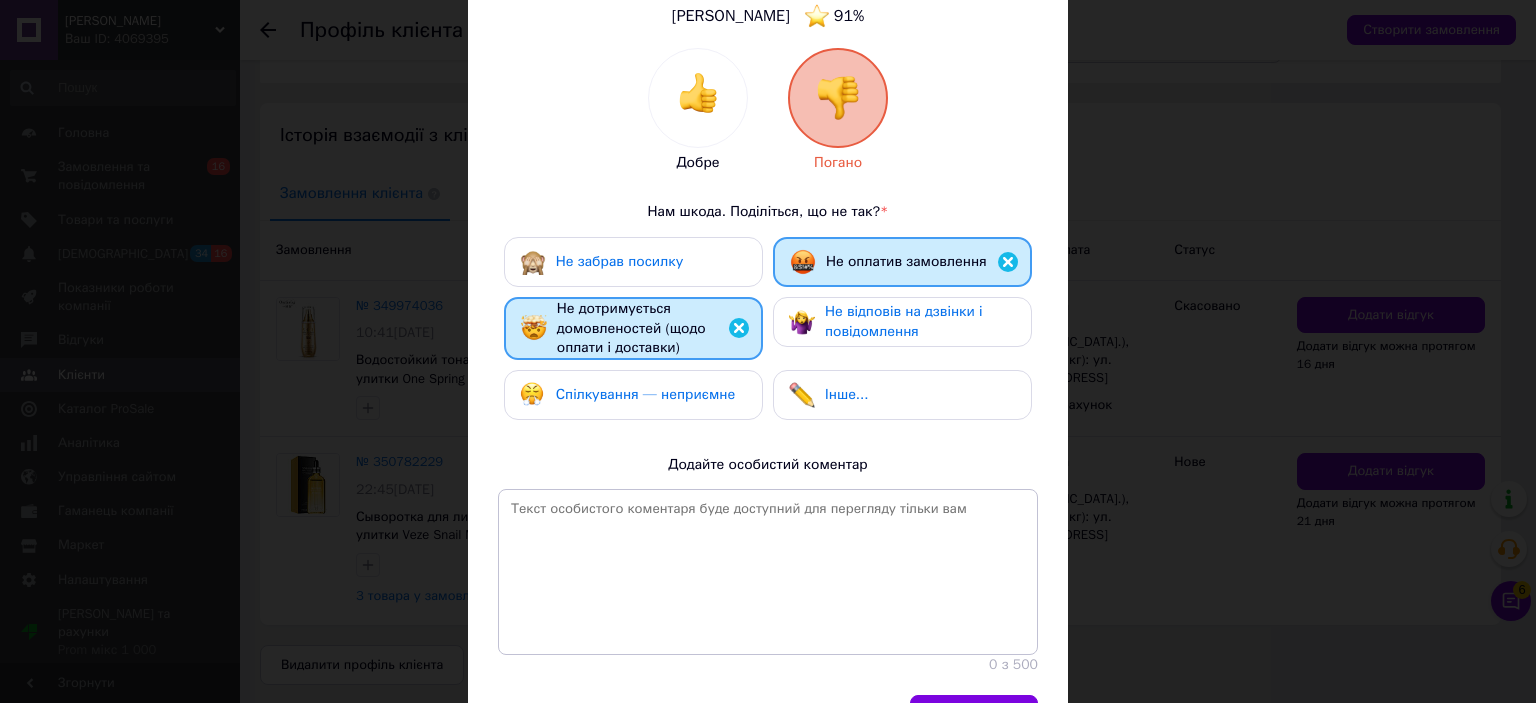 scroll, scrollTop: 295, scrollLeft: 0, axis: vertical 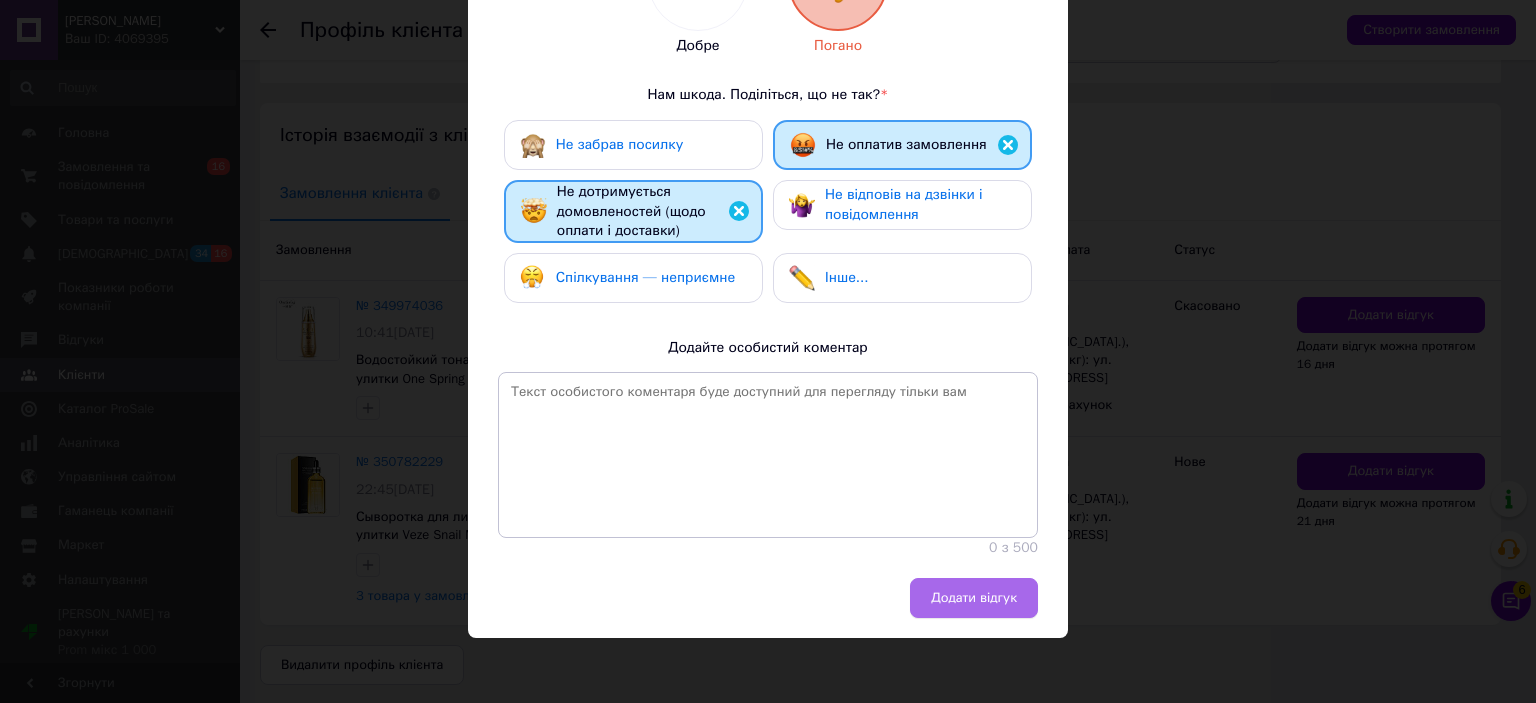 click on "Додати відгук" at bounding box center (974, 598) 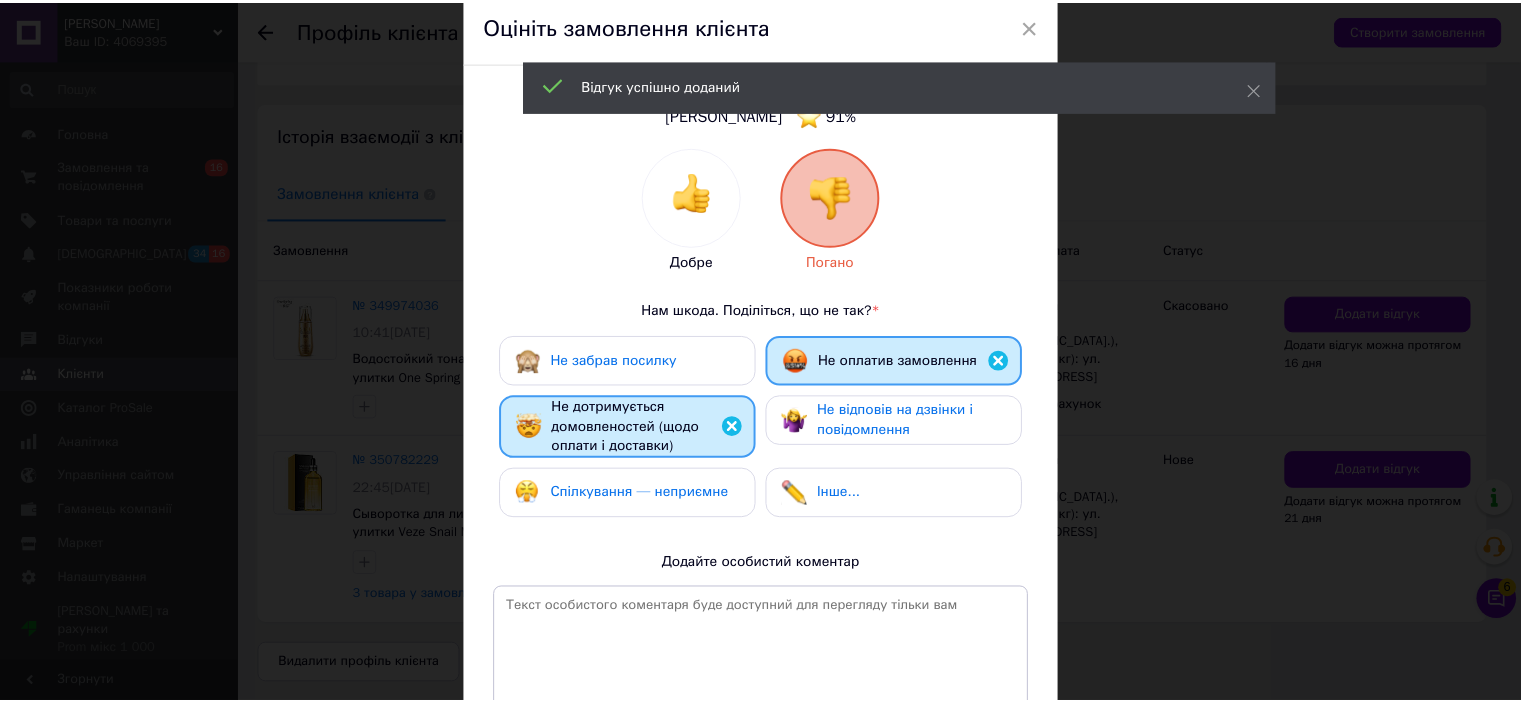 scroll, scrollTop: 0, scrollLeft: 0, axis: both 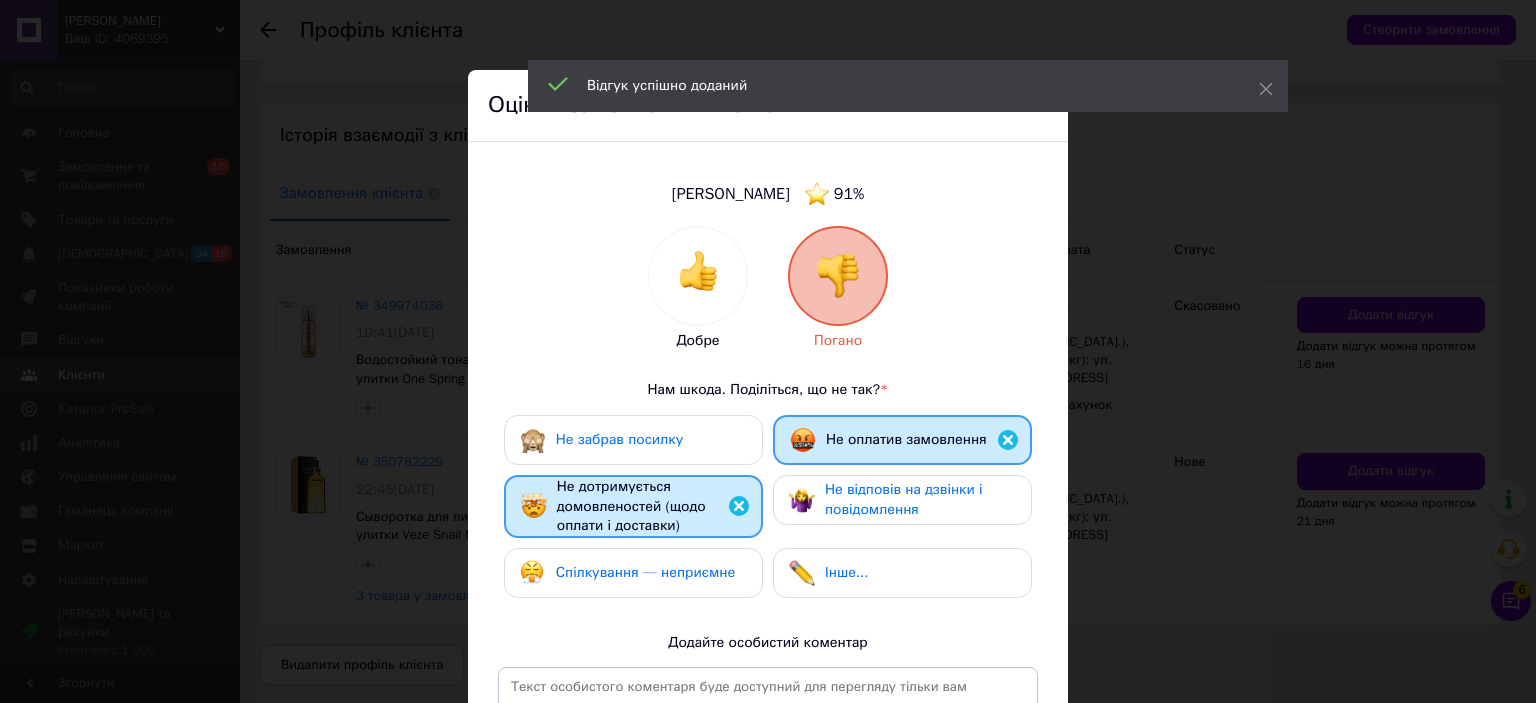 click on "Відгук успішно доданий" at bounding box center [908, 86] 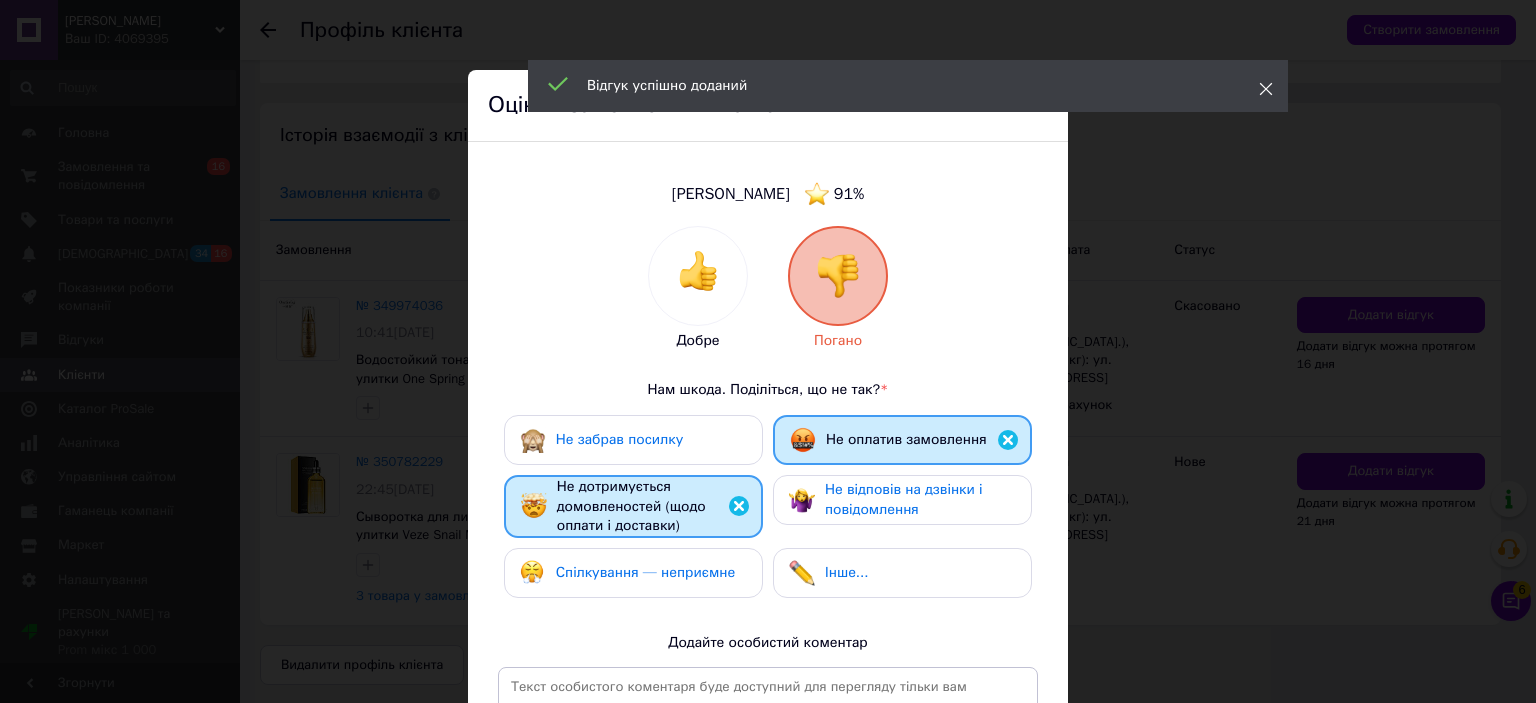 click 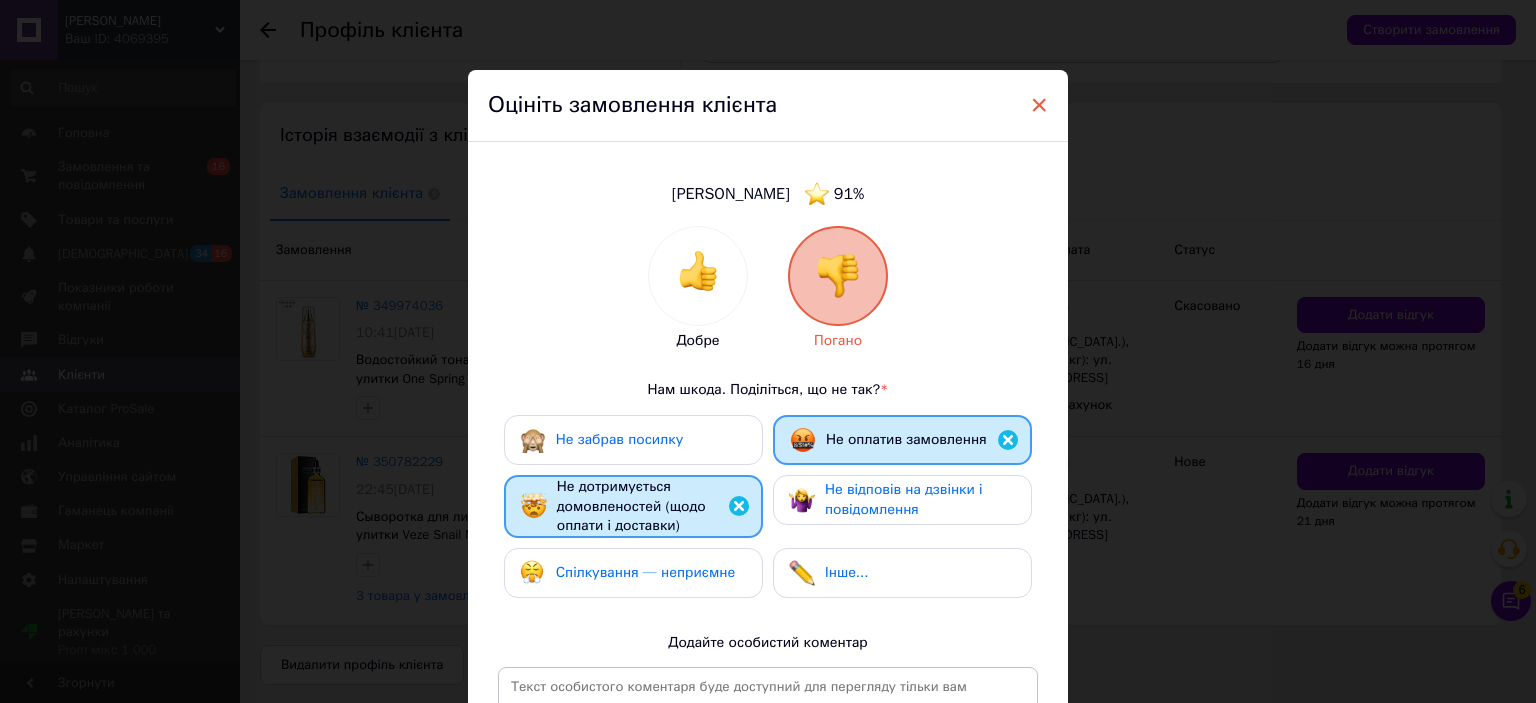 click on "×" at bounding box center (1039, 105) 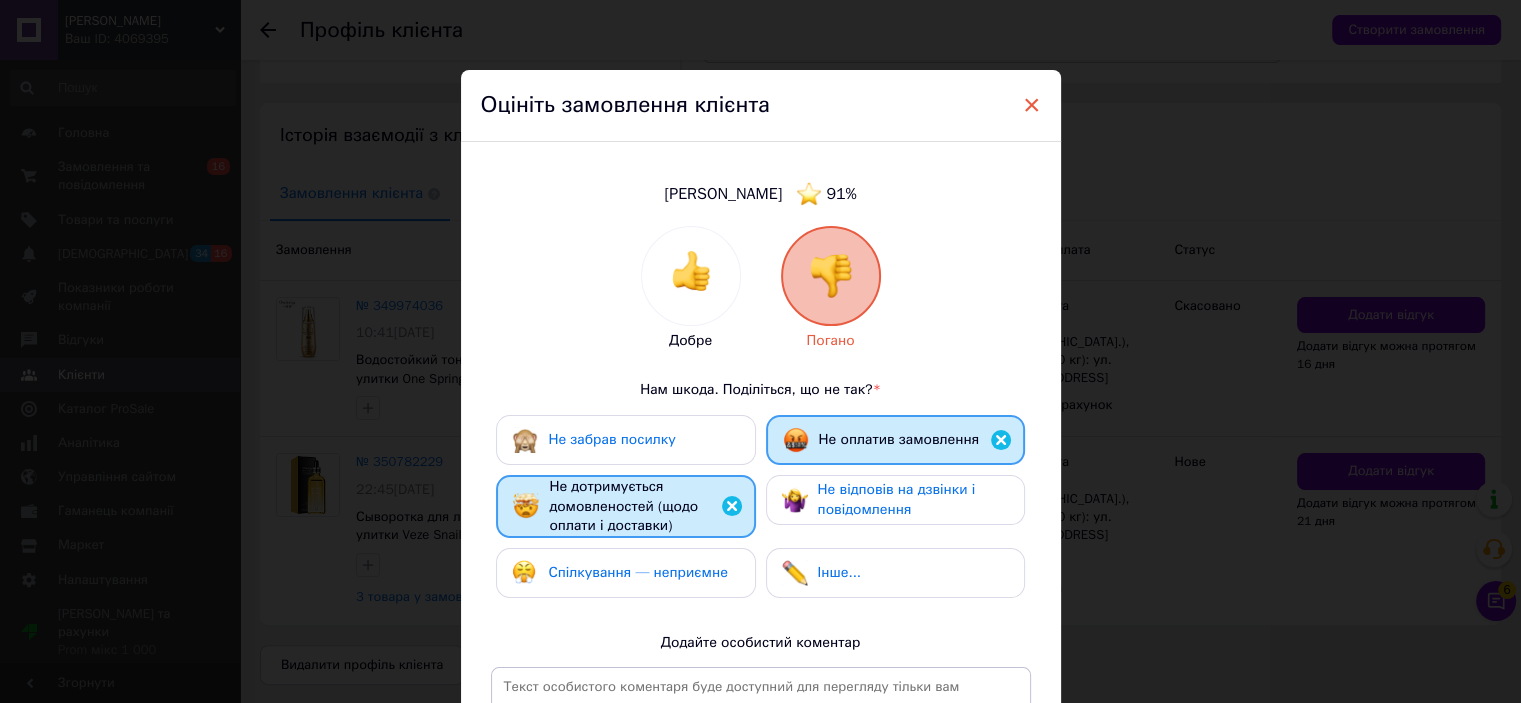 click on "×" at bounding box center [1032, 105] 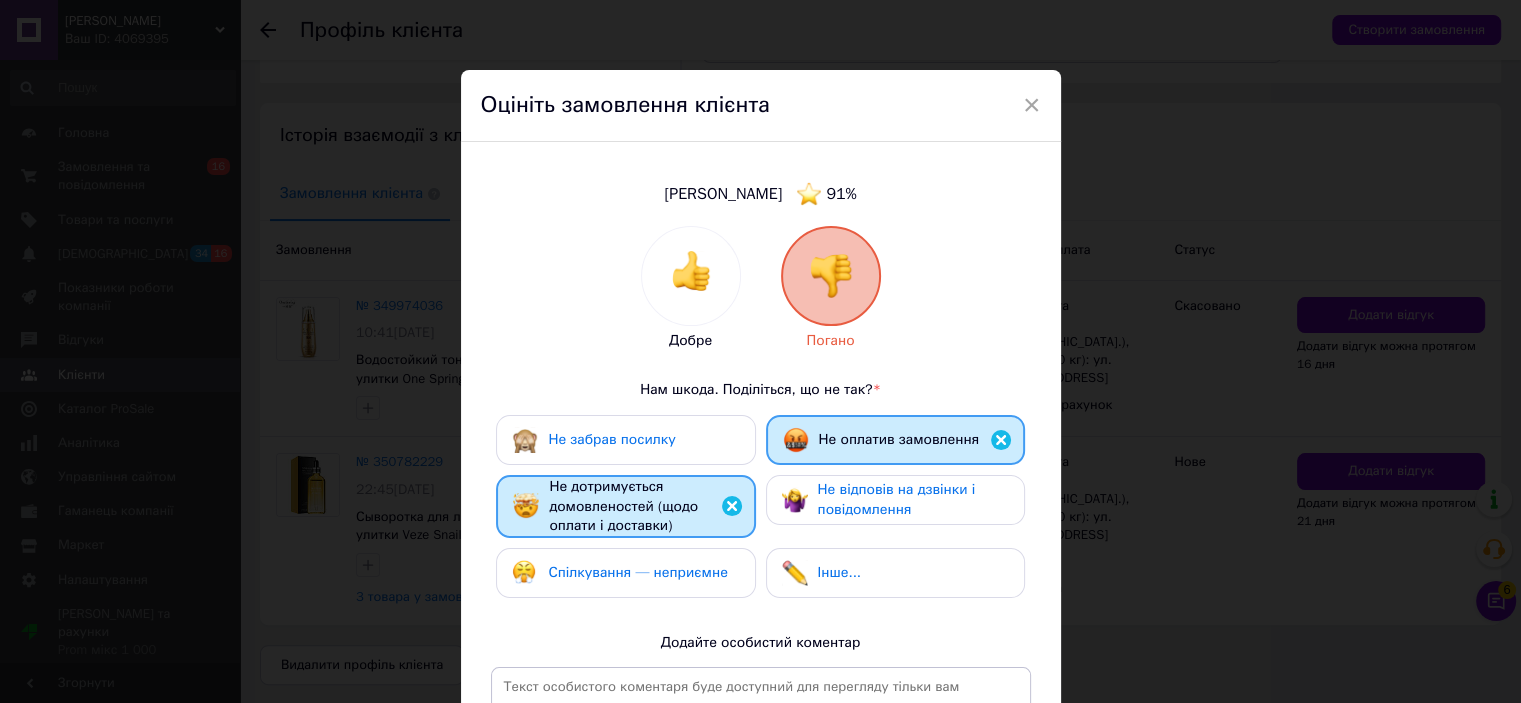 click on "× Оцініть замовлення клієнта Новікова Надія 91 % Добре Погано Нам шкода. Поділіться, що не так?  * Не забрав посилку Не оплатив замовлення Не дотримується домовленостей (щодо оплати і доставки) Не відповів на дзвінки і повідомлення Спілкування — неприємне Інше... Додайте особистий коментар 0   з   500 Додати відгук" at bounding box center [760, 351] 